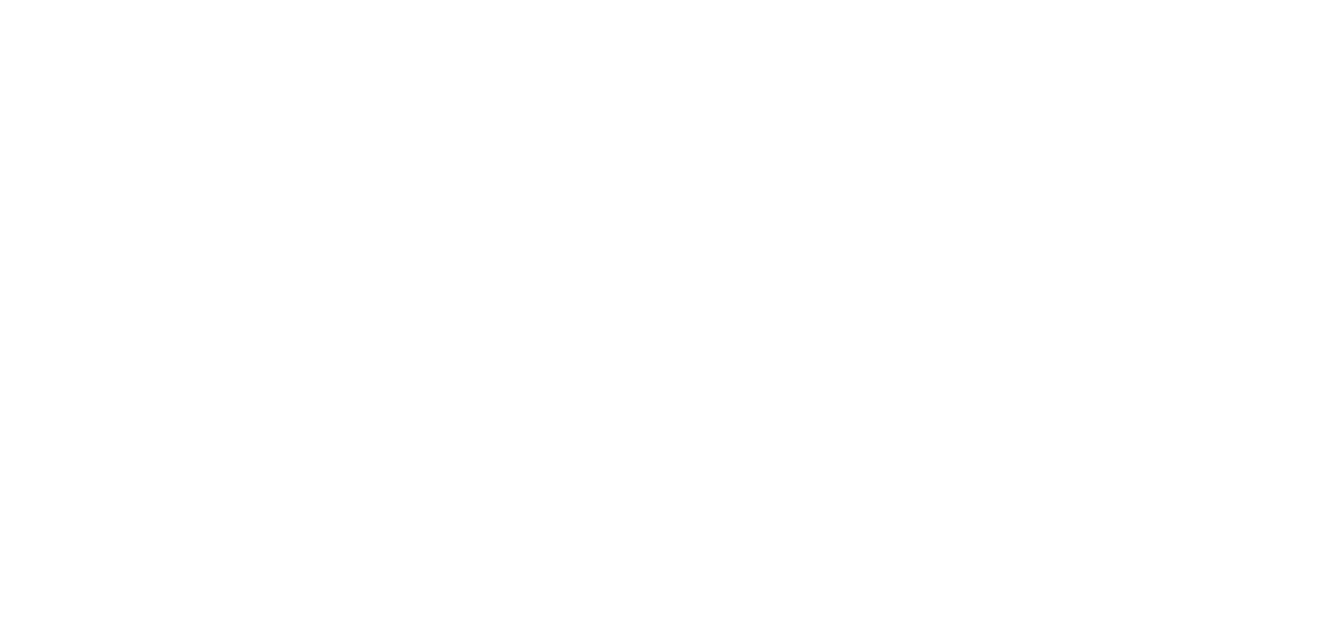 scroll, scrollTop: 0, scrollLeft: 0, axis: both 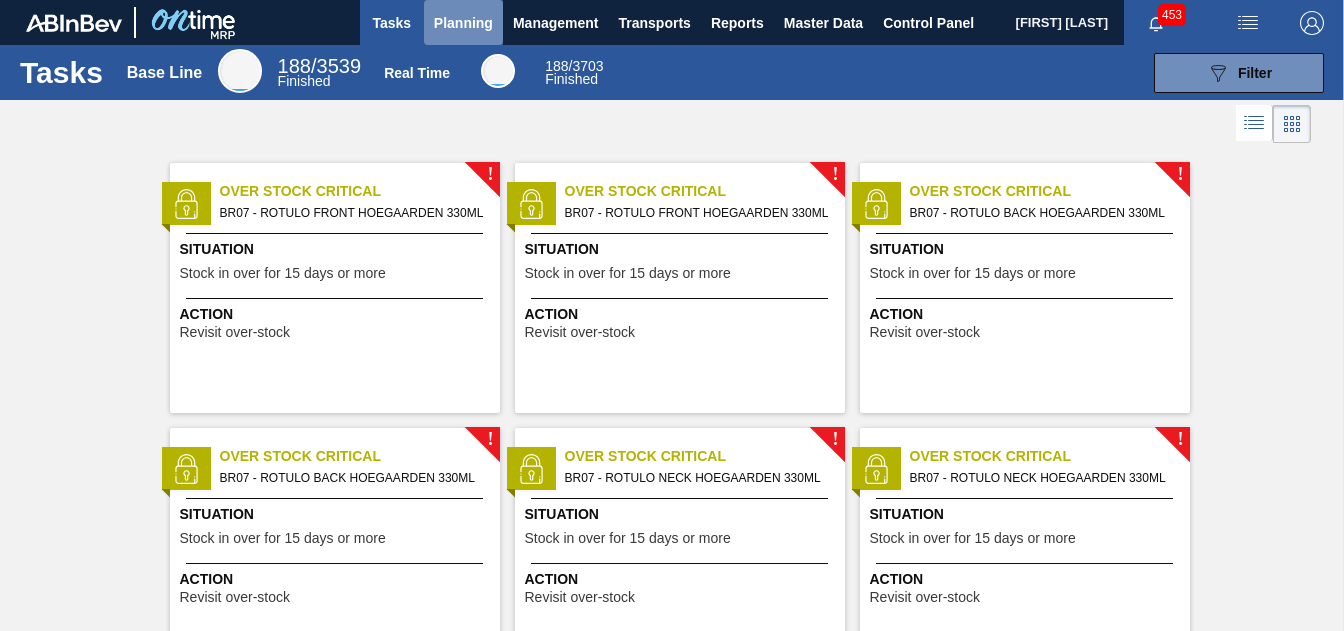 click on "Planning" at bounding box center [463, 23] 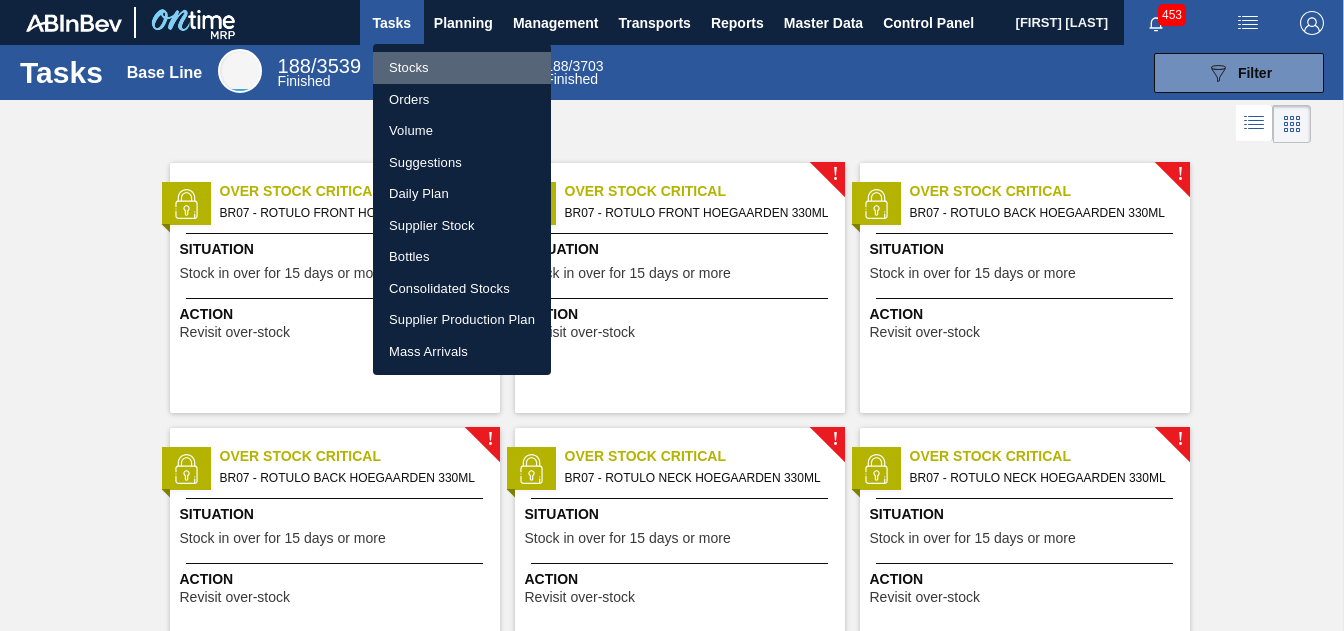 click on "Stocks" at bounding box center [462, 68] 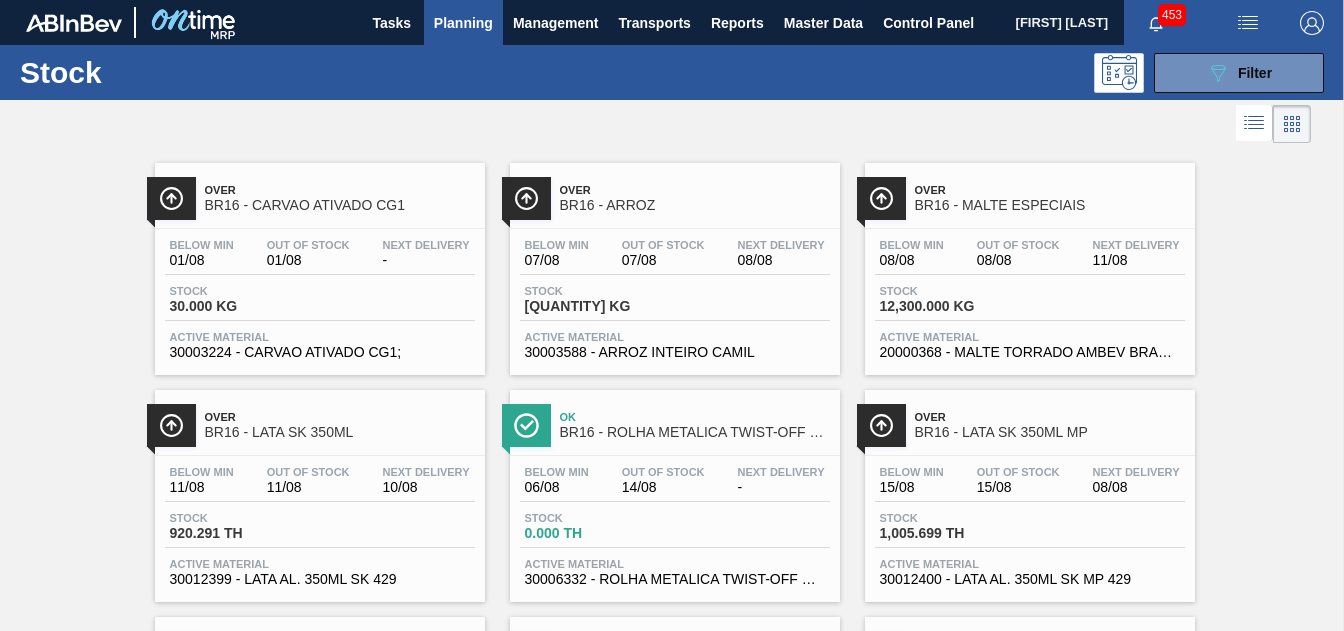 click on "BR16 - CARVAO ATIVADO CG1" at bounding box center (340, 205) 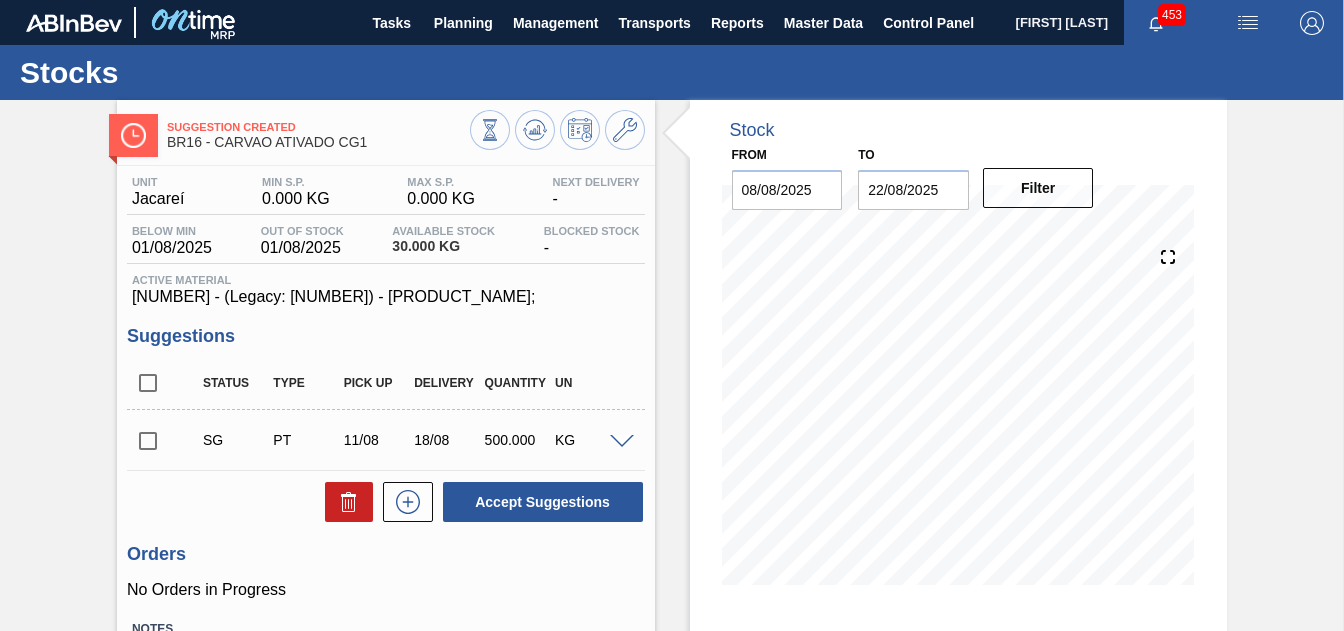 click at bounding box center (622, 442) 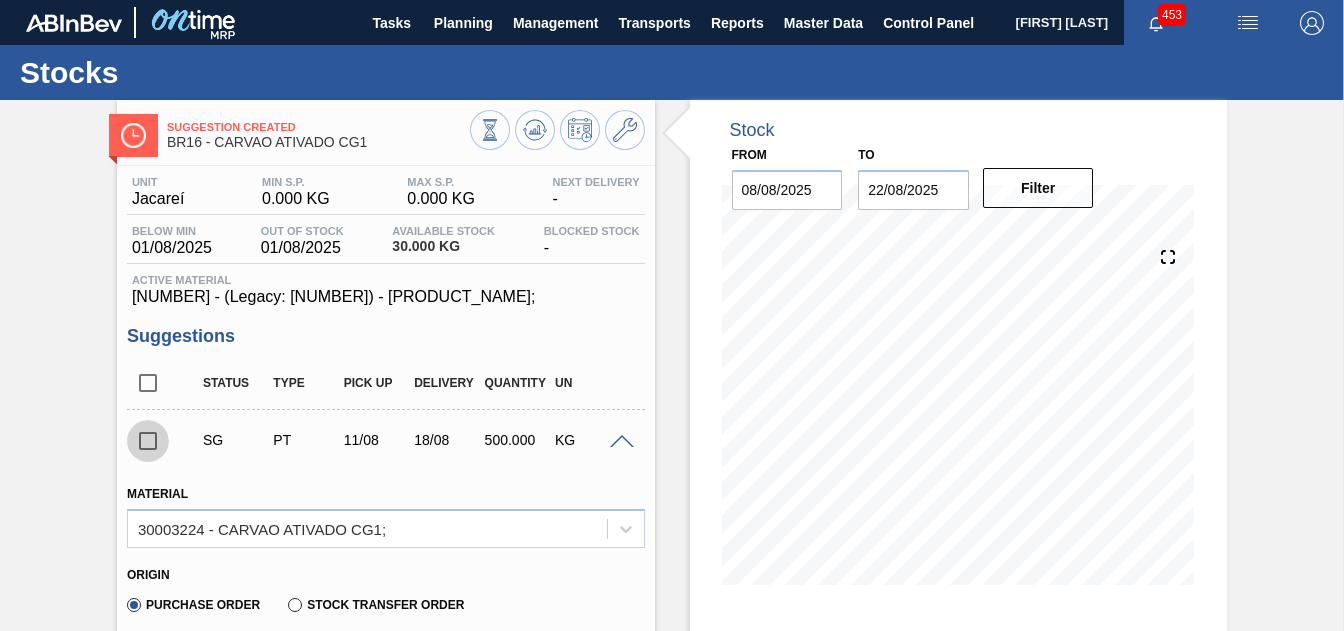 click at bounding box center [148, 441] 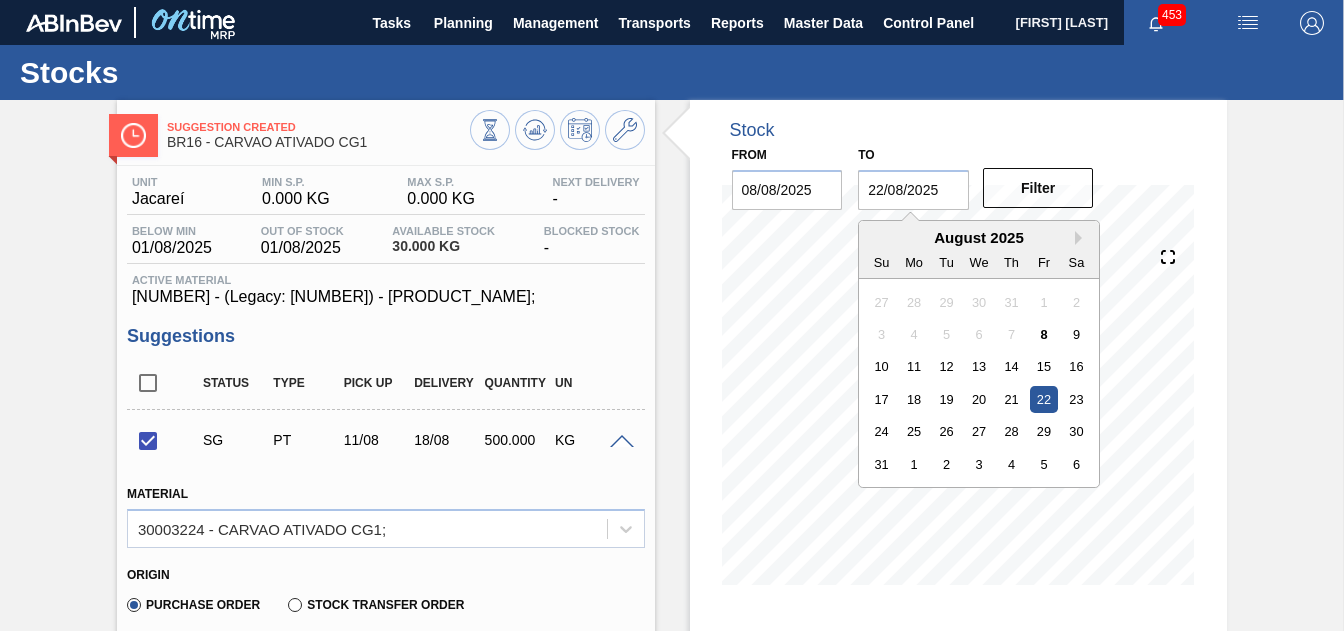 click on "22/08/2025" at bounding box center (913, 190) 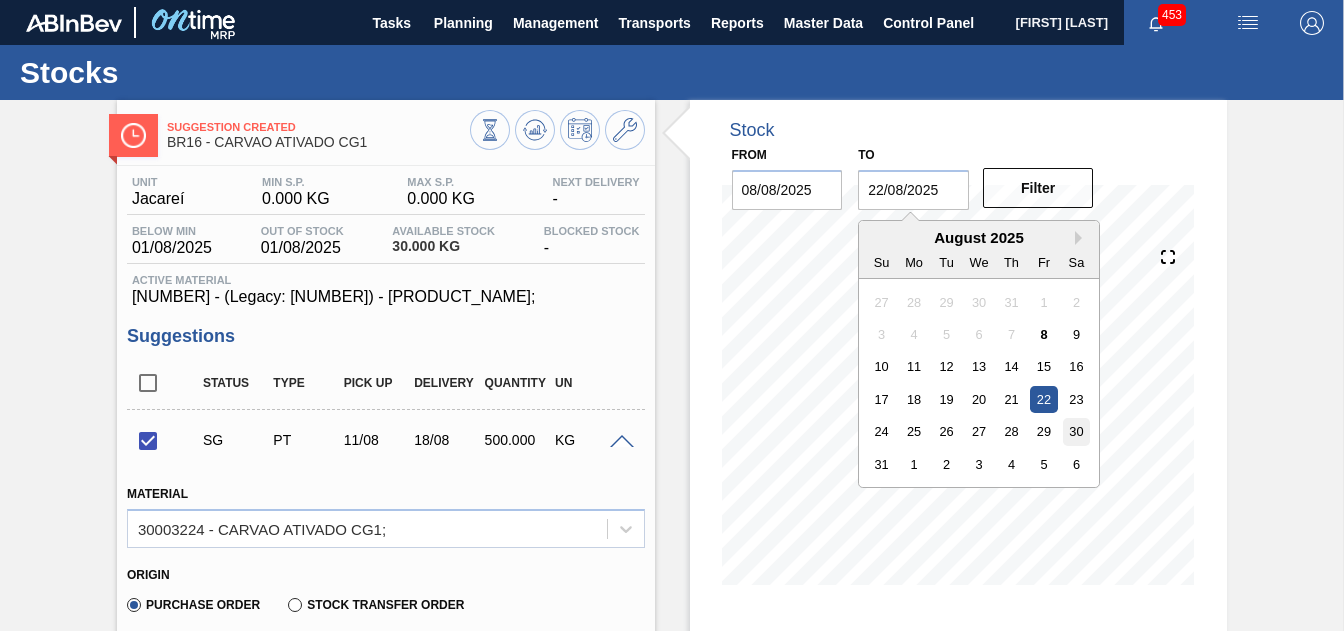 click on "30" at bounding box center (1076, 431) 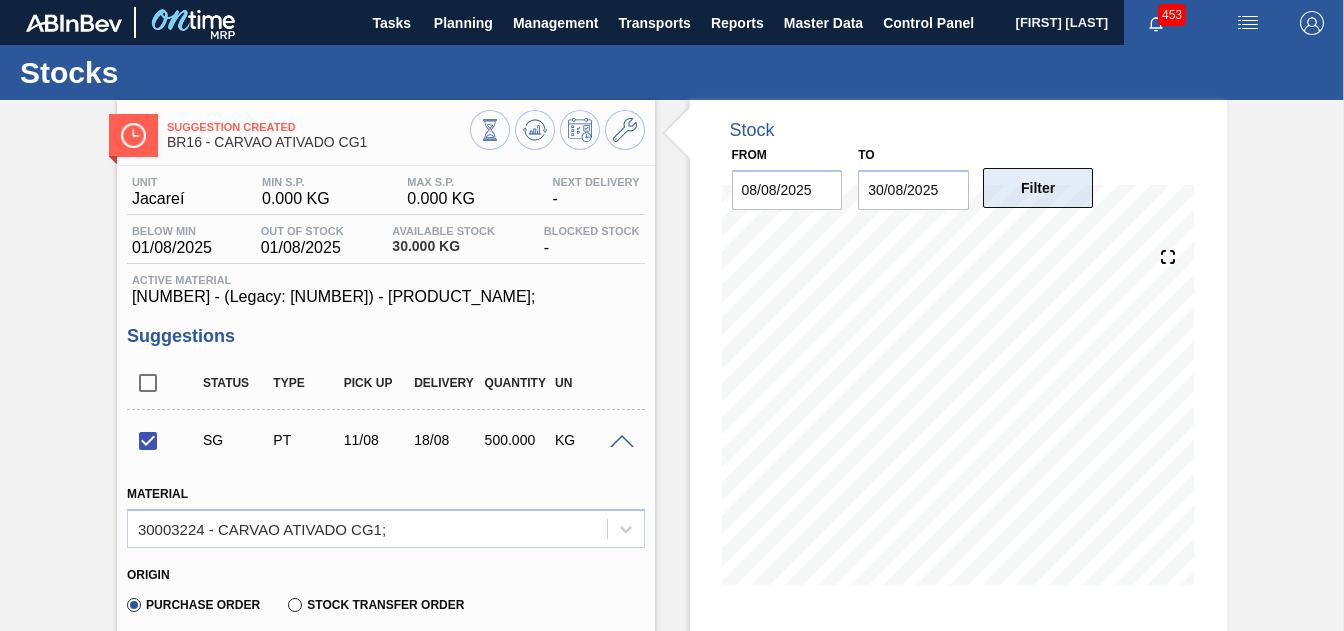 click on "Filter" at bounding box center (1038, 188) 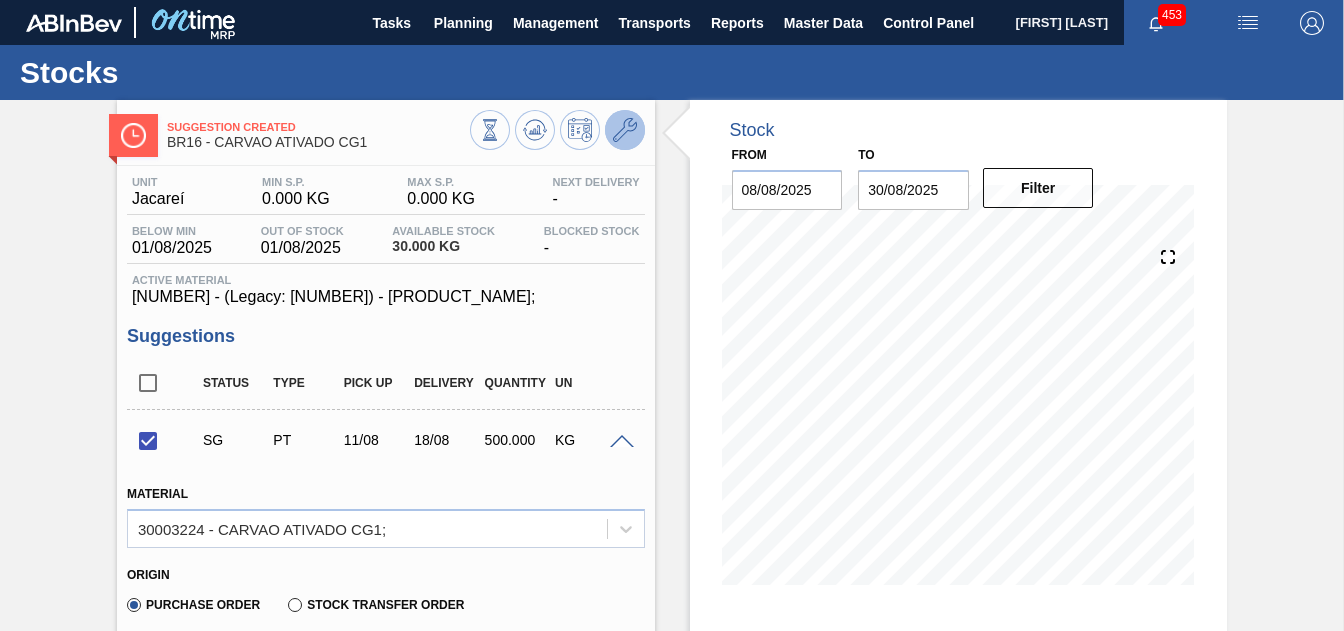 click 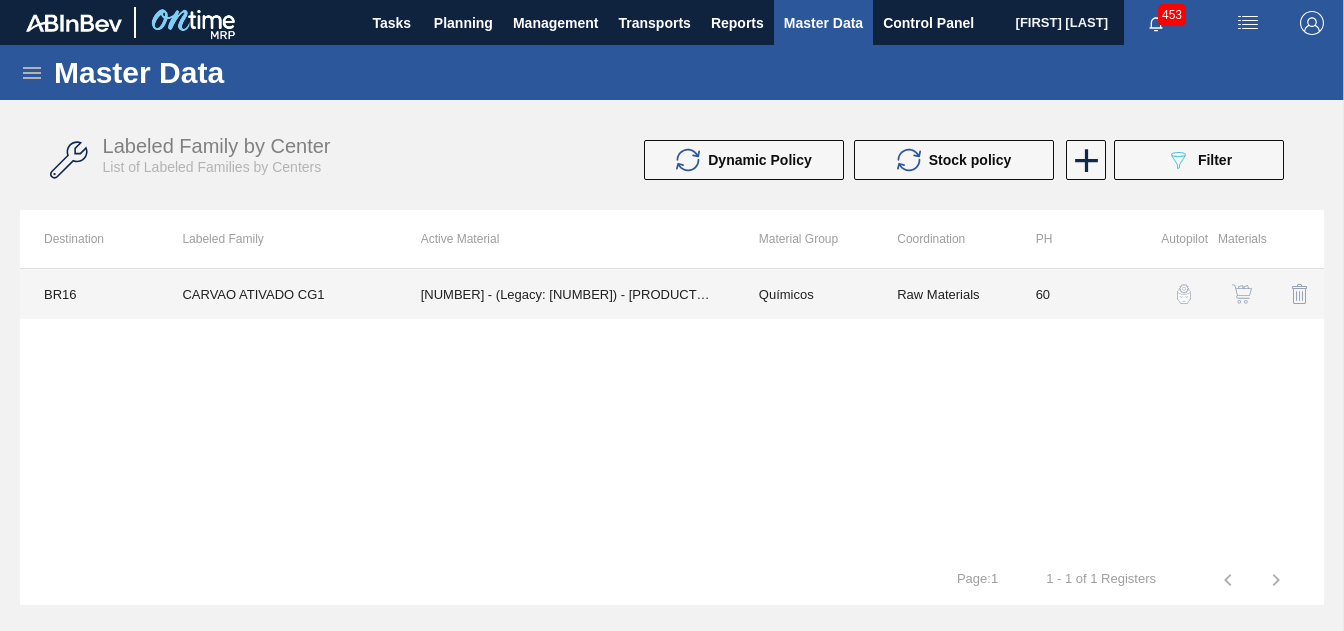 click on "Raw Materials" at bounding box center (942, 294) 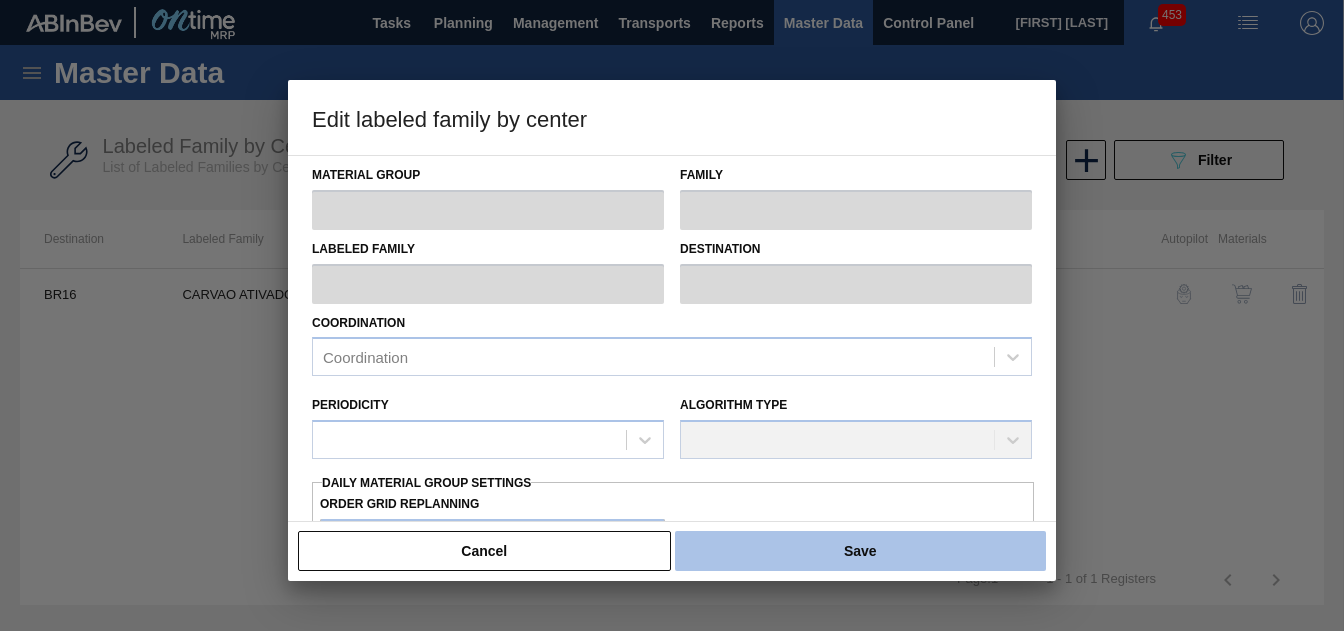 type on "Químicos" 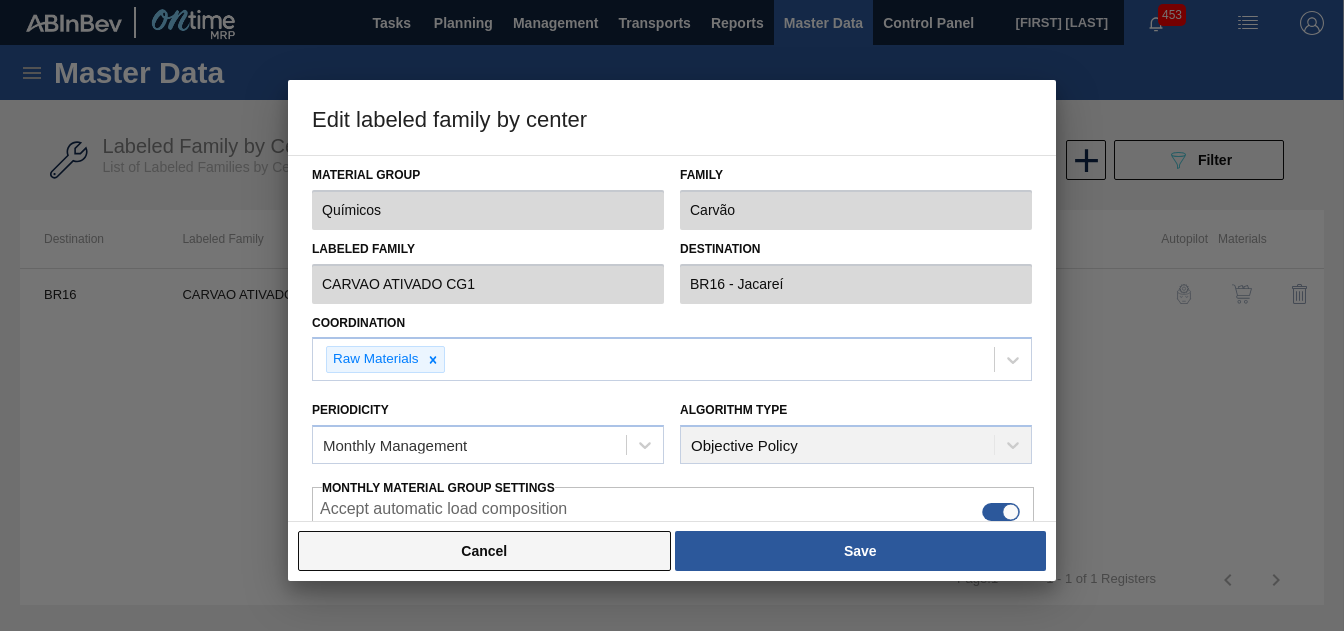 click on "Cancel" at bounding box center [484, 551] 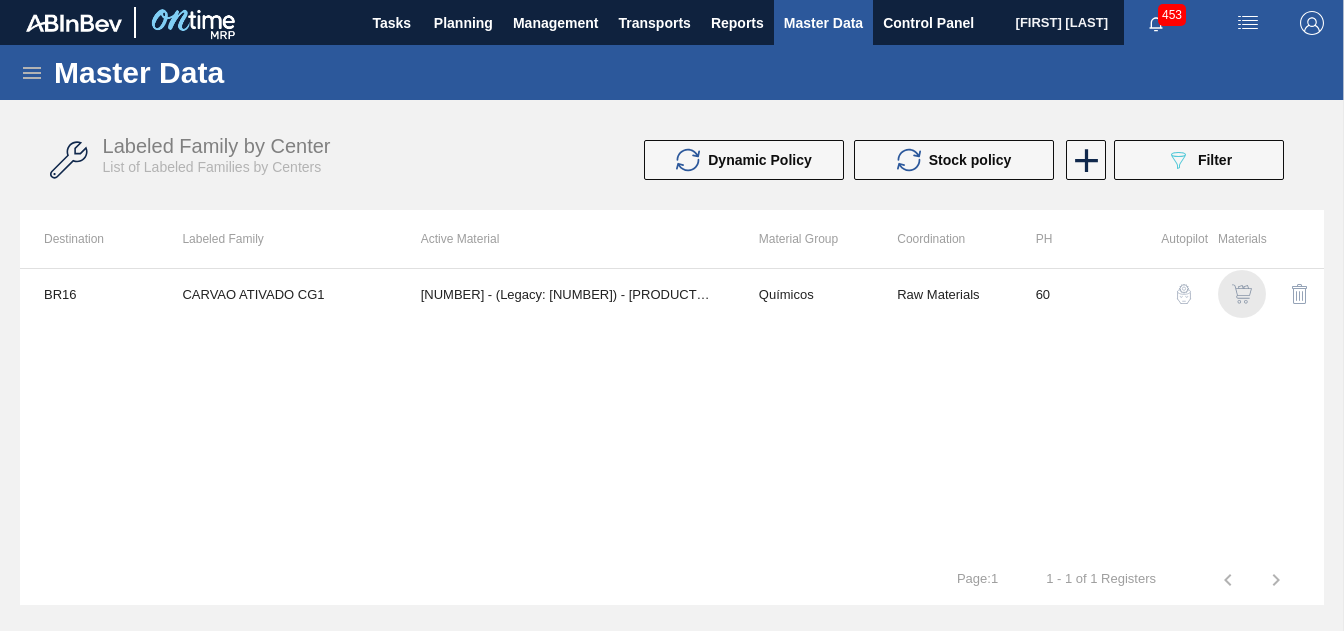 click at bounding box center (1242, 294) 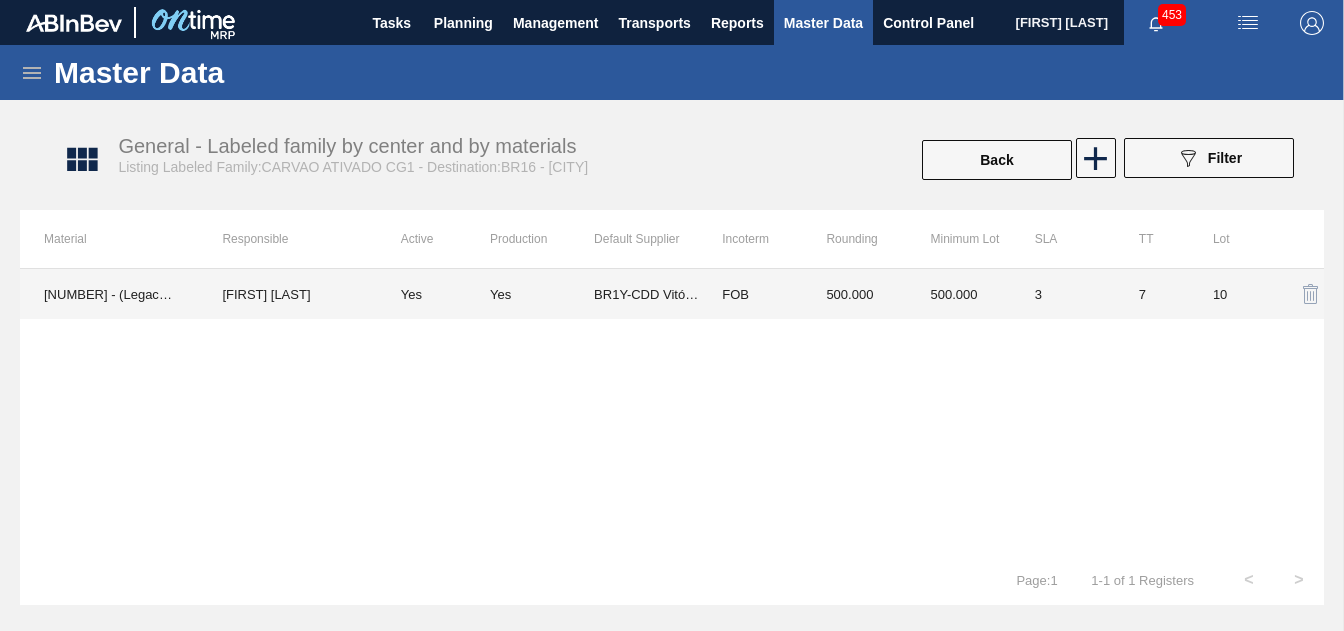 click on "[FIRST] [LAST]" at bounding box center [287, 294] 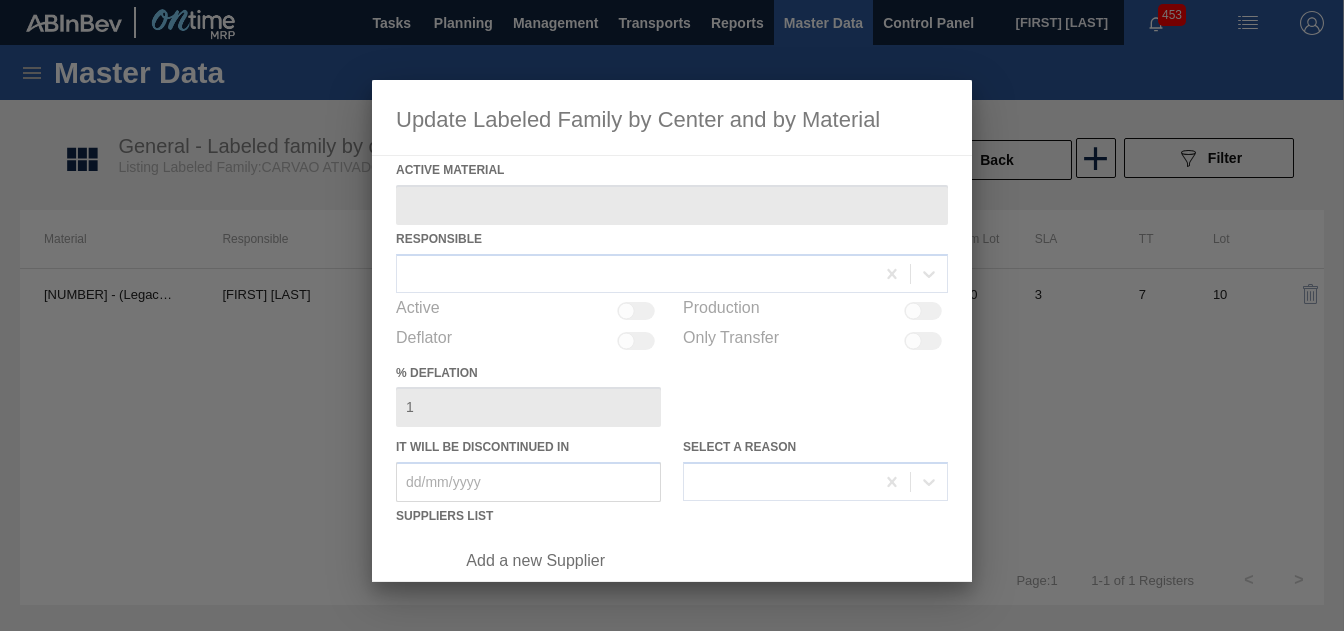 type on "[NUMBER] - (Legacy: [NUMBER]) - [PRODUCT_NAME];" 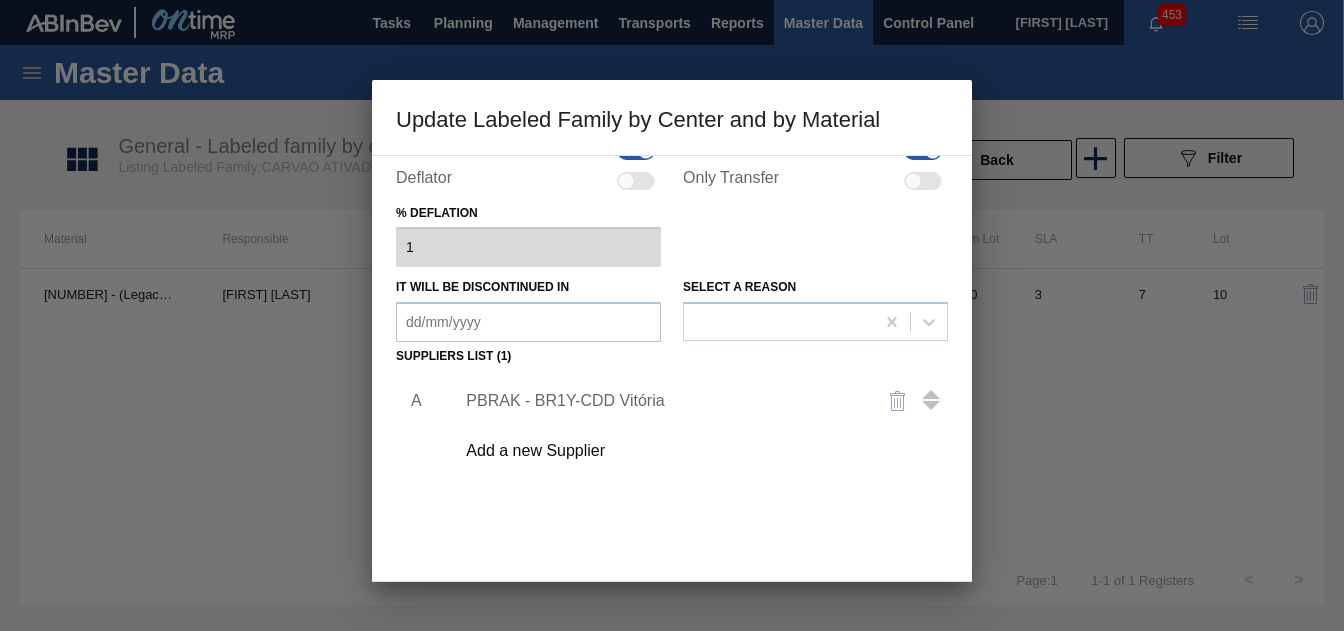 scroll, scrollTop: 162, scrollLeft: 0, axis: vertical 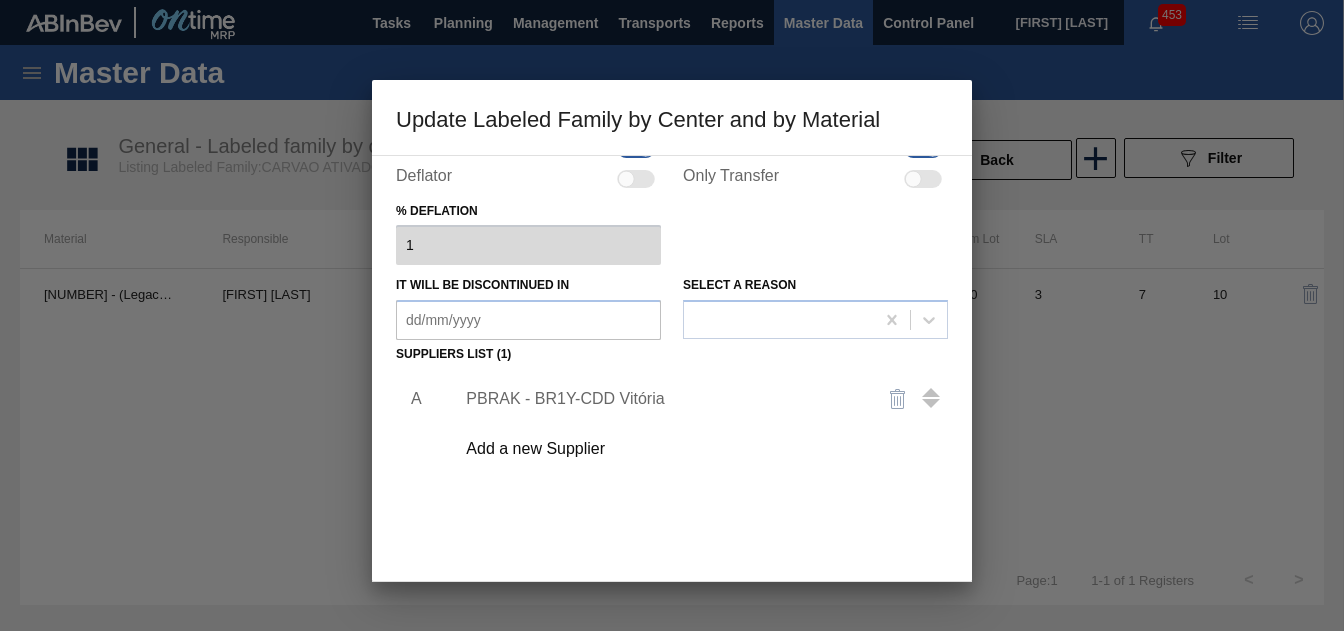 click on "PBRAK - BR1Y-CDD Vitória" at bounding box center [662, 399] 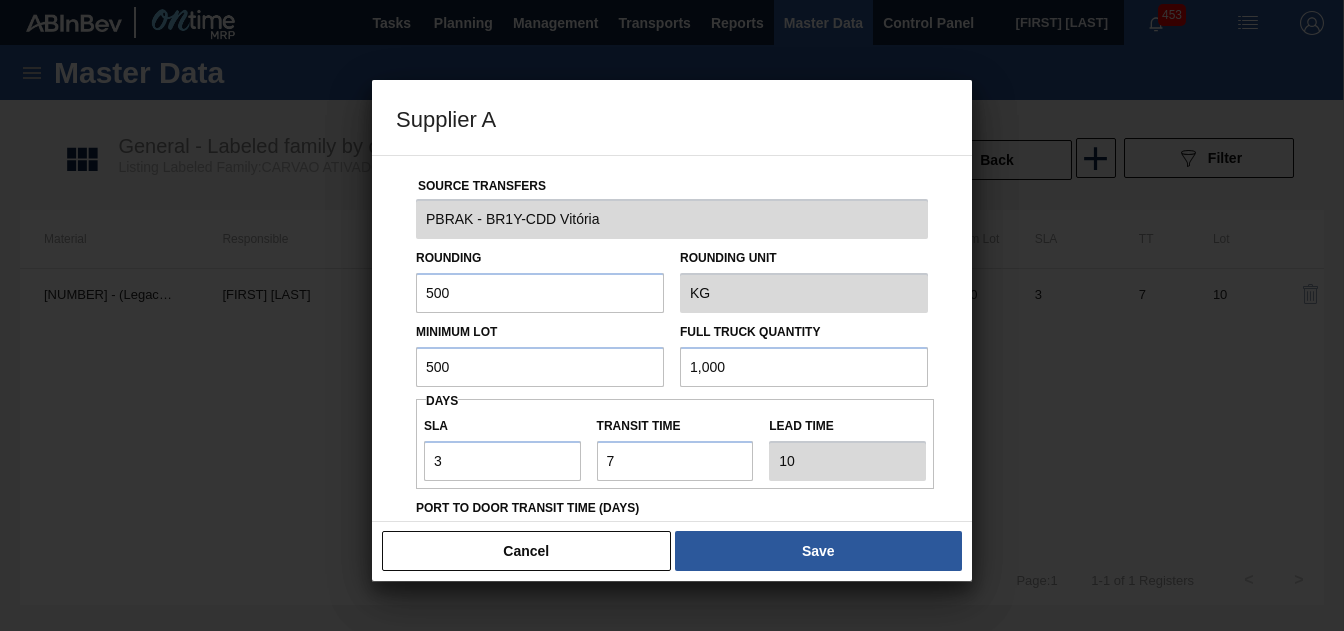 click on "500" at bounding box center (540, 293) 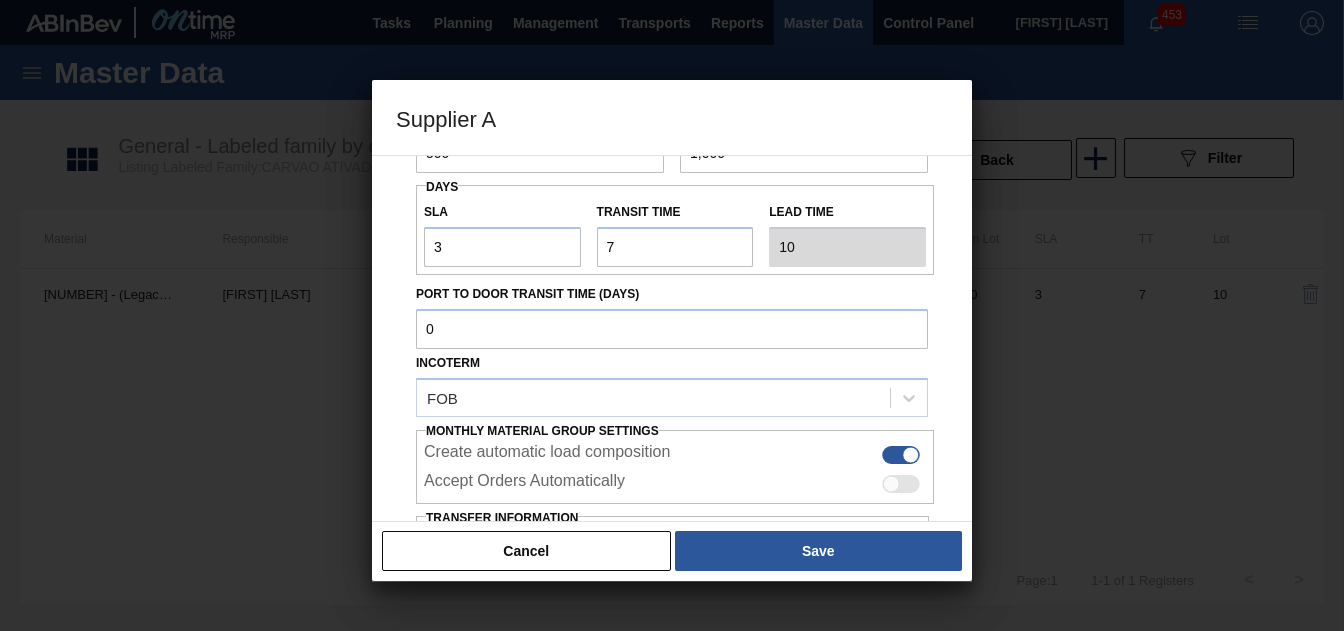 scroll, scrollTop: 221, scrollLeft: 0, axis: vertical 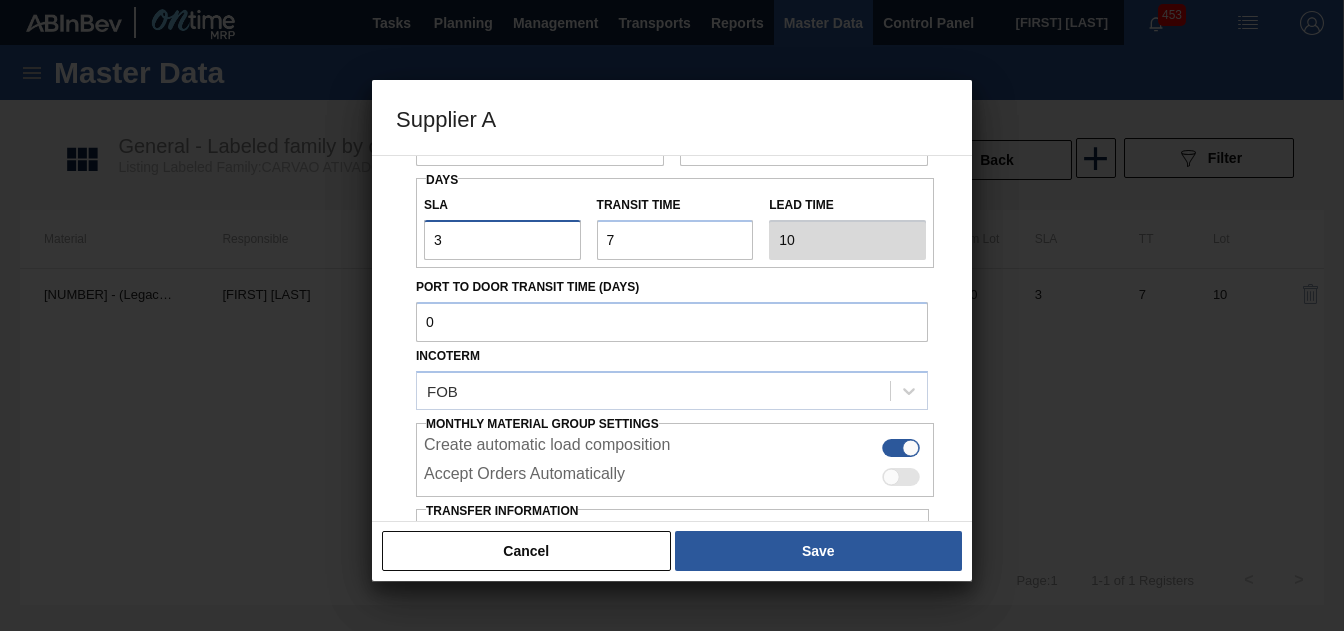drag, startPoint x: 431, startPoint y: 246, endPoint x: 700, endPoint y: 247, distance: 269.00186 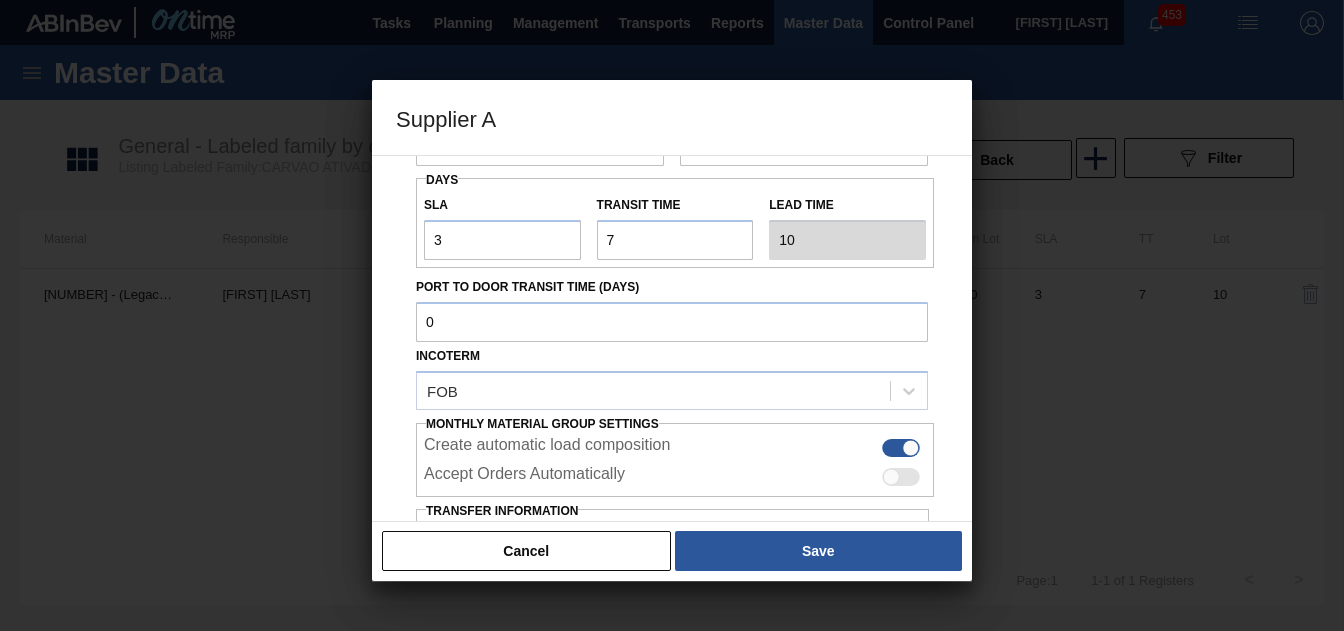 click on "SLA 3 Transit time Lead time 10" at bounding box center (675, 223) 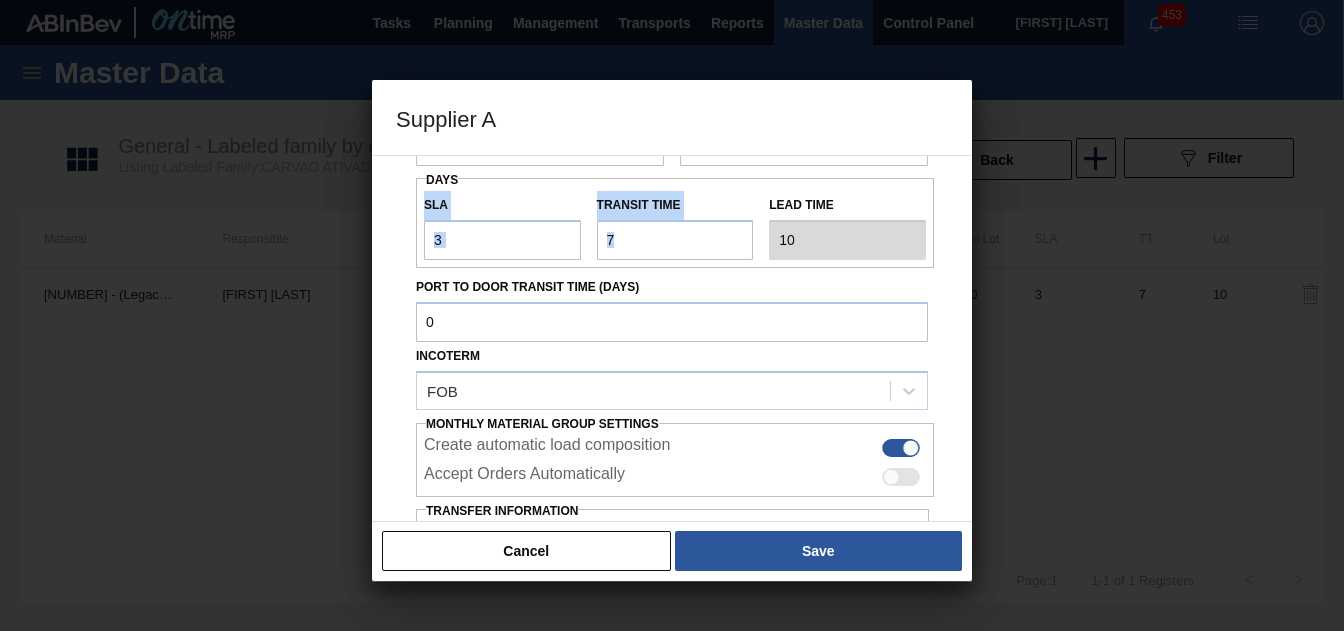 click on "SLA 3 Transit time Lead time 10" at bounding box center (675, 223) 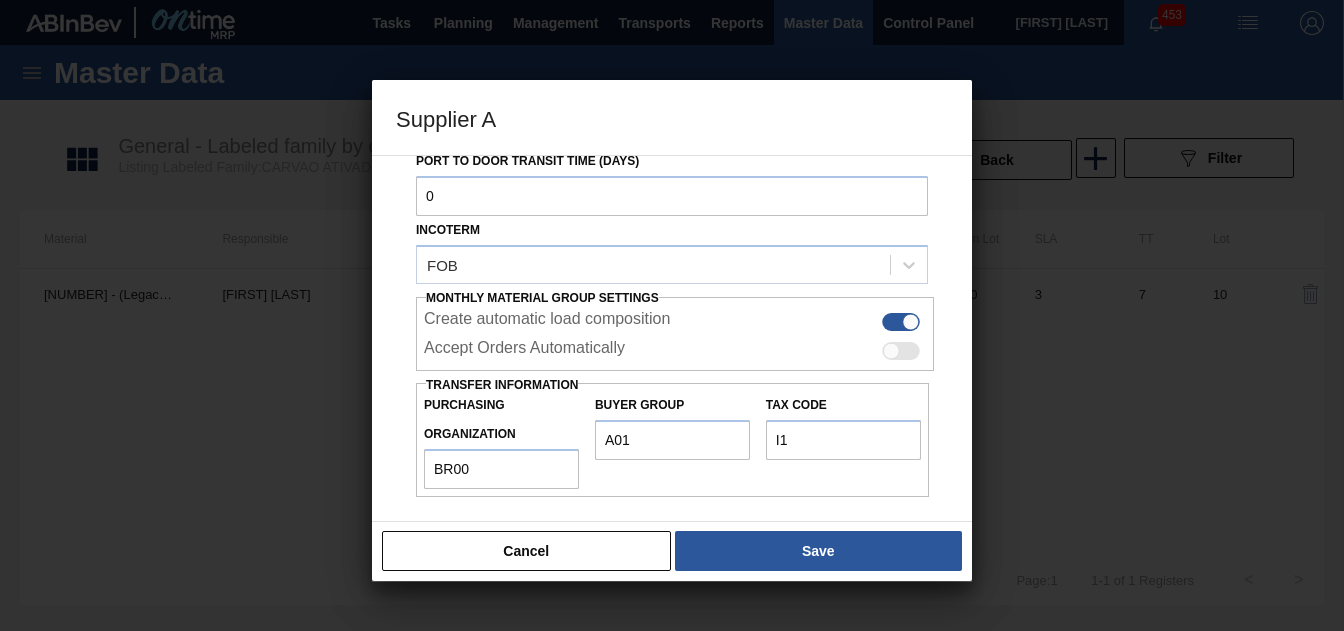 scroll, scrollTop: 347, scrollLeft: 0, axis: vertical 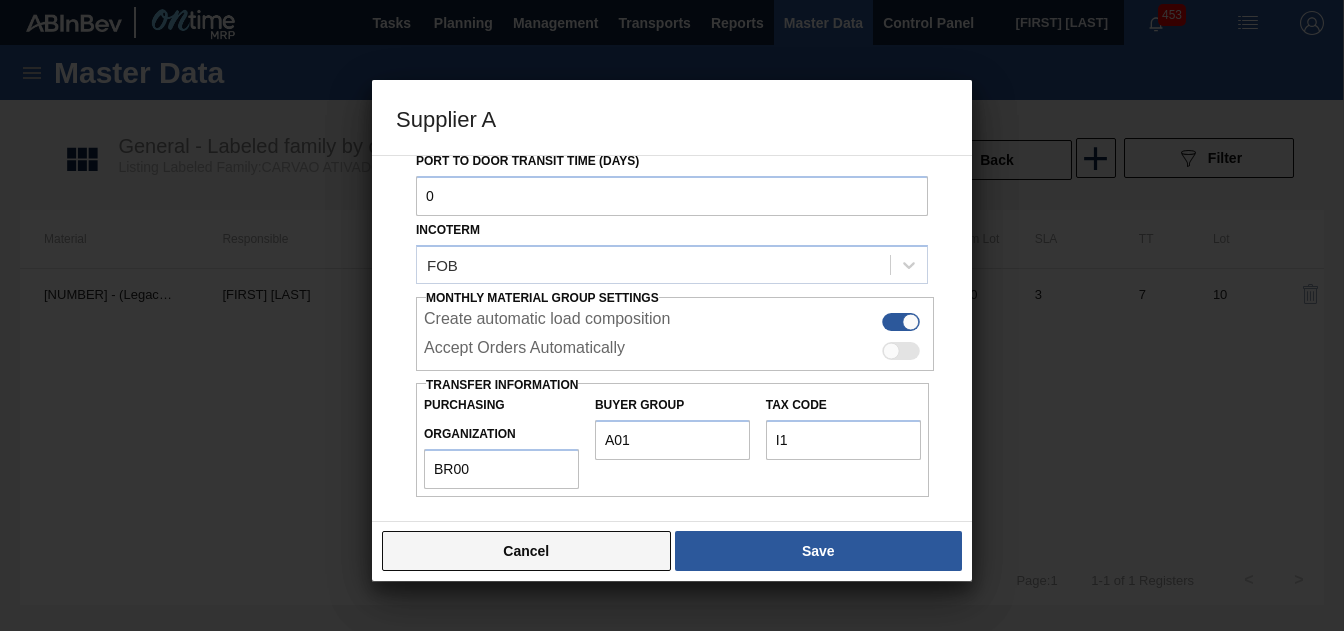 click on "Cancel" at bounding box center (526, 551) 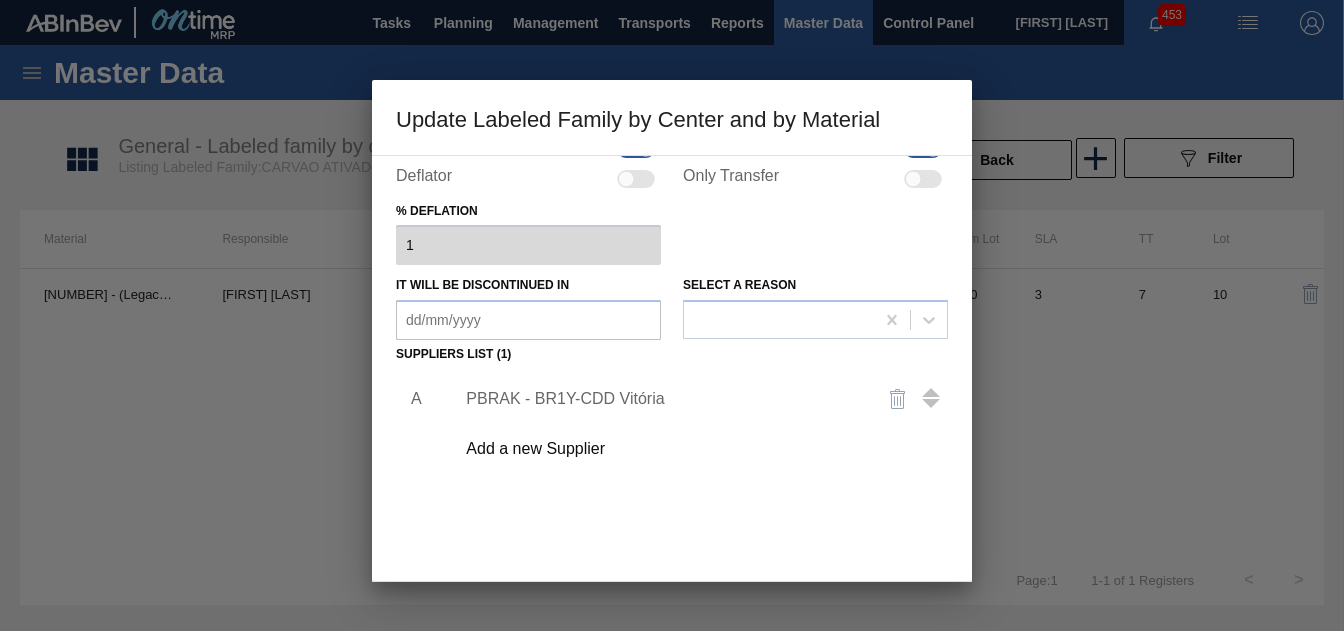 scroll, scrollTop: 270, scrollLeft: 0, axis: vertical 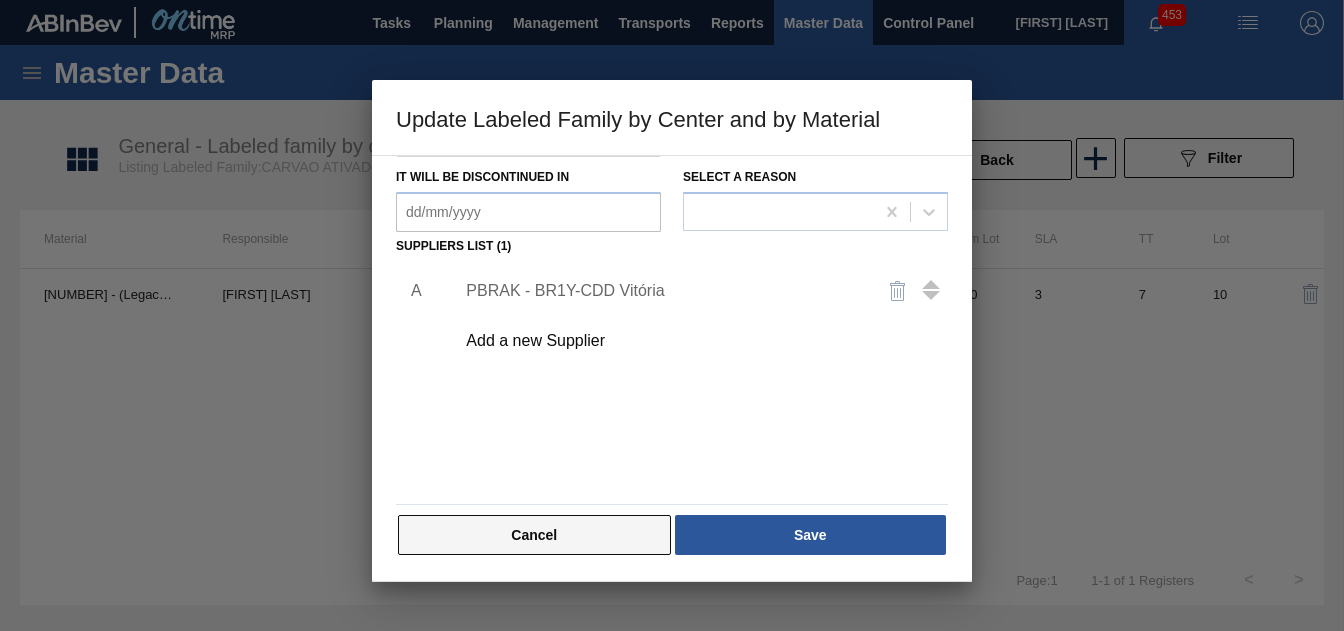 click on "Cancel" at bounding box center [534, 535] 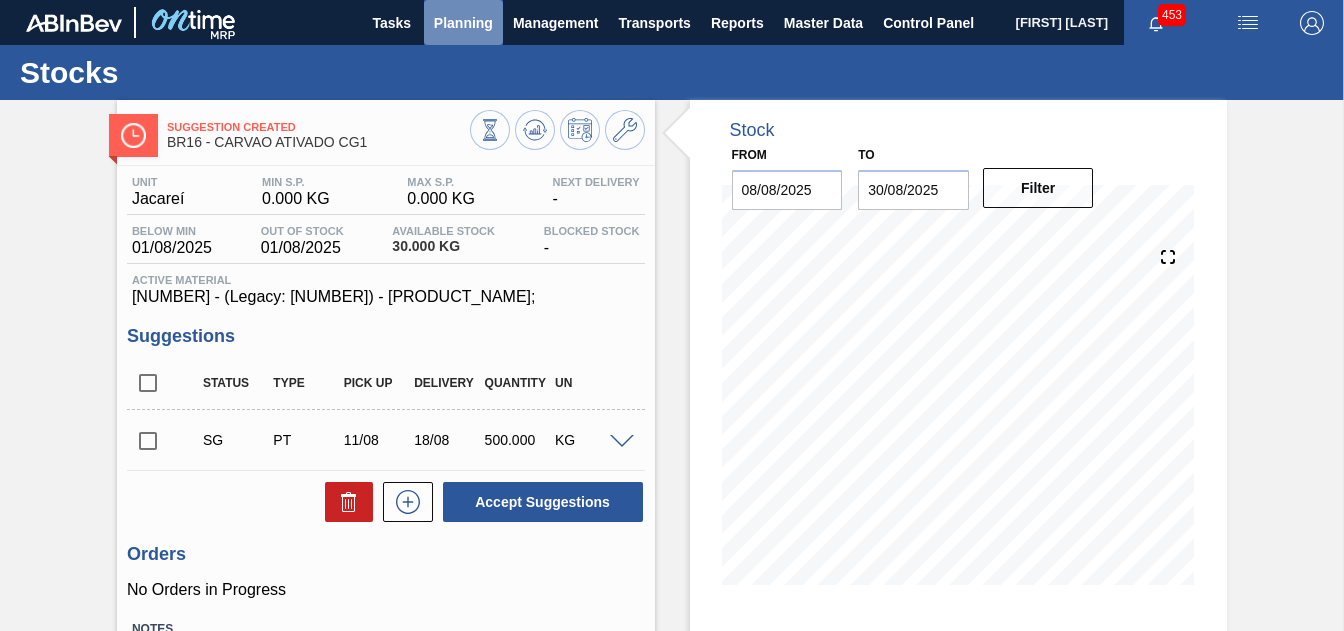 click on "Planning" at bounding box center [463, 23] 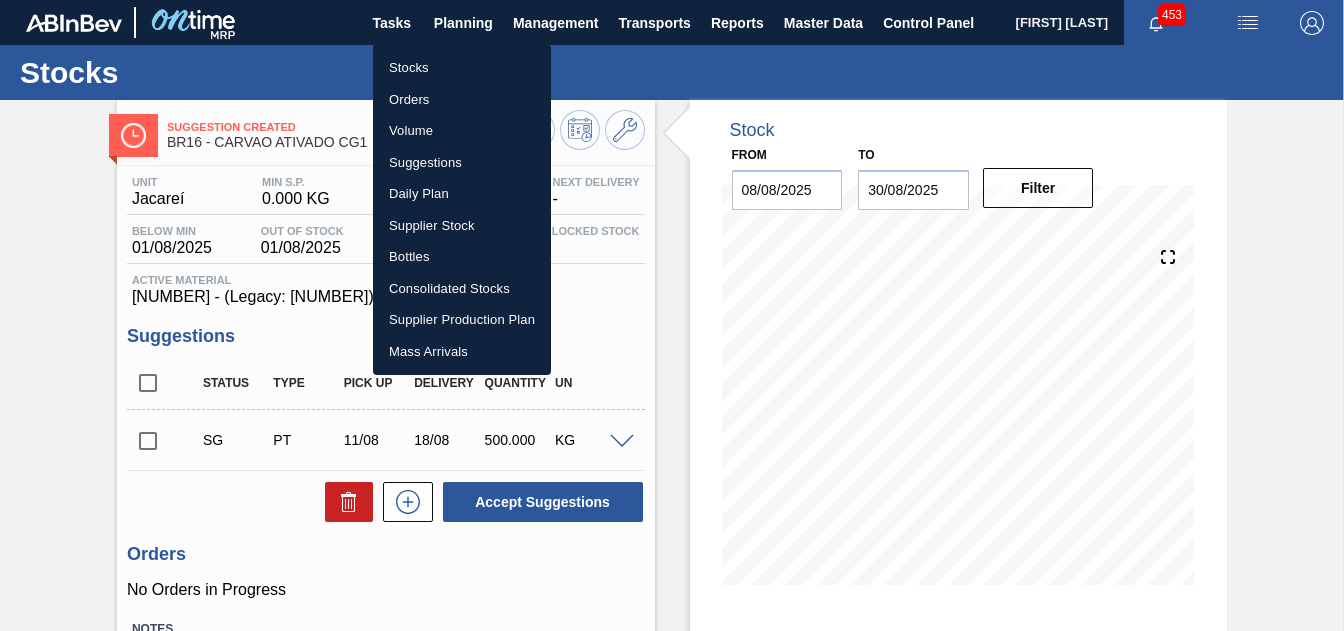 click on "Consolidated Stocks" at bounding box center (462, 289) 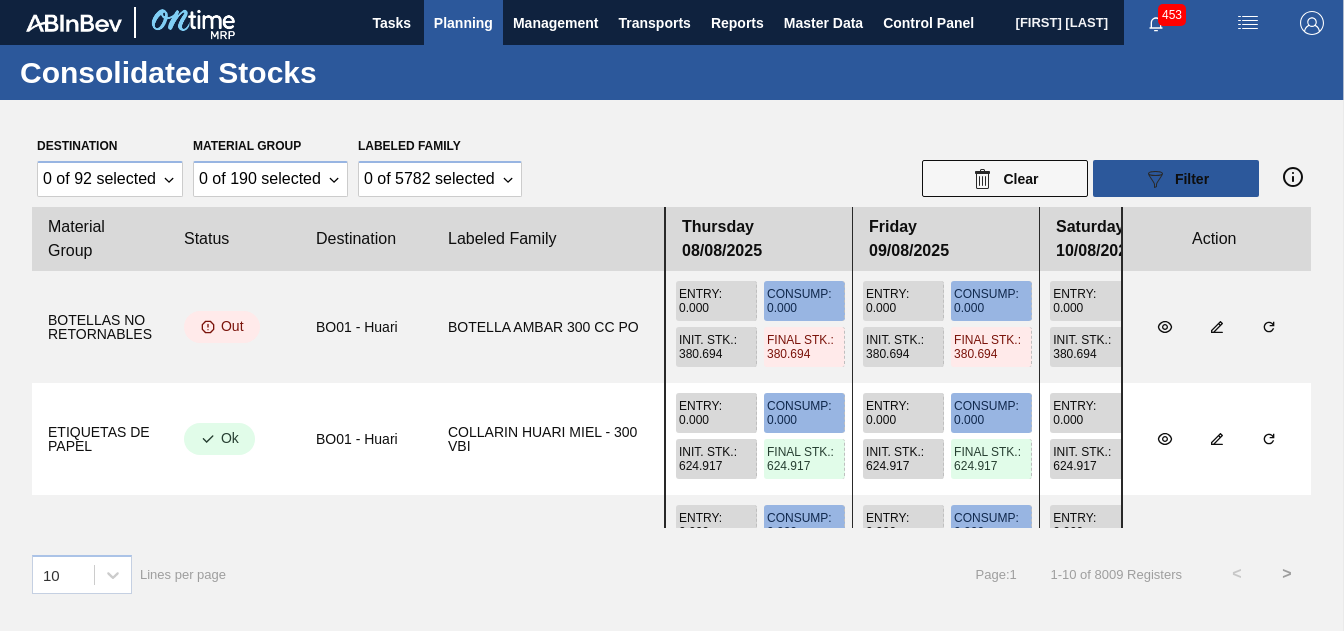 scroll, scrollTop: 0, scrollLeft: 0, axis: both 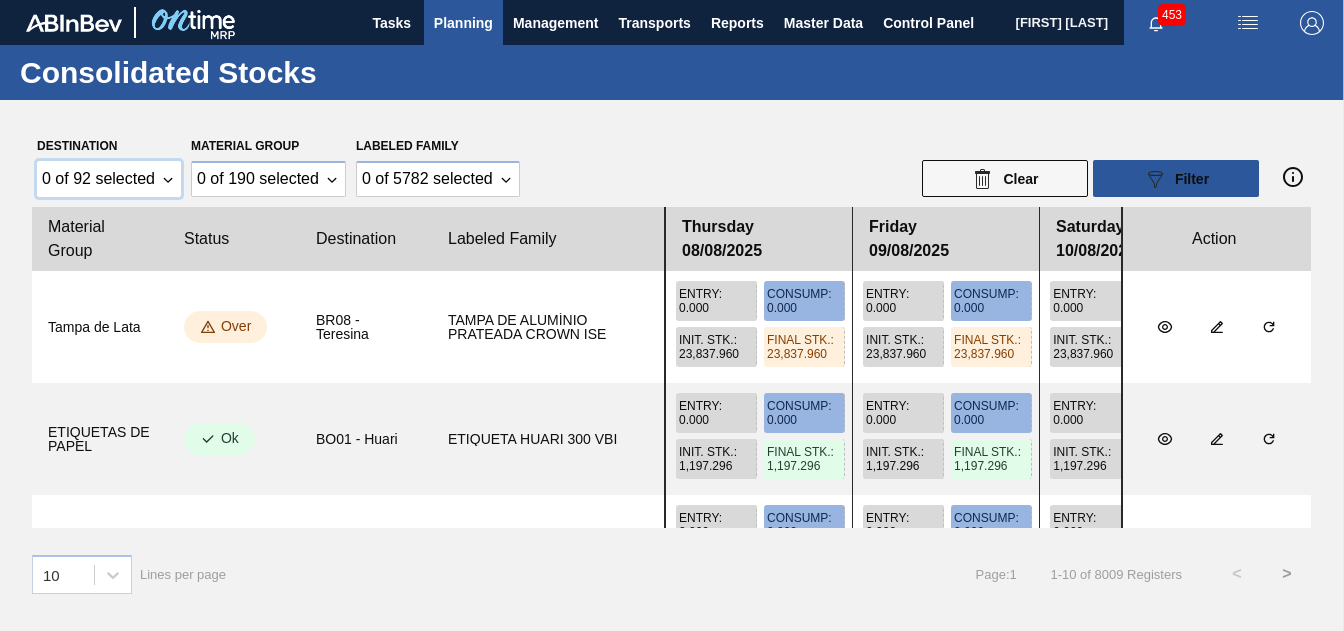 click on "0   of   92   selected" at bounding box center (109, 179) 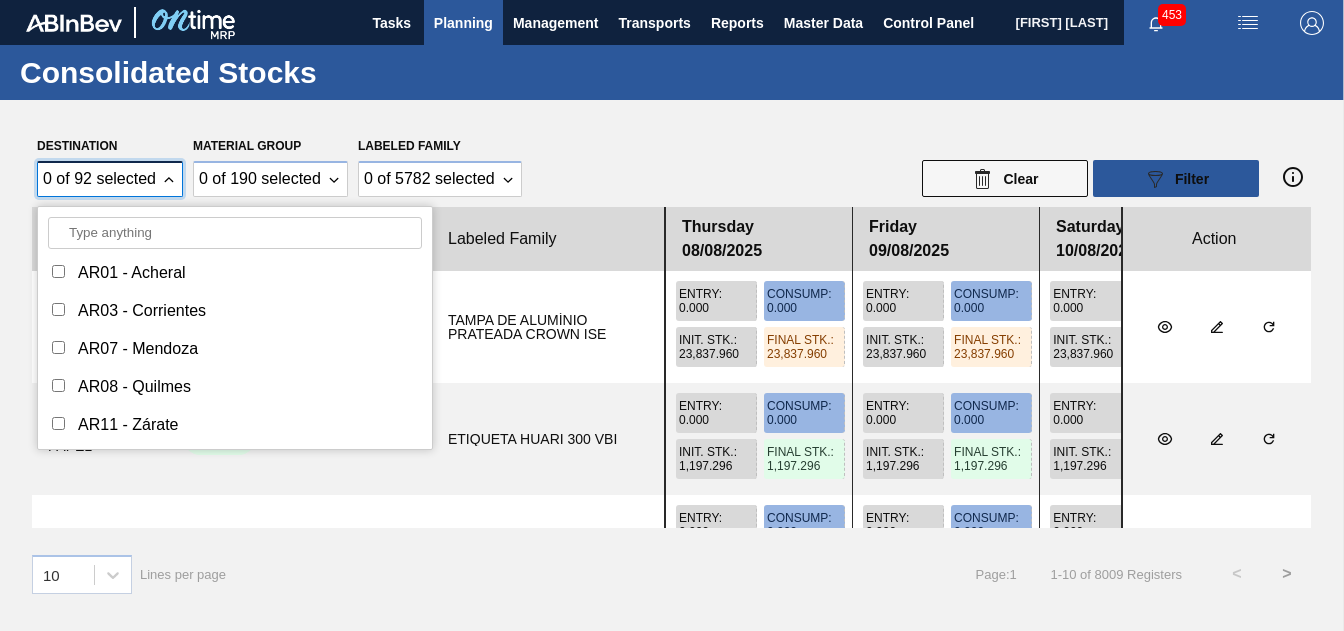 click at bounding box center [235, 233] 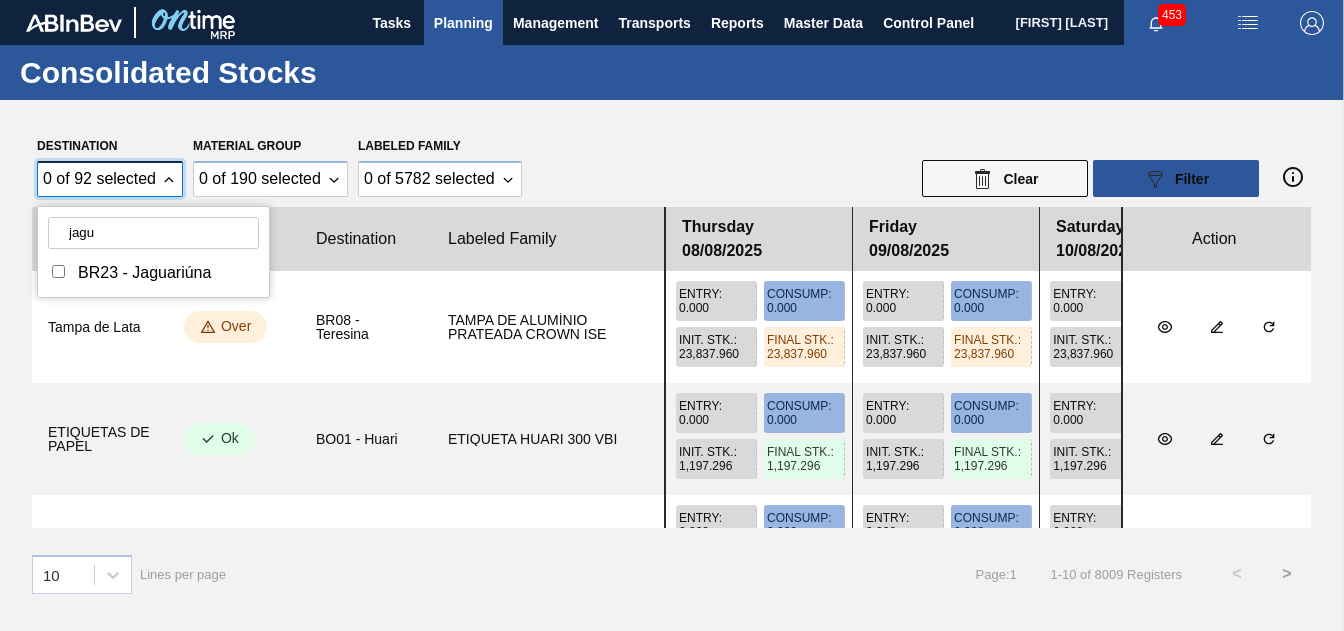 type on "jagu" 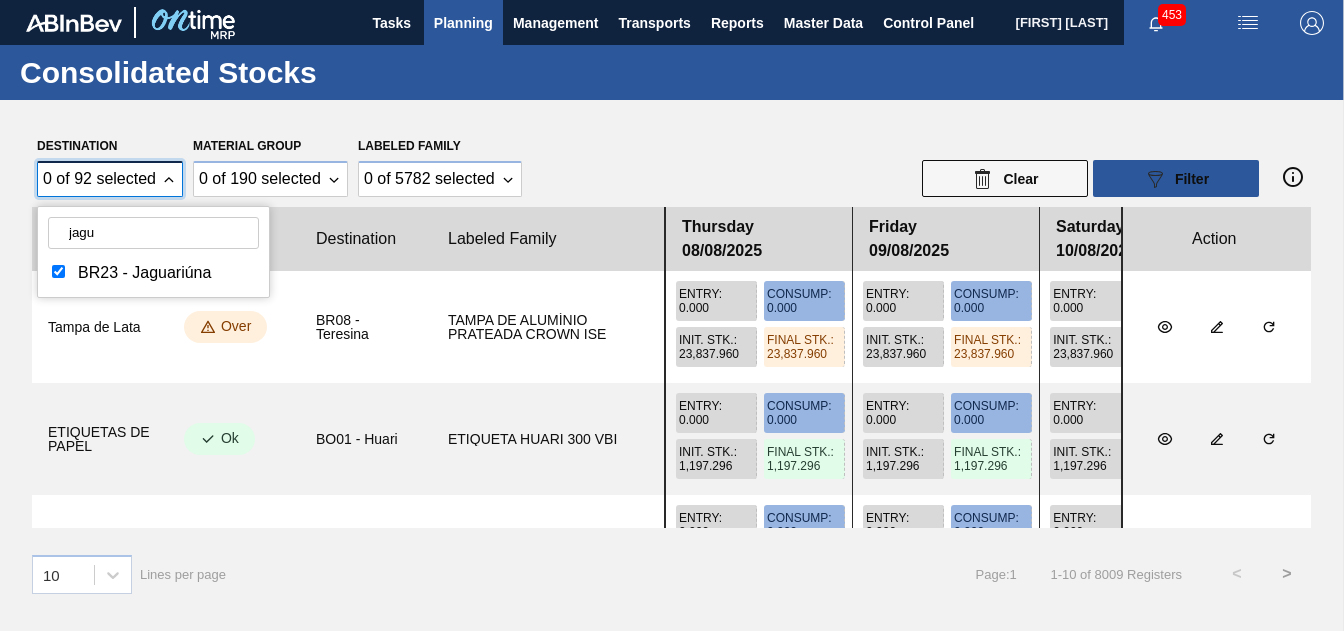 checkbox on "true" 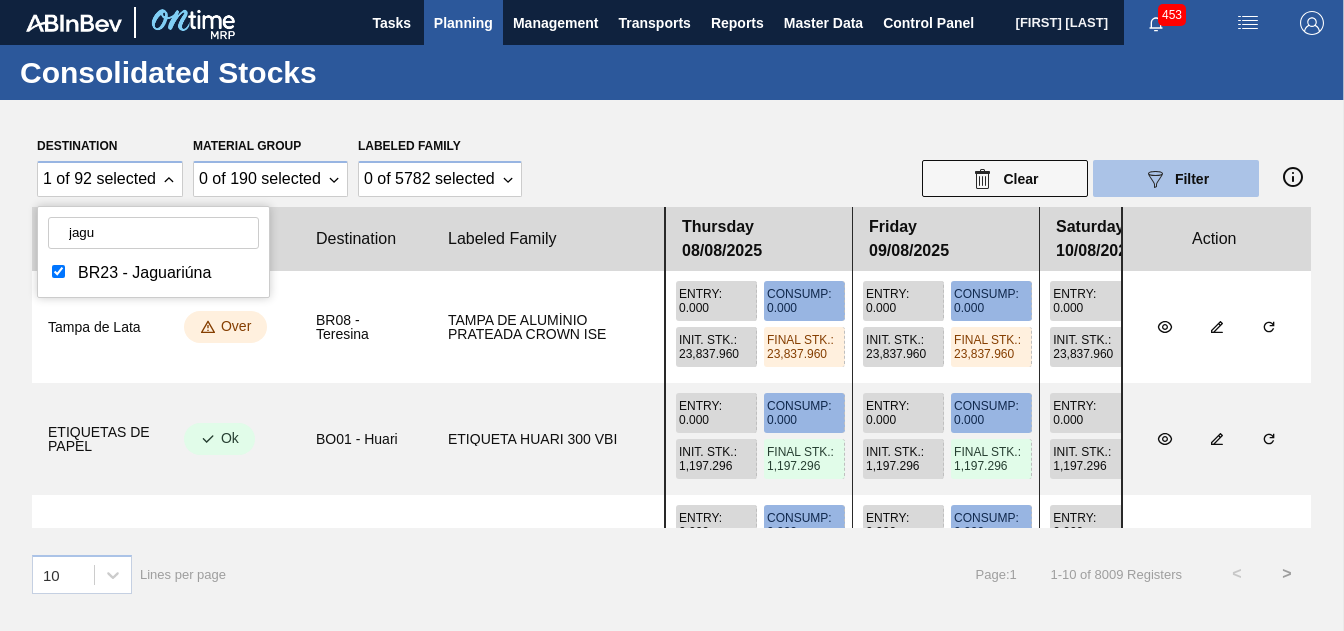 click on "Filter" at bounding box center (1192, 179) 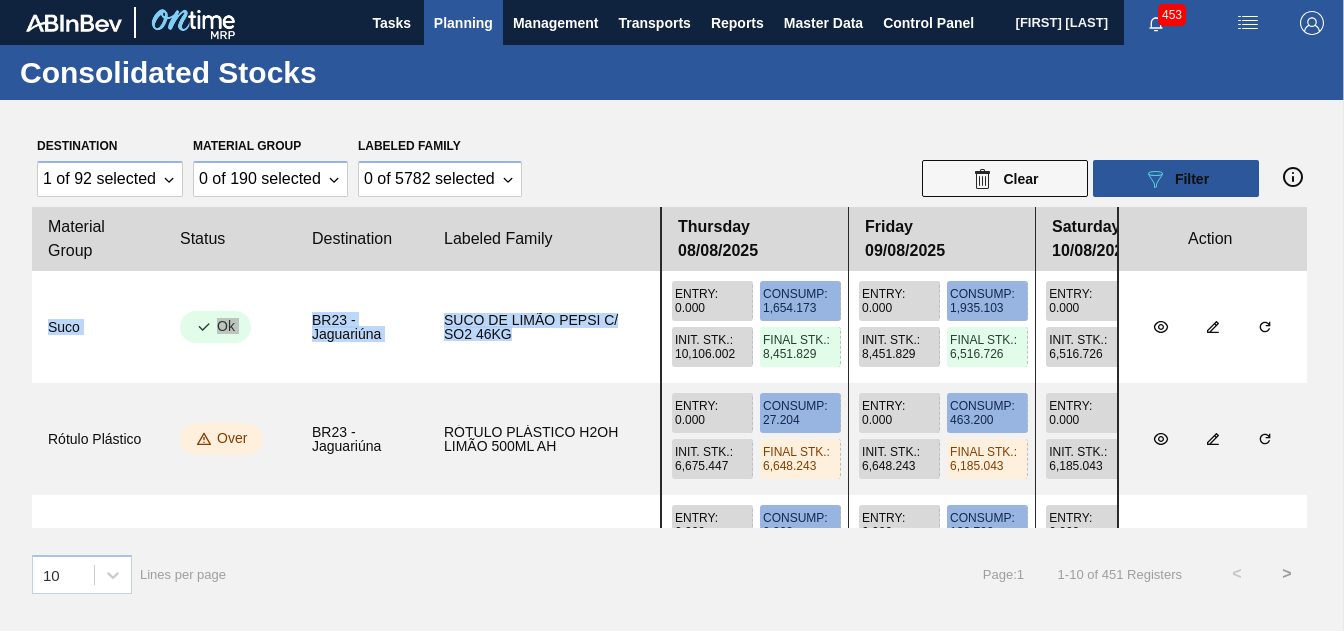 drag, startPoint x: 49, startPoint y: 325, endPoint x: 535, endPoint y: 344, distance: 486.37125 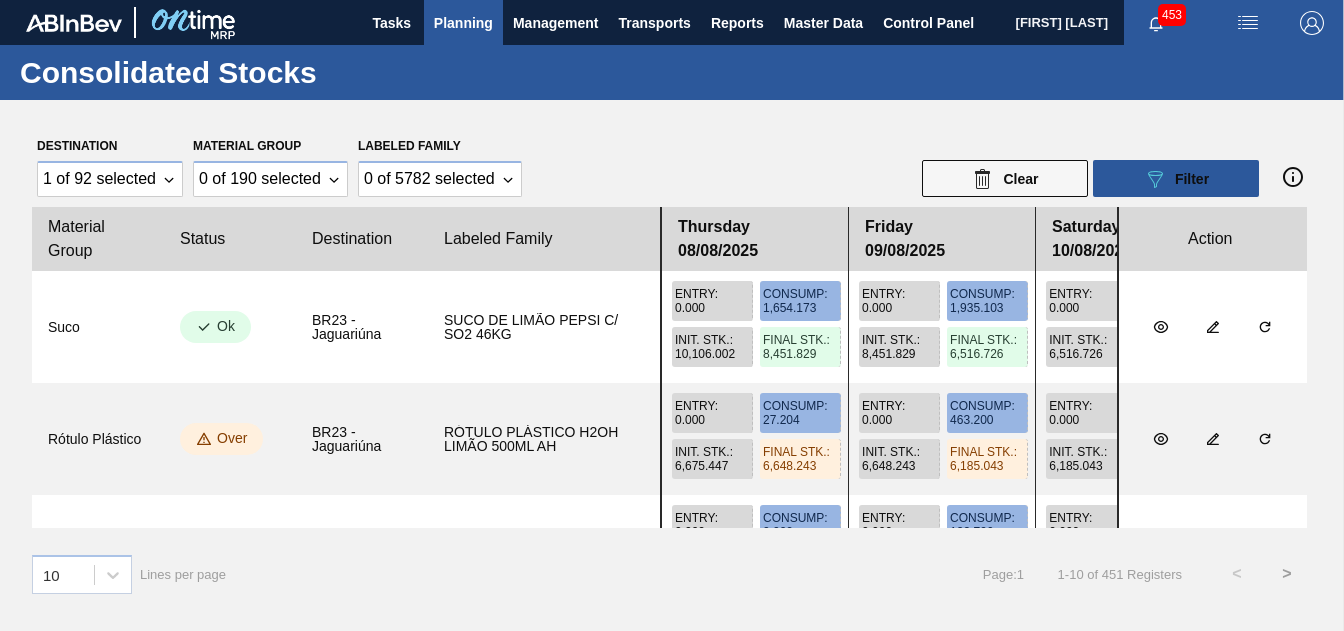 click on "BR23 - Jaguariúna" 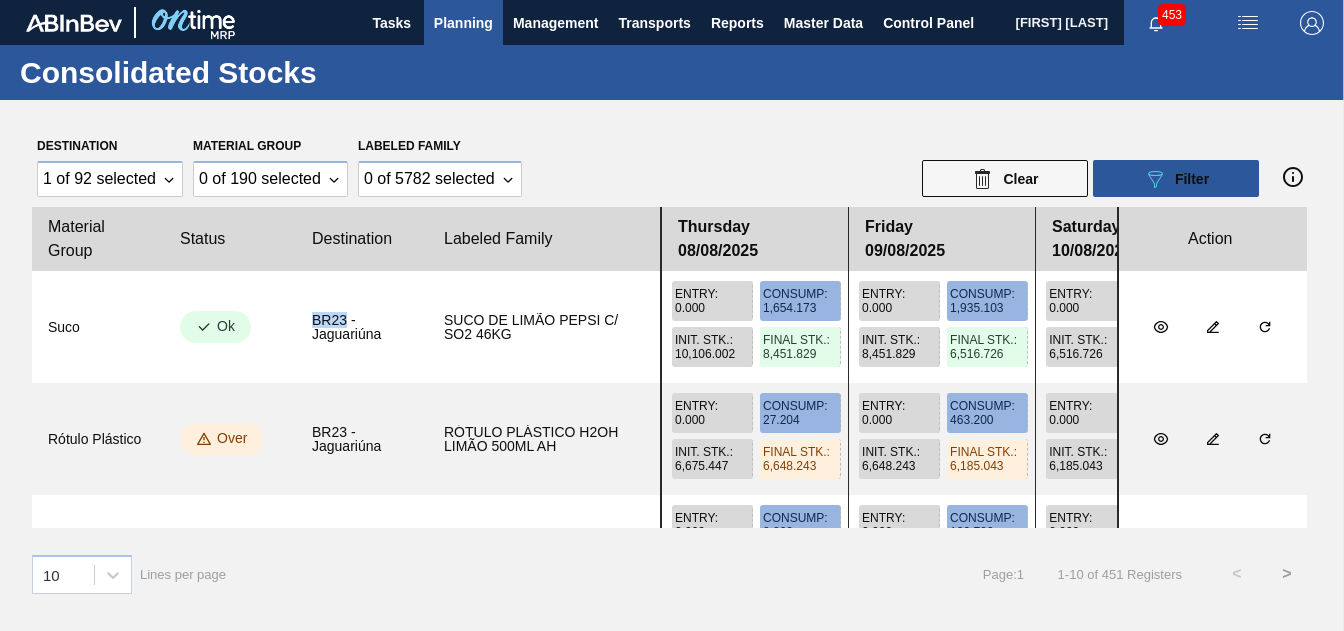 click on "BR23 - Jaguariúna" 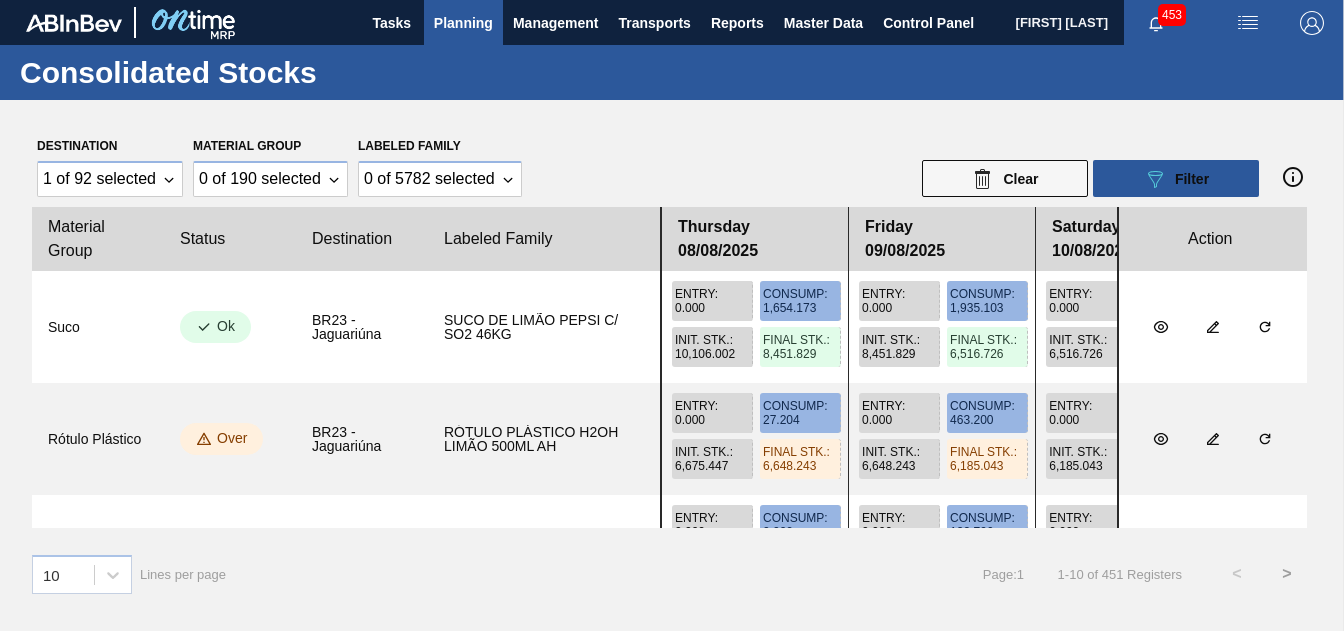 click on "BR23 - Jaguariúna" 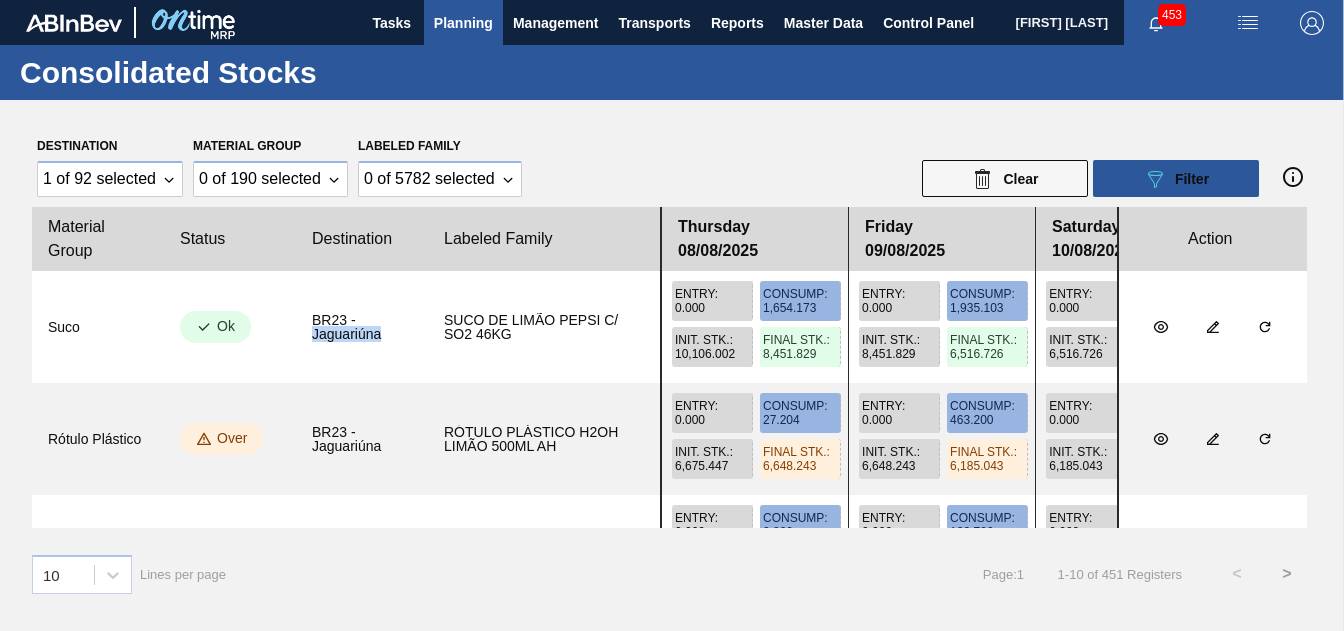 click on "BR23 - Jaguariúna" 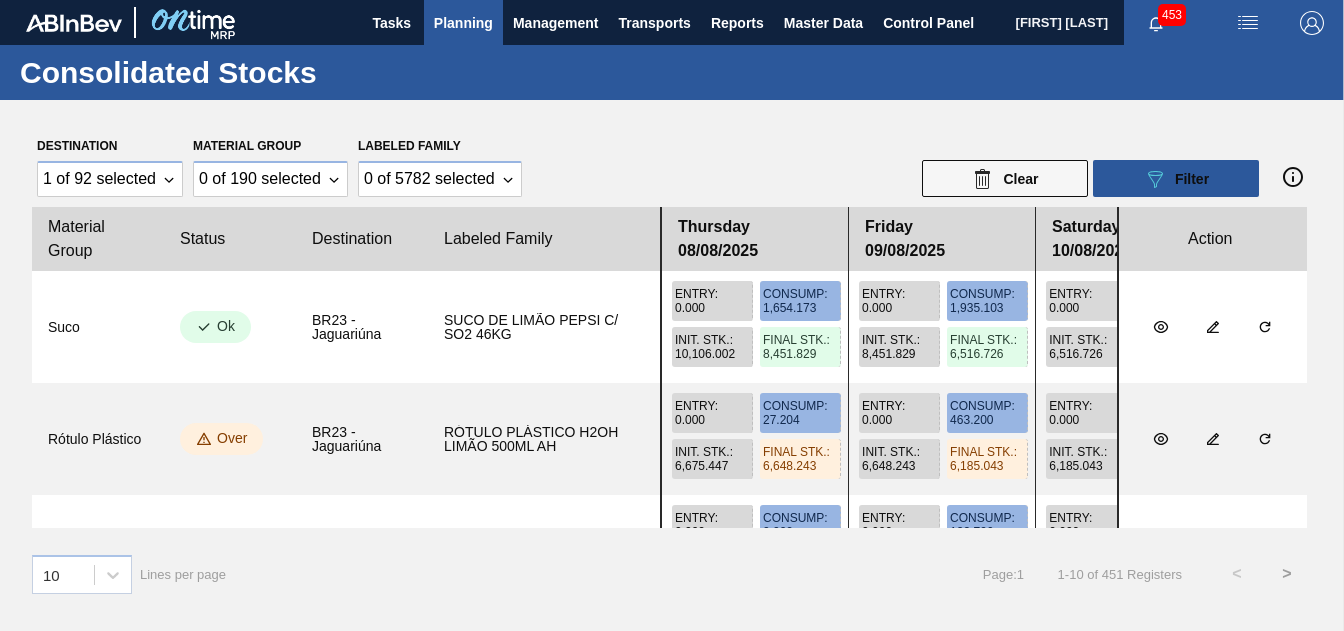drag, startPoint x: 197, startPoint y: 328, endPoint x: 238, endPoint y: 328, distance: 41 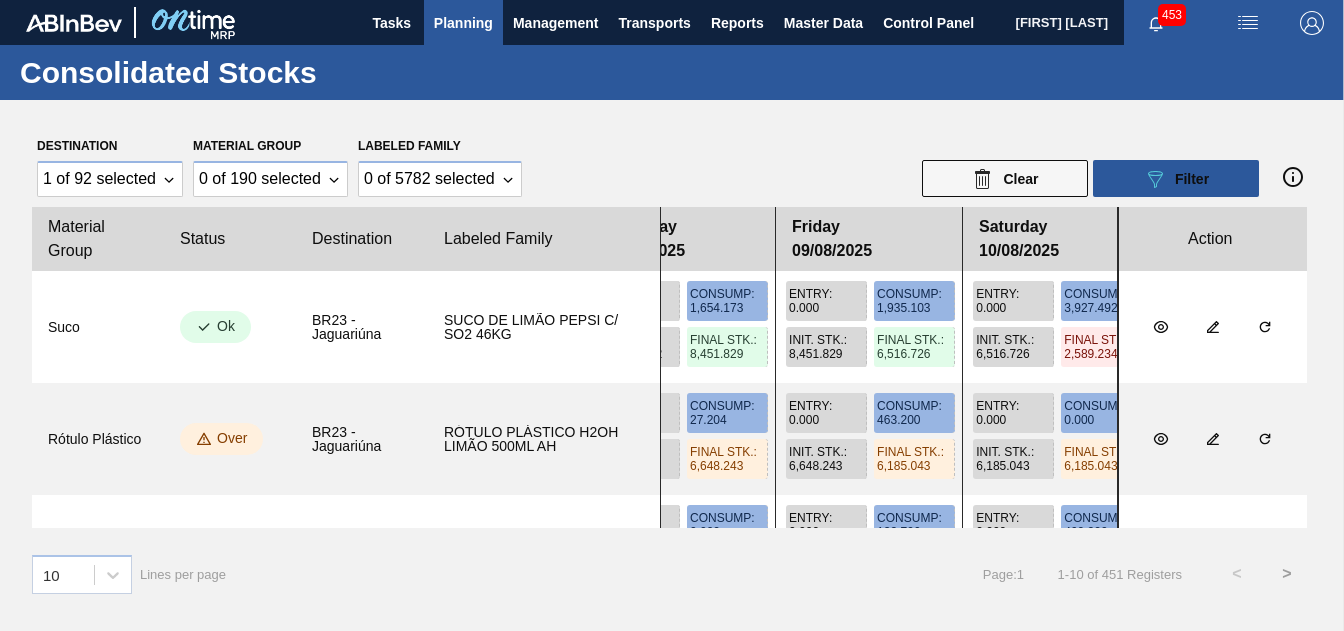 drag, startPoint x: 825, startPoint y: 331, endPoint x: 740, endPoint y: 347, distance: 86.492775 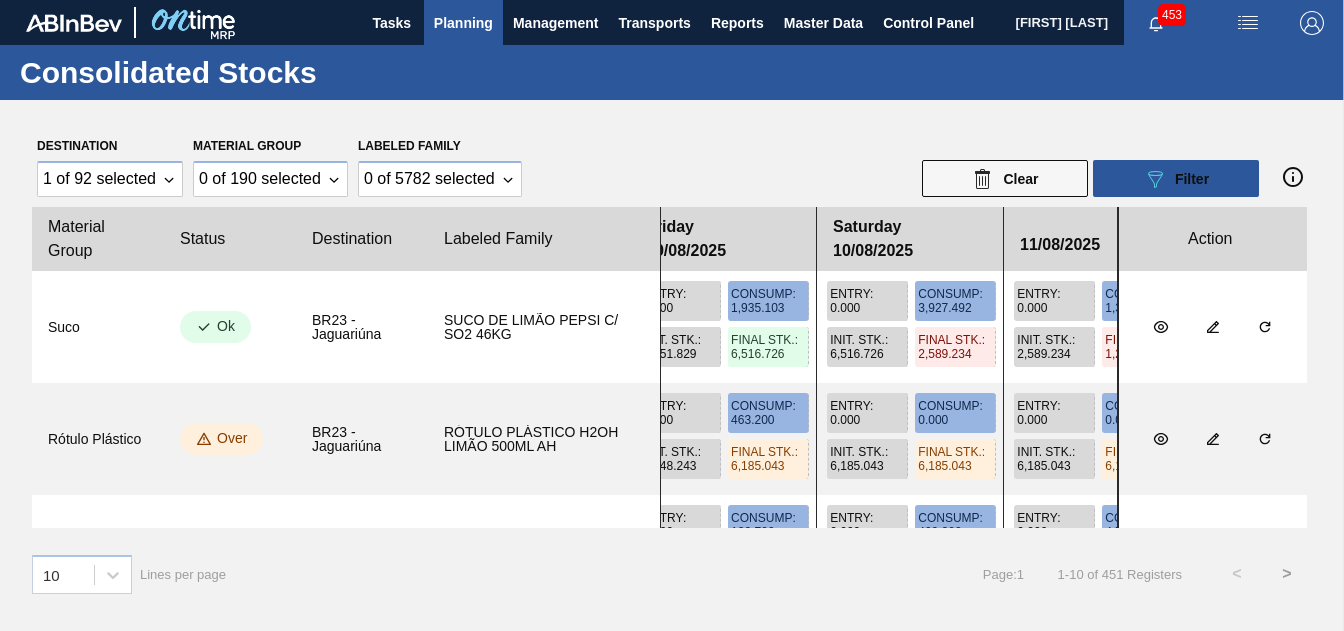 drag, startPoint x: 898, startPoint y: 337, endPoint x: 740, endPoint y: 360, distance: 159.66527 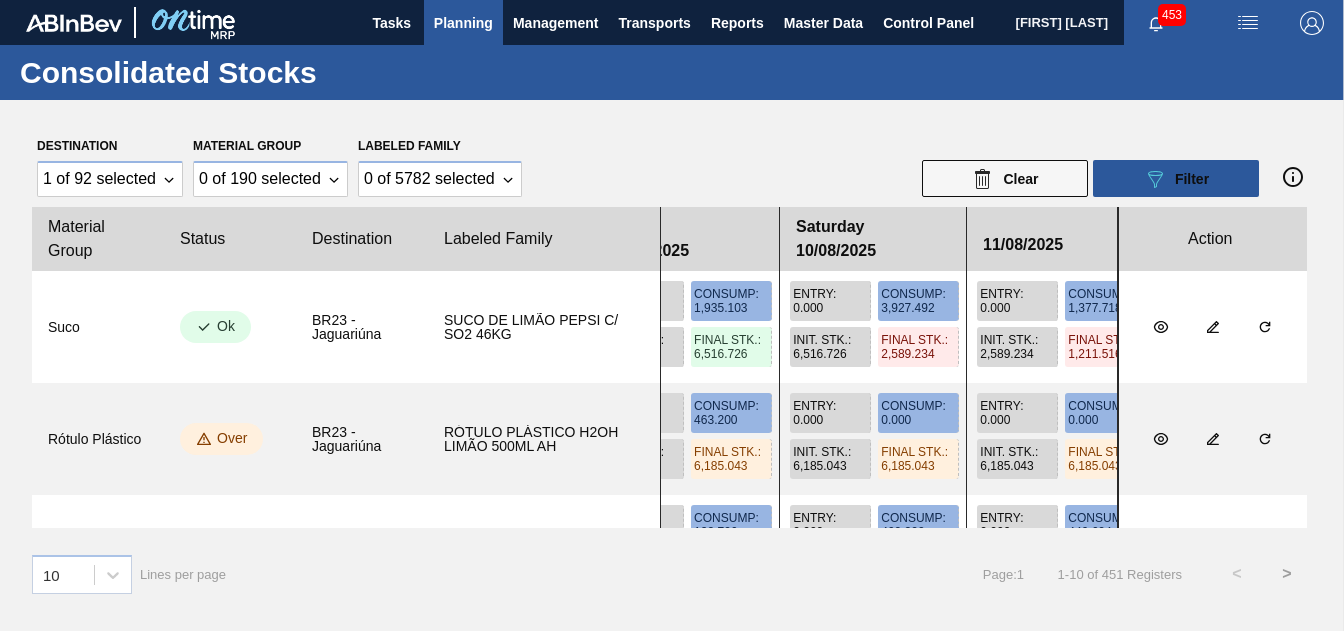 drag, startPoint x: 902, startPoint y: 351, endPoint x: 850, endPoint y: 356, distance: 52.23983 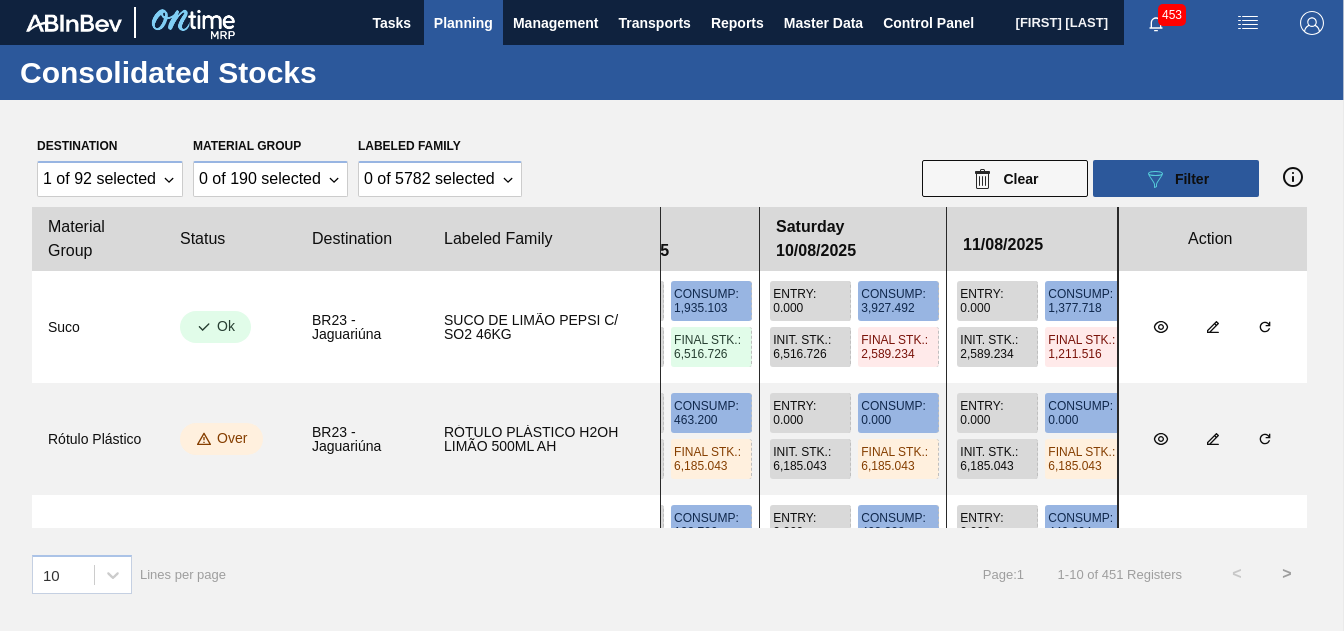 drag, startPoint x: 933, startPoint y: 343, endPoint x: 904, endPoint y: 343, distance: 29 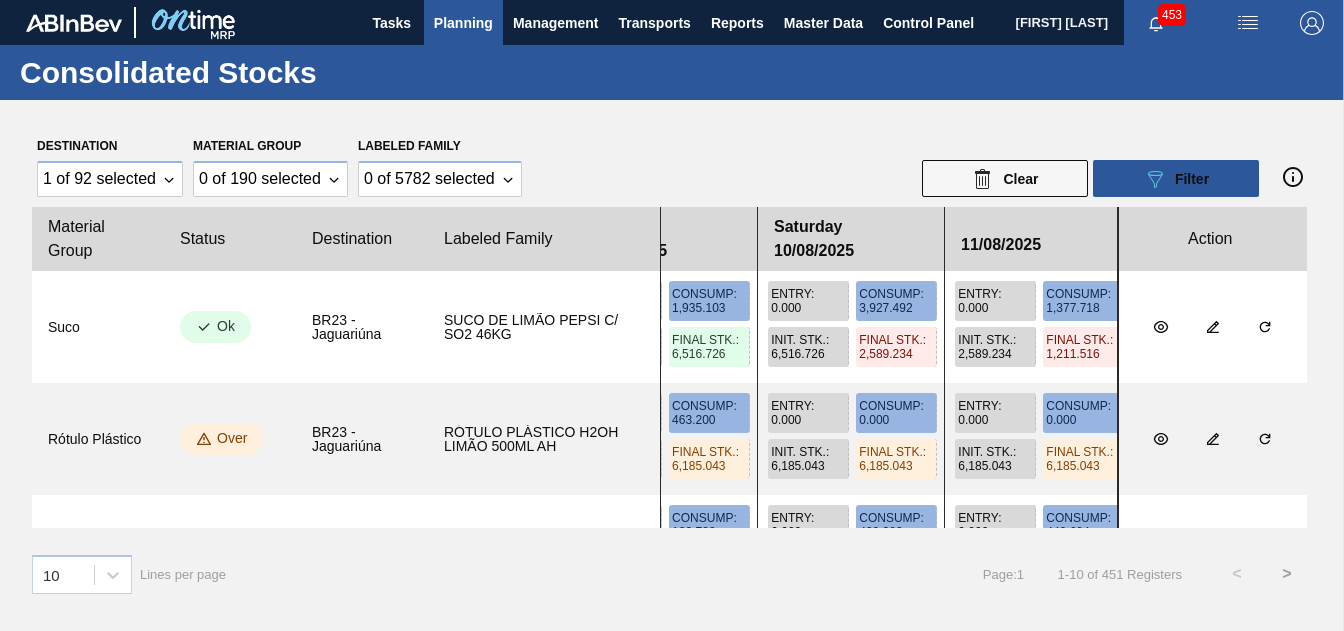 click on "Final Stk. :" 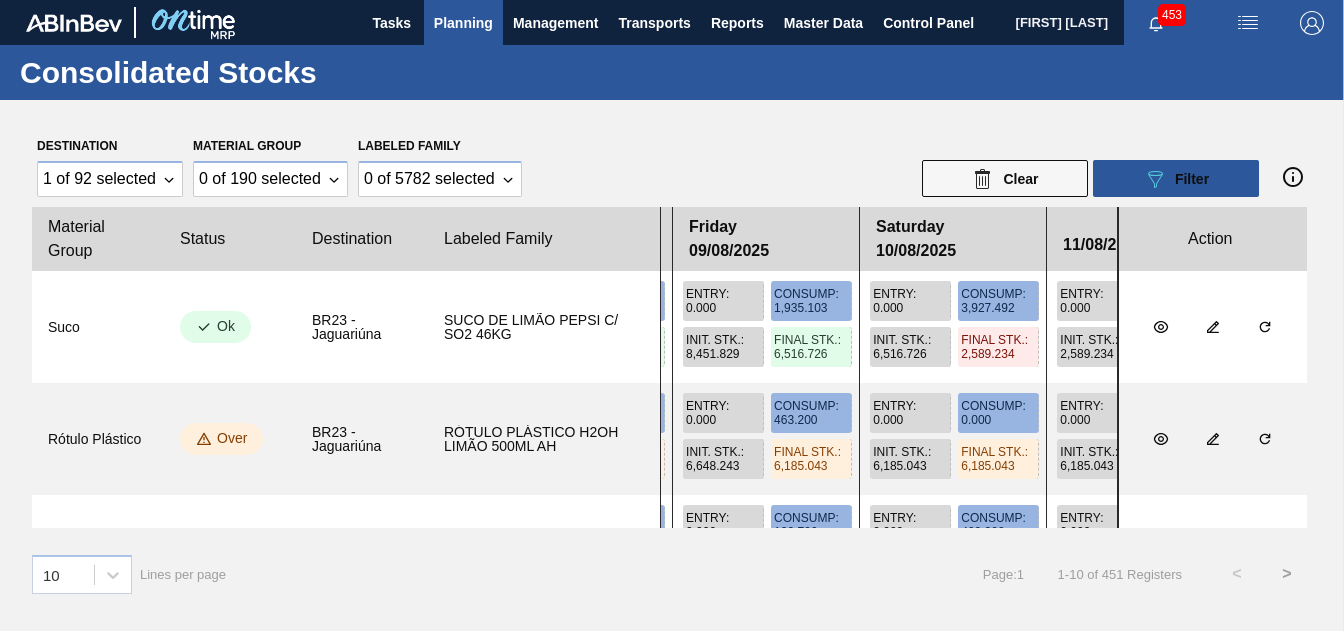 drag, startPoint x: 870, startPoint y: 330, endPoint x: 986, endPoint y: 332, distance: 116.01724 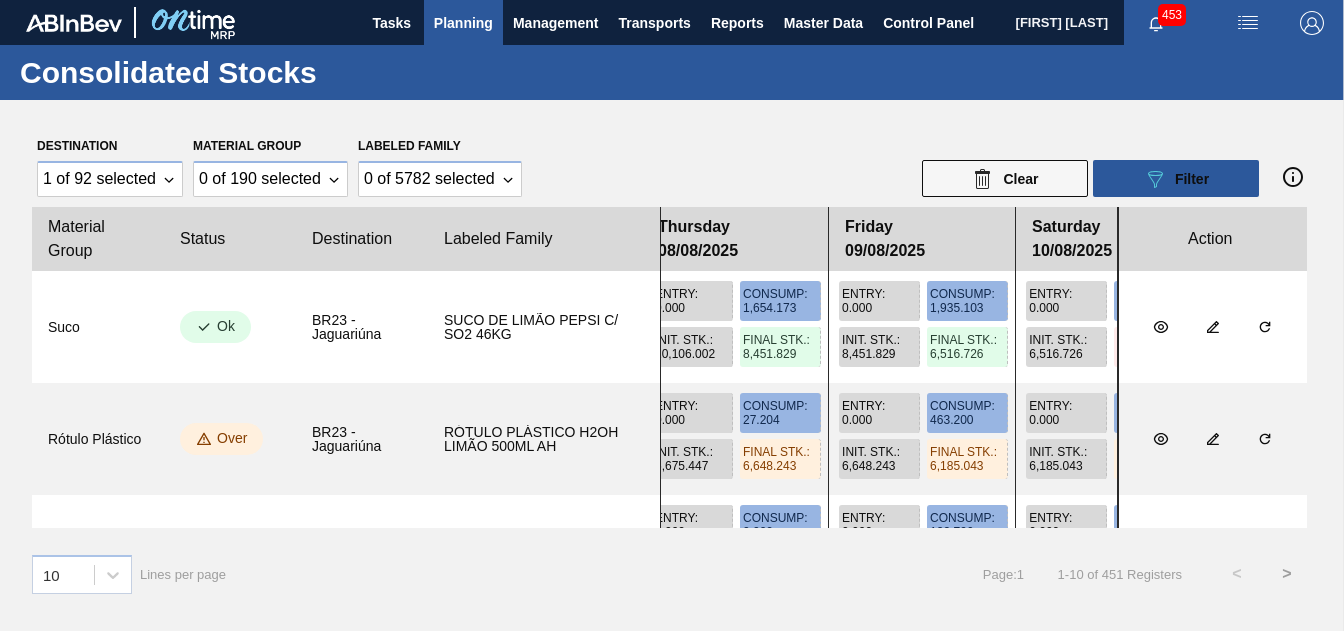 drag, startPoint x: 759, startPoint y: 312, endPoint x: 938, endPoint y: 336, distance: 180.60178 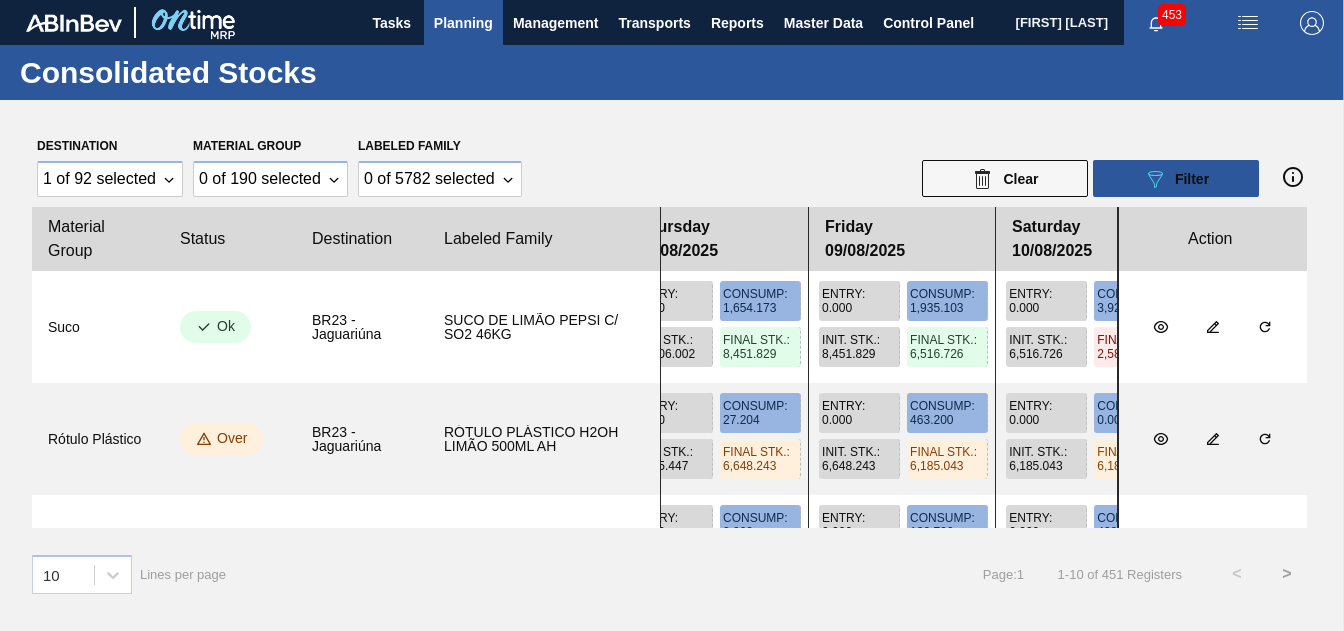 drag, startPoint x: 950, startPoint y: 343, endPoint x: 907, endPoint y: 343, distance: 43 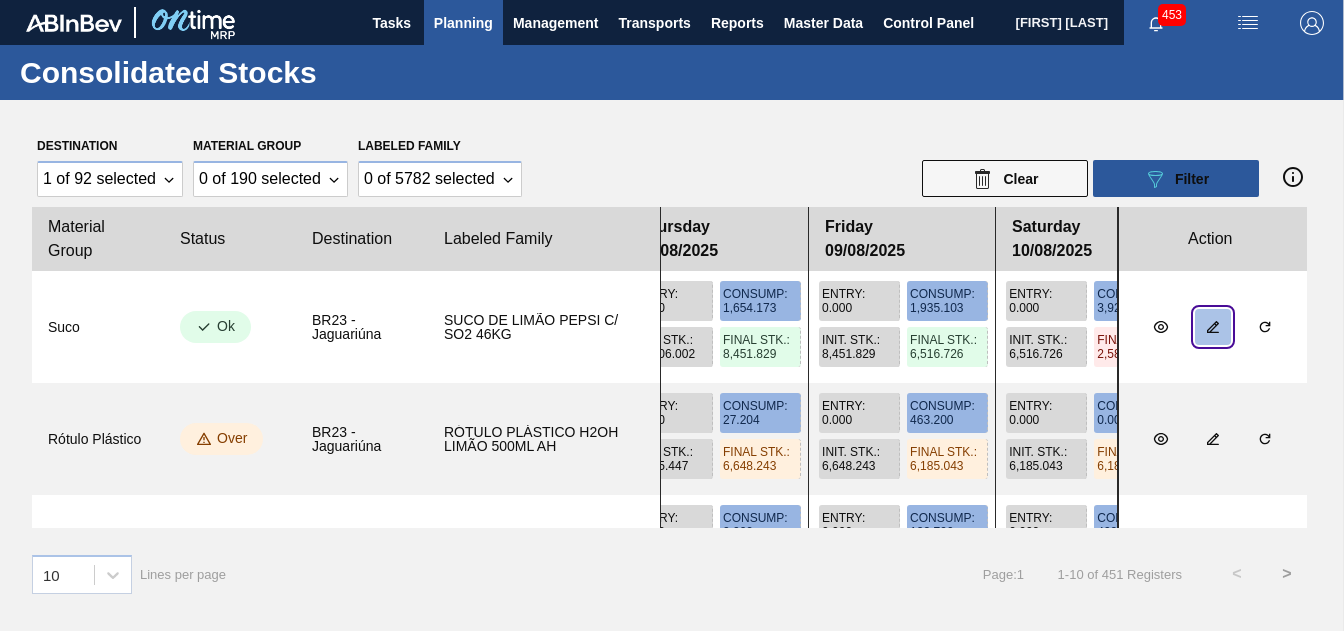 click 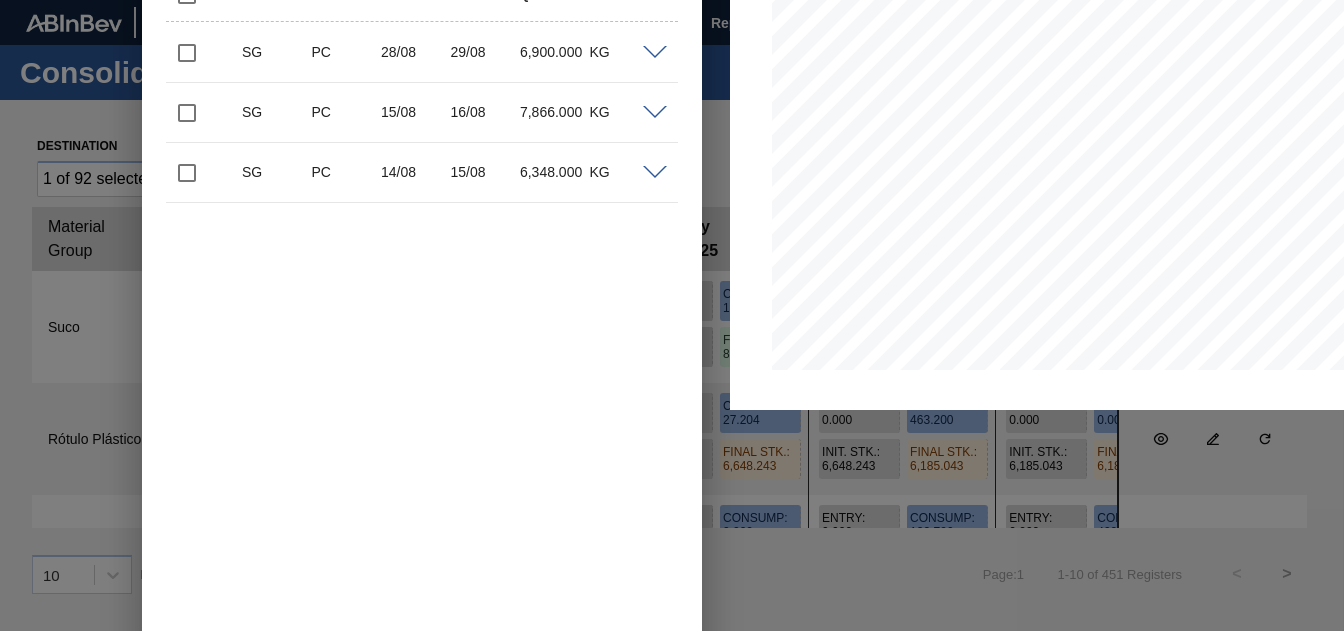 click on "Accept Suggestions Status Type Pick up Delivery Quantity UN SG PC 28/08 29/08 6,900.000 KG Material 000000000030003581 - SUCO CONCENT LIMAO;CLARIFIC.C/SO2;PEPSI; Supplier CITRUS JUICE NOVO - [CITY] Pick up 28/08/2025 Delivery 29/08/2025 Delivery Time Incoterm FOB Lot size 46.000 Quantity 150 Trucks 0.64 Total 6,900 Door Production Line Comments Observation SG PC 15/08 16/08 7,866.000 KG Material 000000000030003581 - SUCO CONCENT LIMAO;CLARIFIC.C/SO2;PEPSI; Supplier CITRUS JUICE NOVO - [CITY] Pick up 15/08/2025 Delivery 16/08/2025 Delivery Time Incoterm FOB Lot size 46.000 Quantity 171 Trucks 0.73 Total 7,866 Door Production Line Comments Observation SG PC 14/08 15/08 6,348.000 KG Material 000000000030003581 - SUCO CONCENT LIMAO;CLARIFIC.C/SO2;PEPSI; Supplier CITRUS JUICE NOVO - [CITY] Pick up 14/08/2025 Delivery 15/08/2025 Delivery Time Incoterm FOB Lot size 46.000 Quantity 138 Trucks 0.59 Total 6,348 Door Production Line Comments Observation Accept Suggestions Stock From 08/08/2025 to 30/08/2025 Filter" at bounding box center [672, 315] 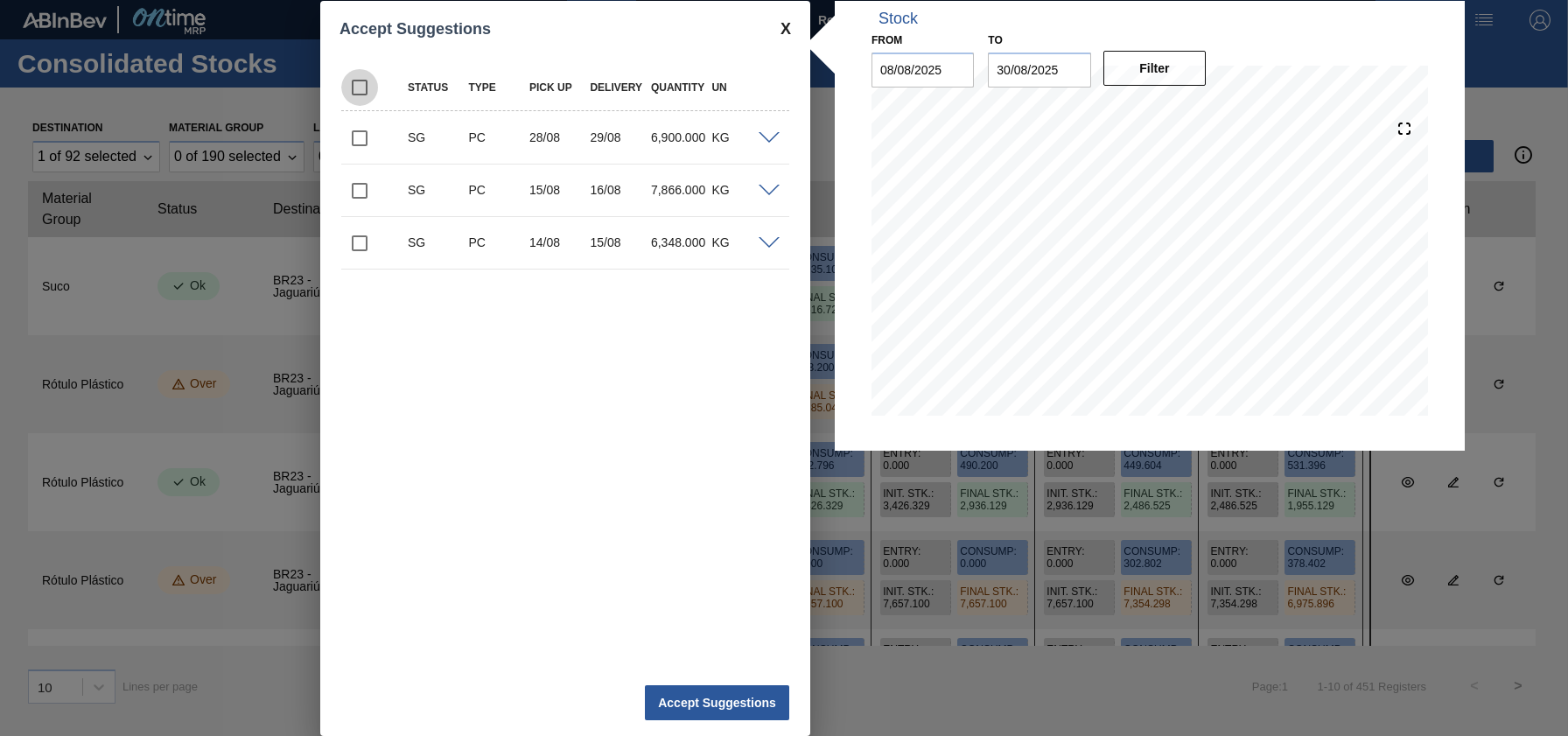 click at bounding box center [360, 88] 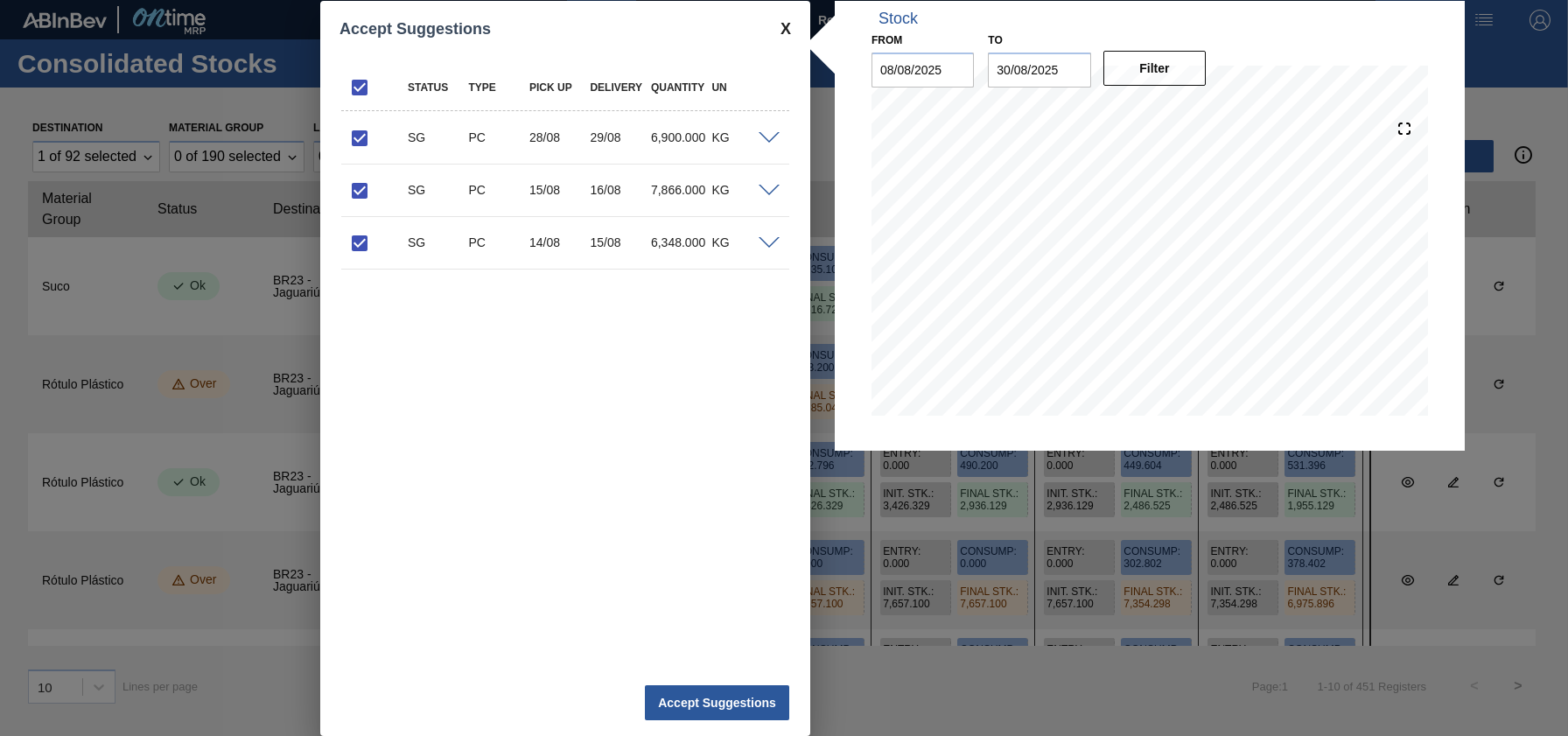 click on "SG PC 28/08 29/08 6,900.000 KG" at bounding box center (565, 137) 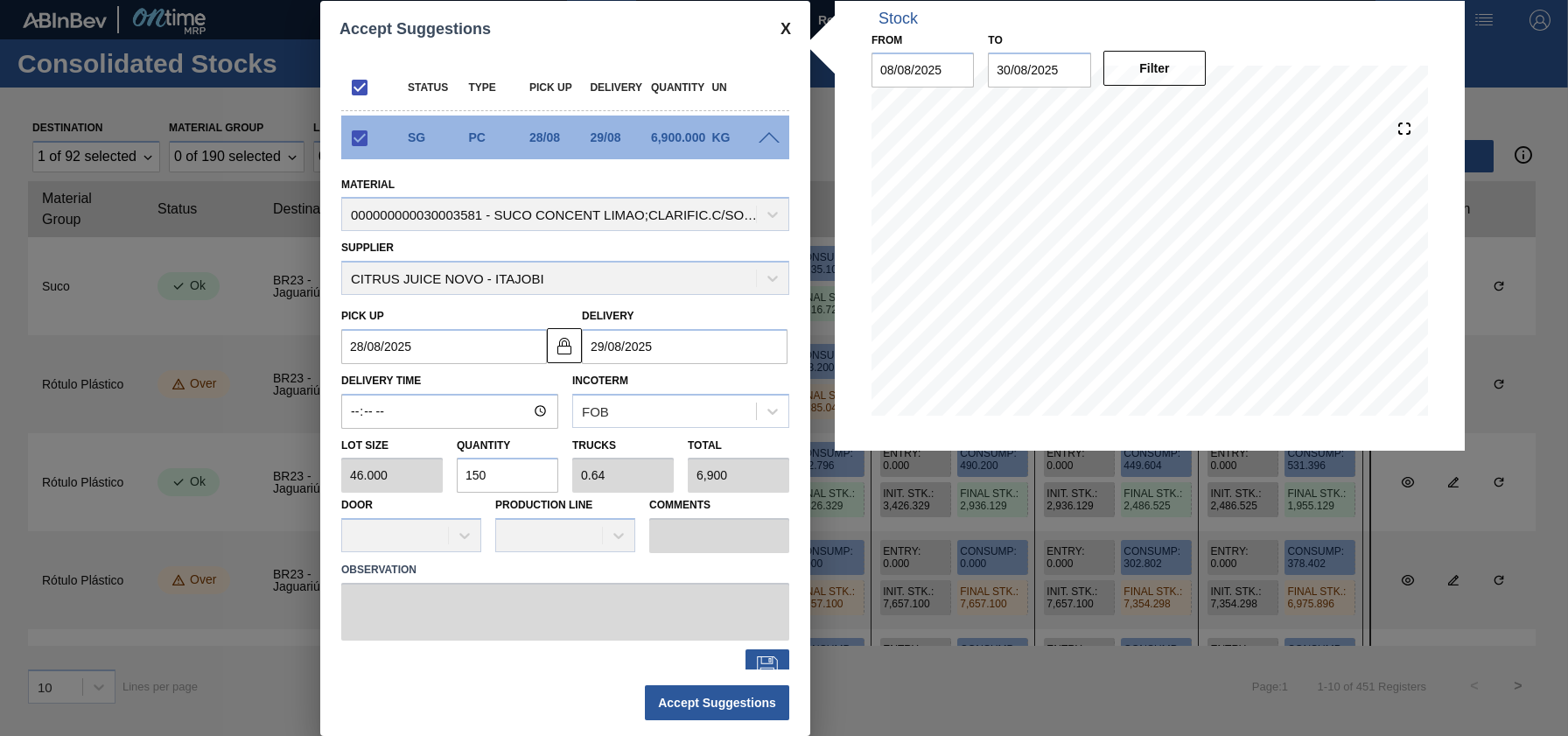 click at bounding box center (786, 29) 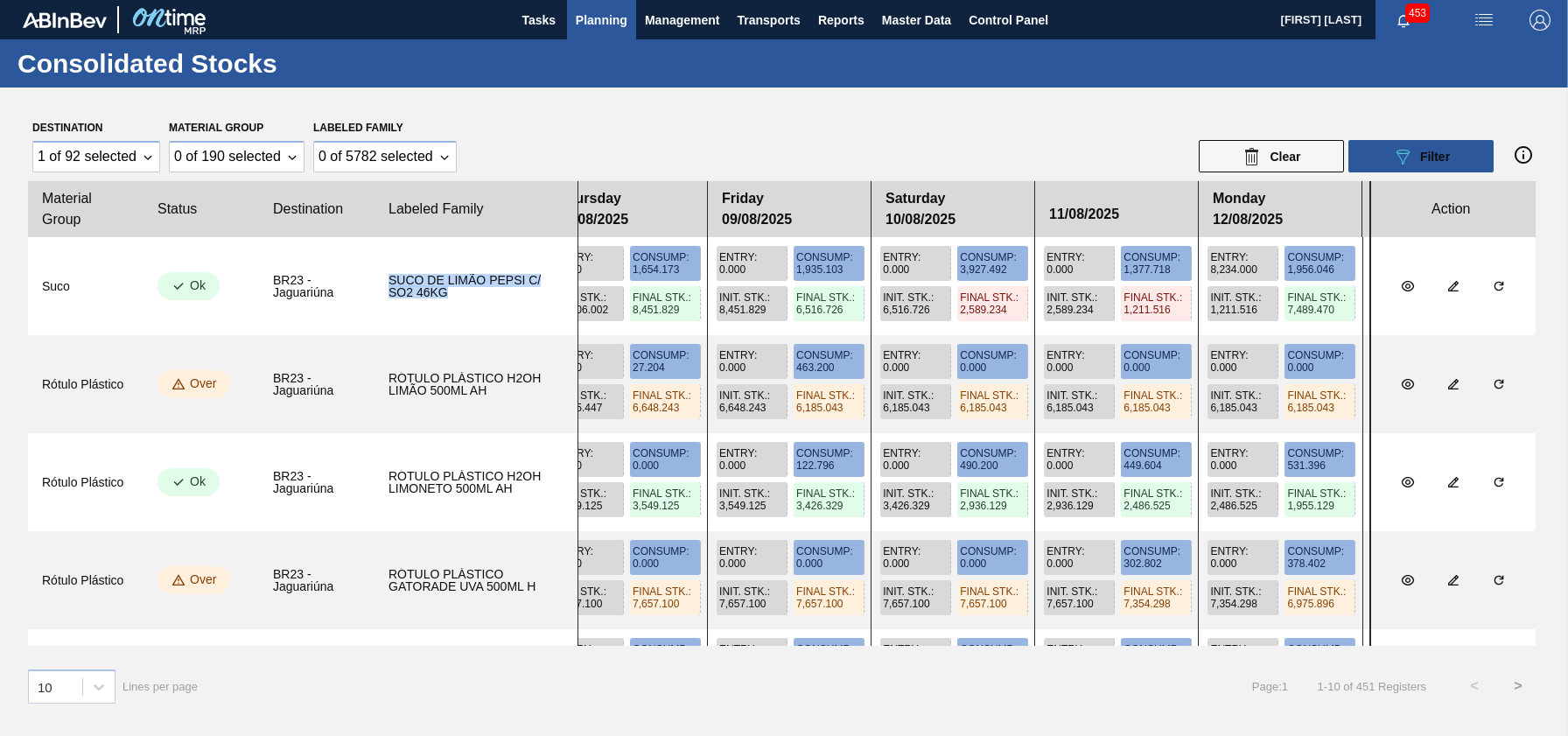 drag, startPoint x: 388, startPoint y: 276, endPoint x: 469, endPoint y: 305, distance: 86.034877 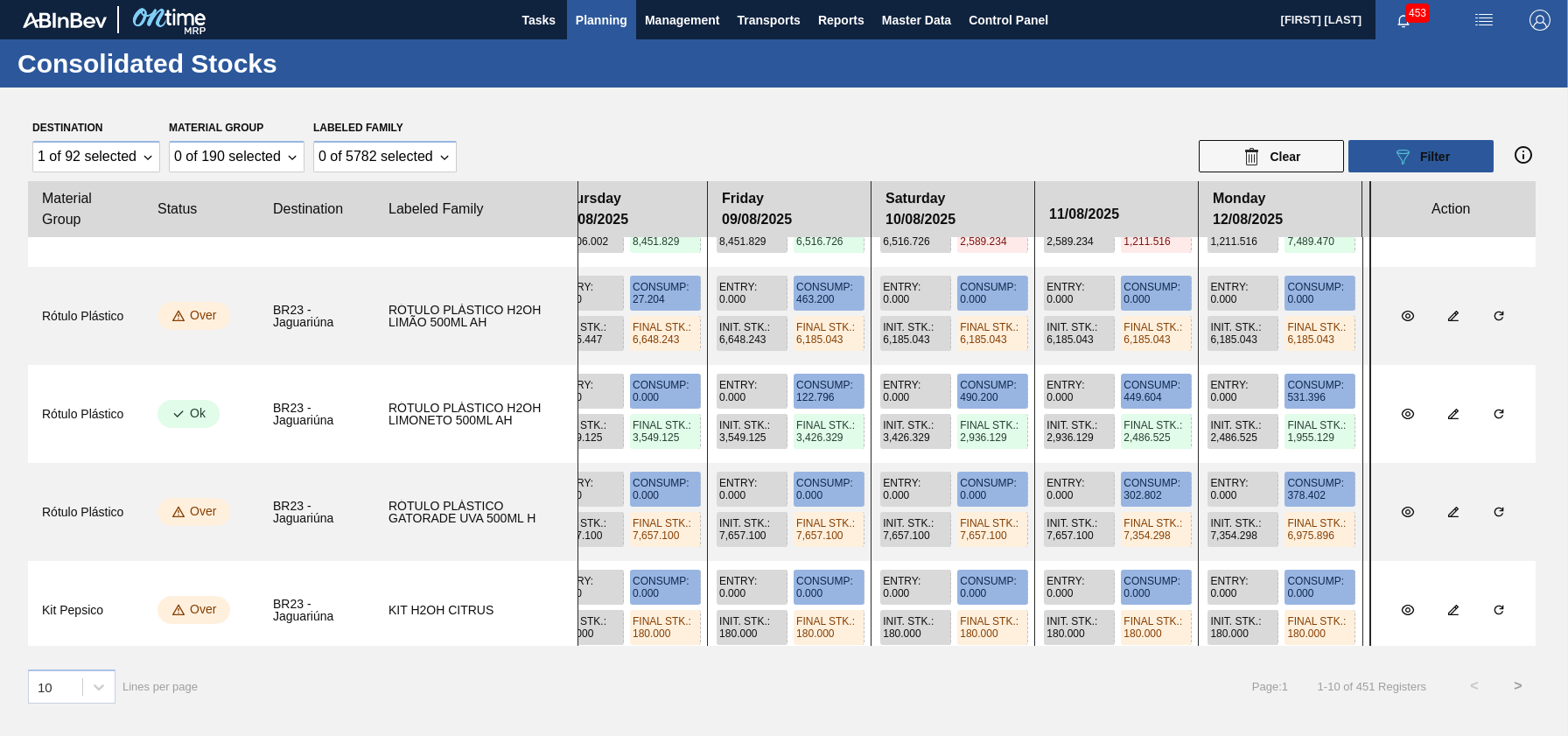 scroll, scrollTop: 72, scrollLeft: 0, axis: vertical 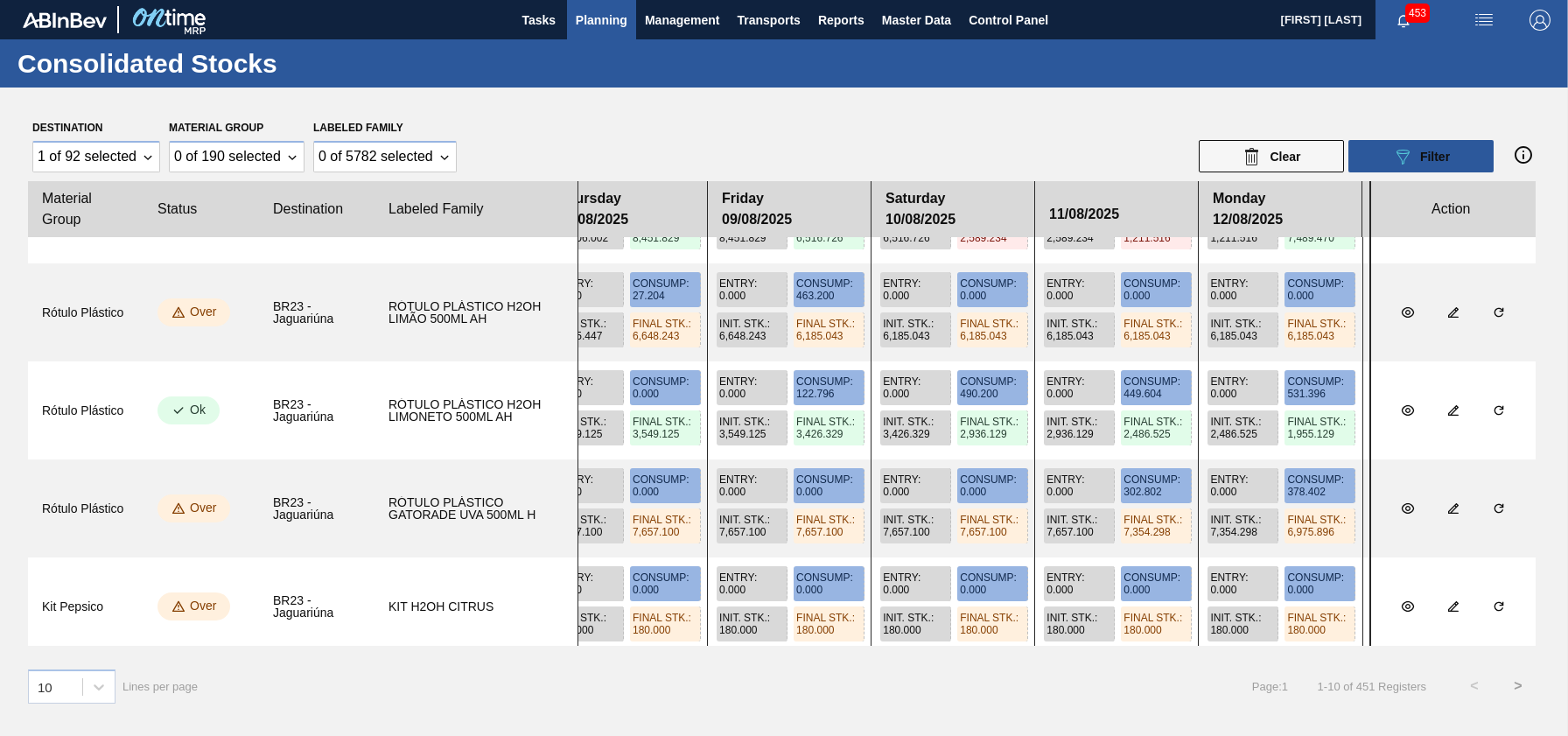 click 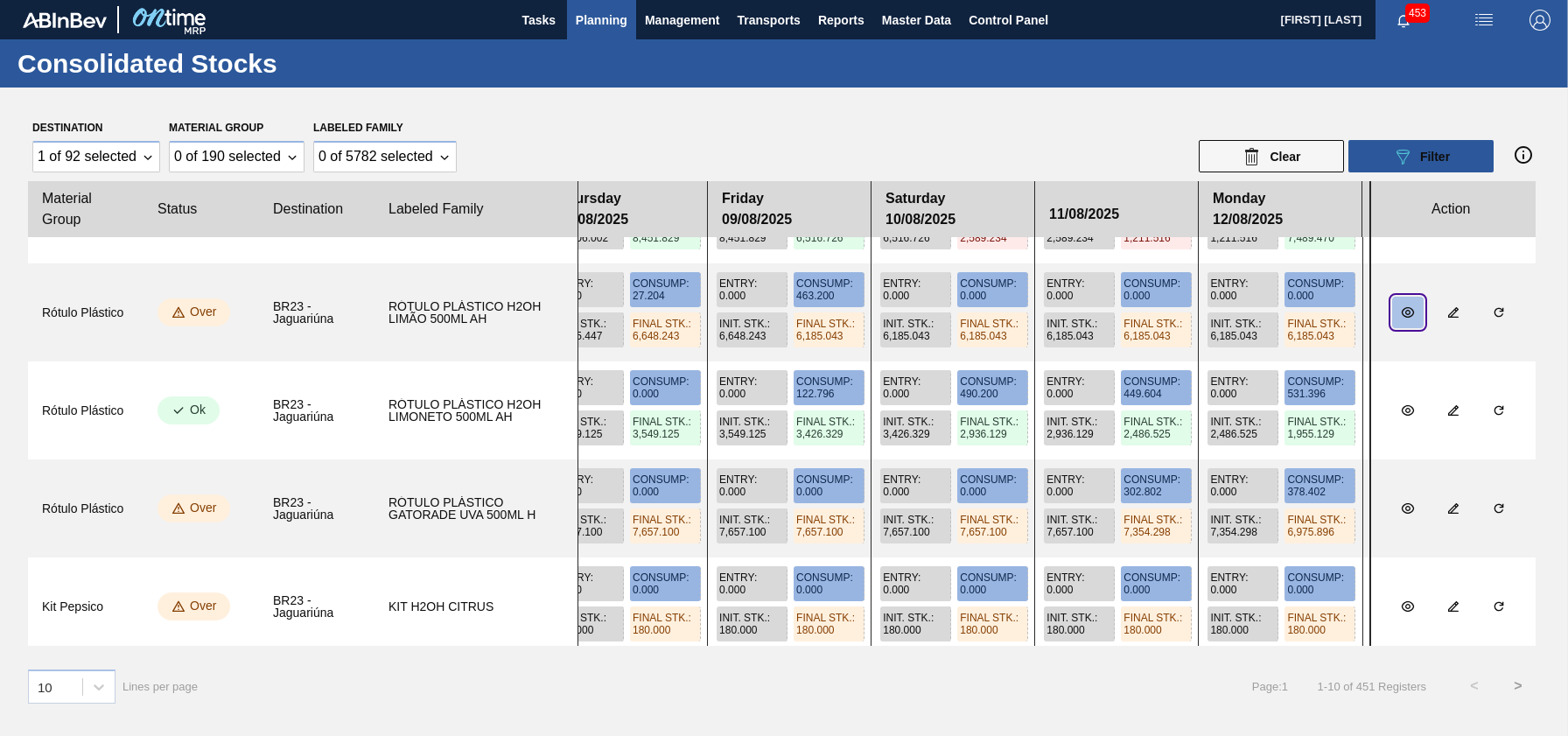 click 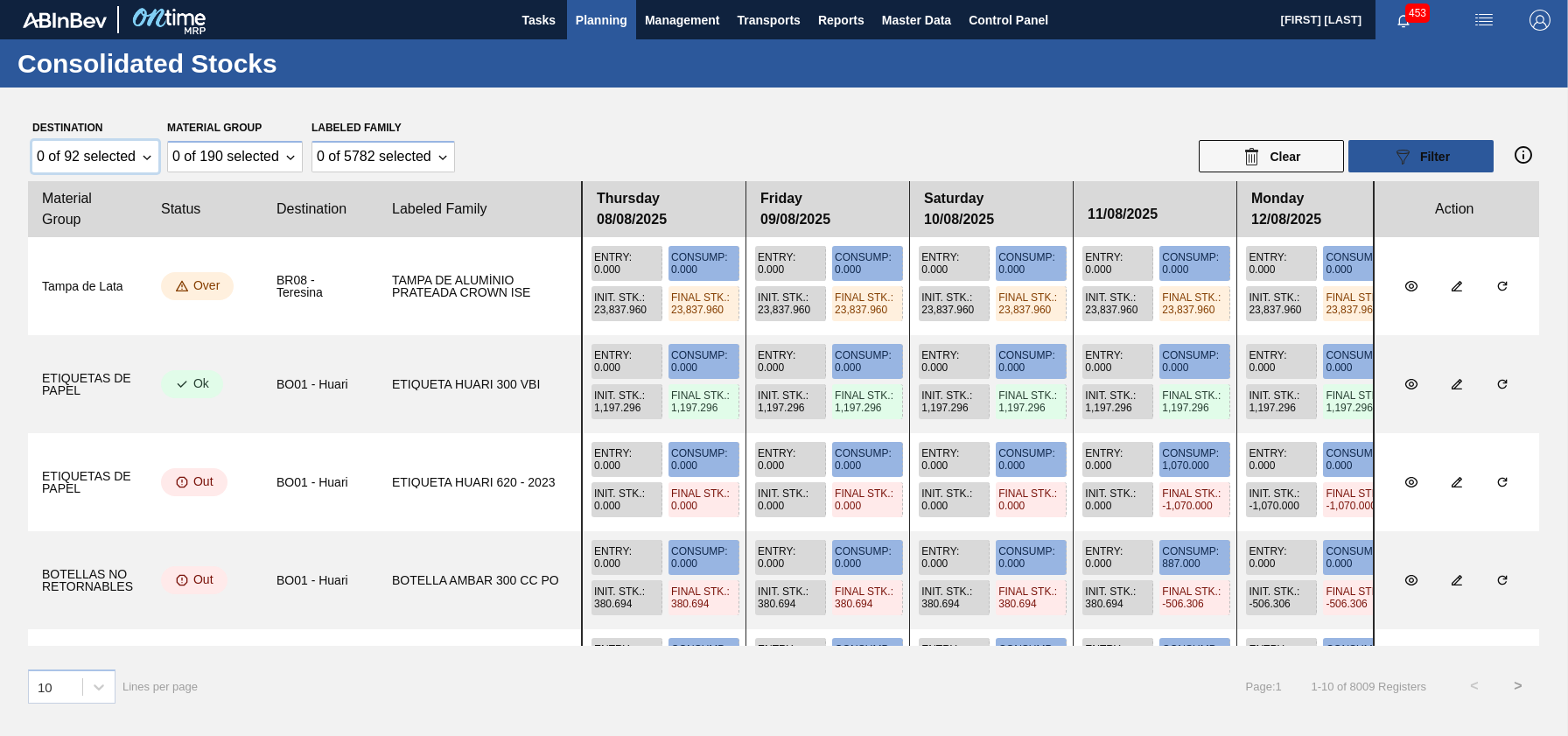 click on "0   of   92   selected" at bounding box center (86, 157) 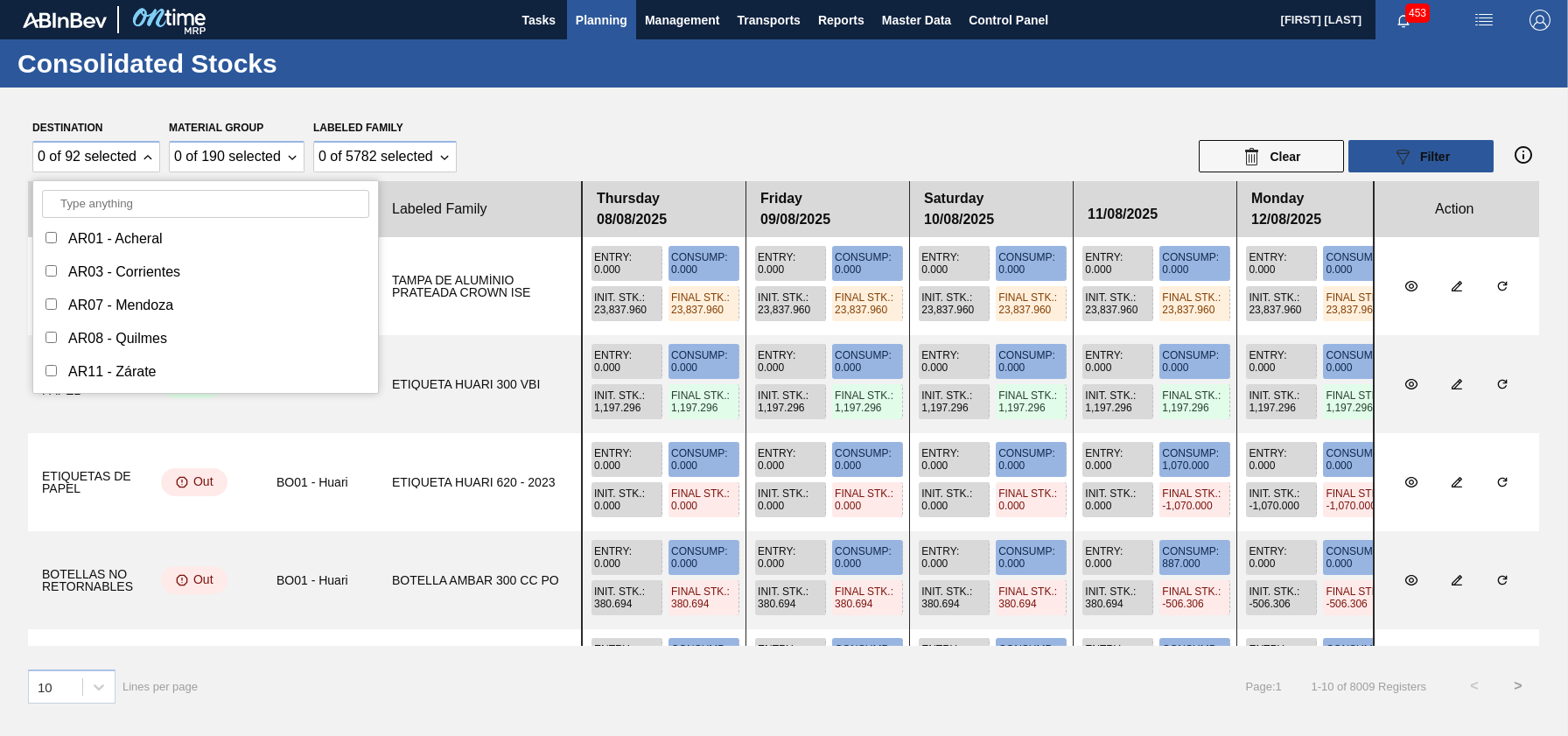 click on "Planning" at bounding box center (601, 20) 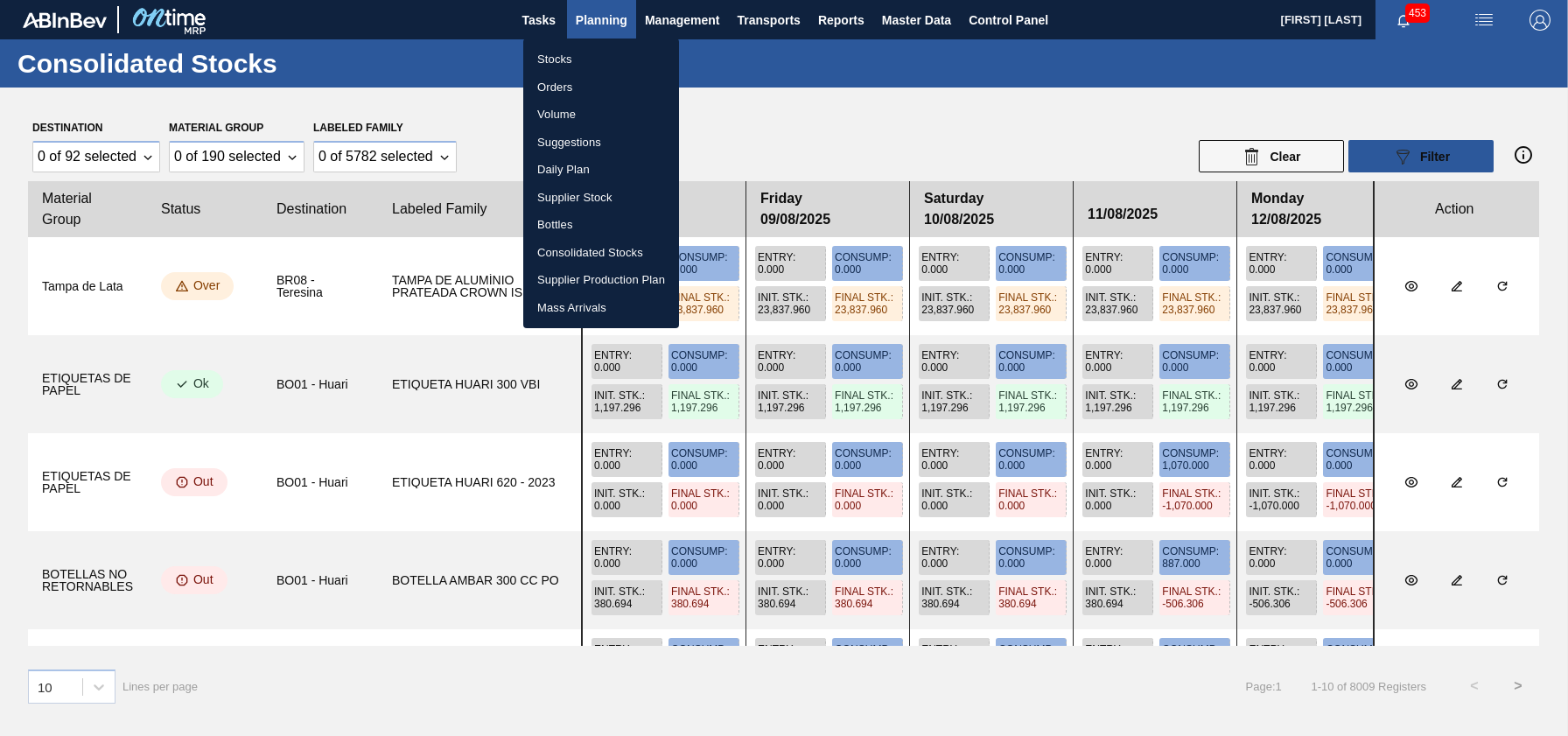 click on "Orders" at bounding box center (601, 88) 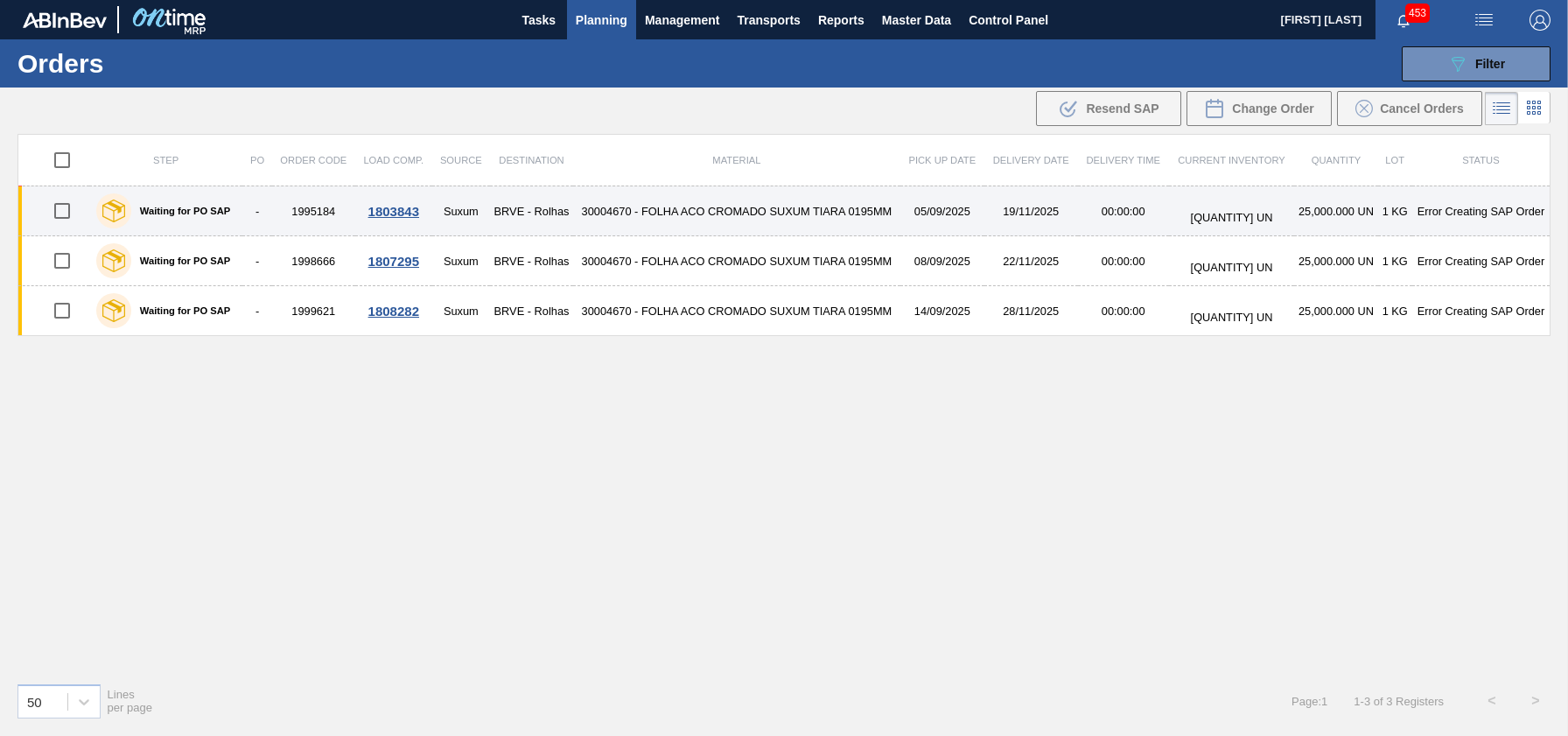click on "05/09/2025" at bounding box center [942, 211] 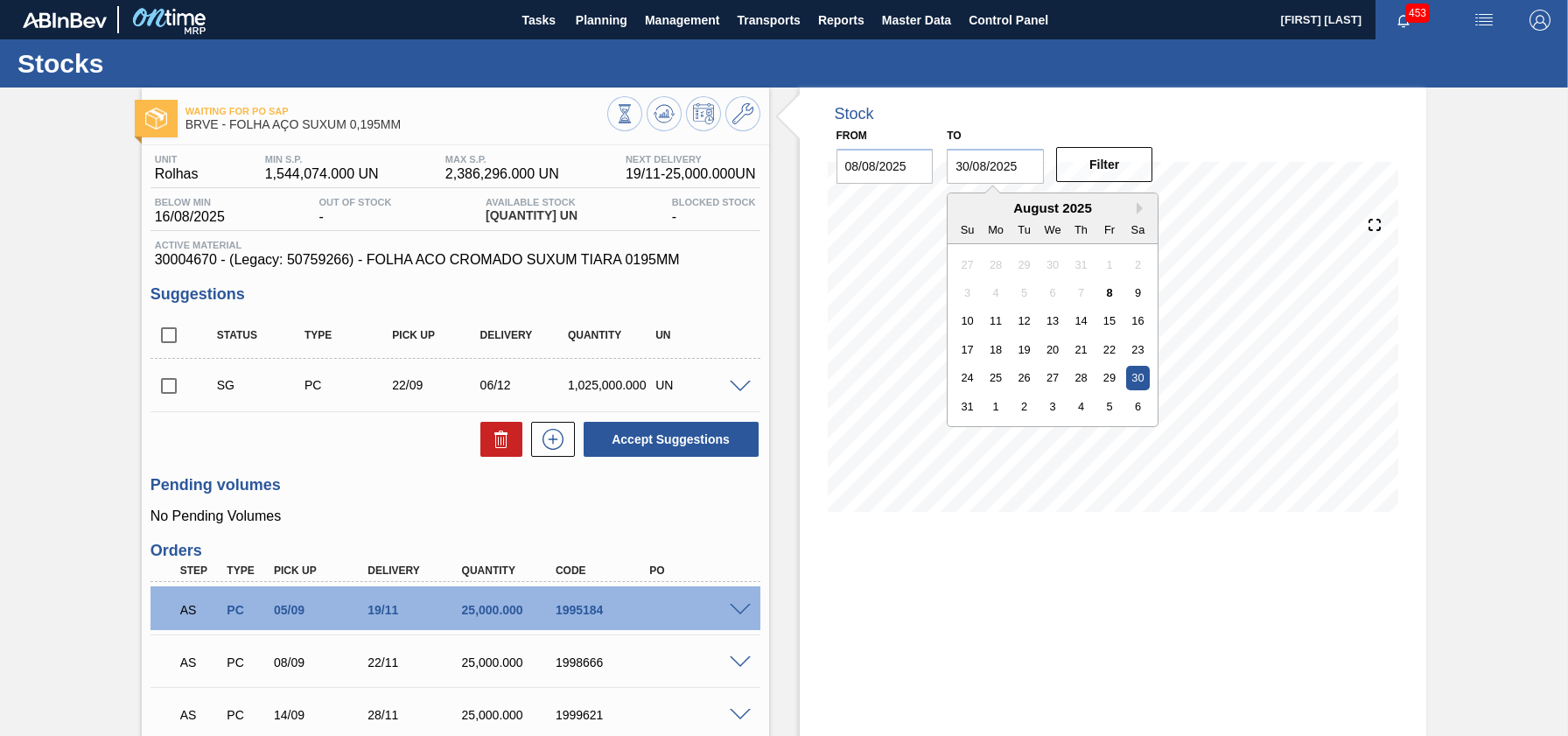 click on "30/08/2025" at bounding box center [995, 166] 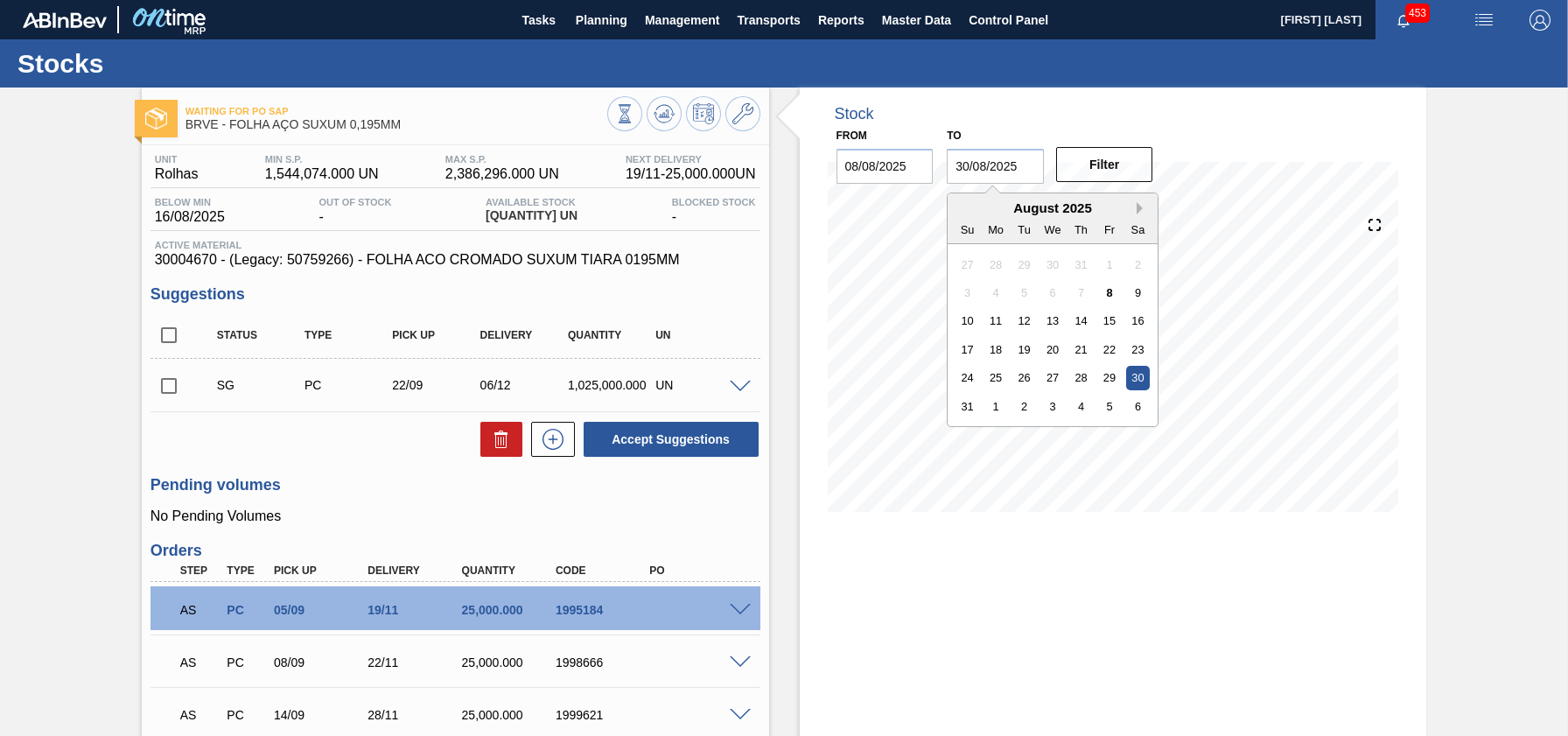 click on "Next Month" at bounding box center (1143, 208) 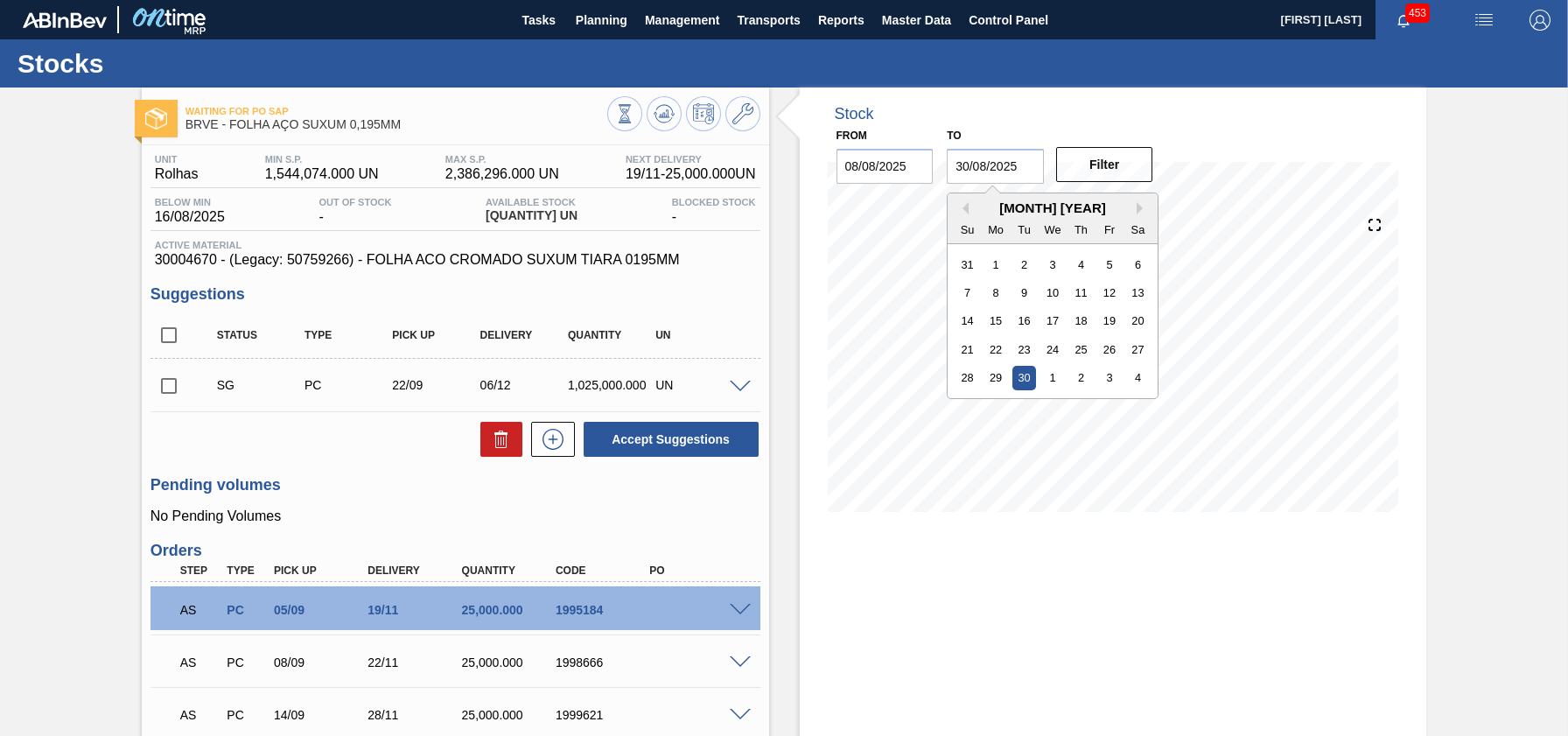 click on "30" at bounding box center [1024, 377] 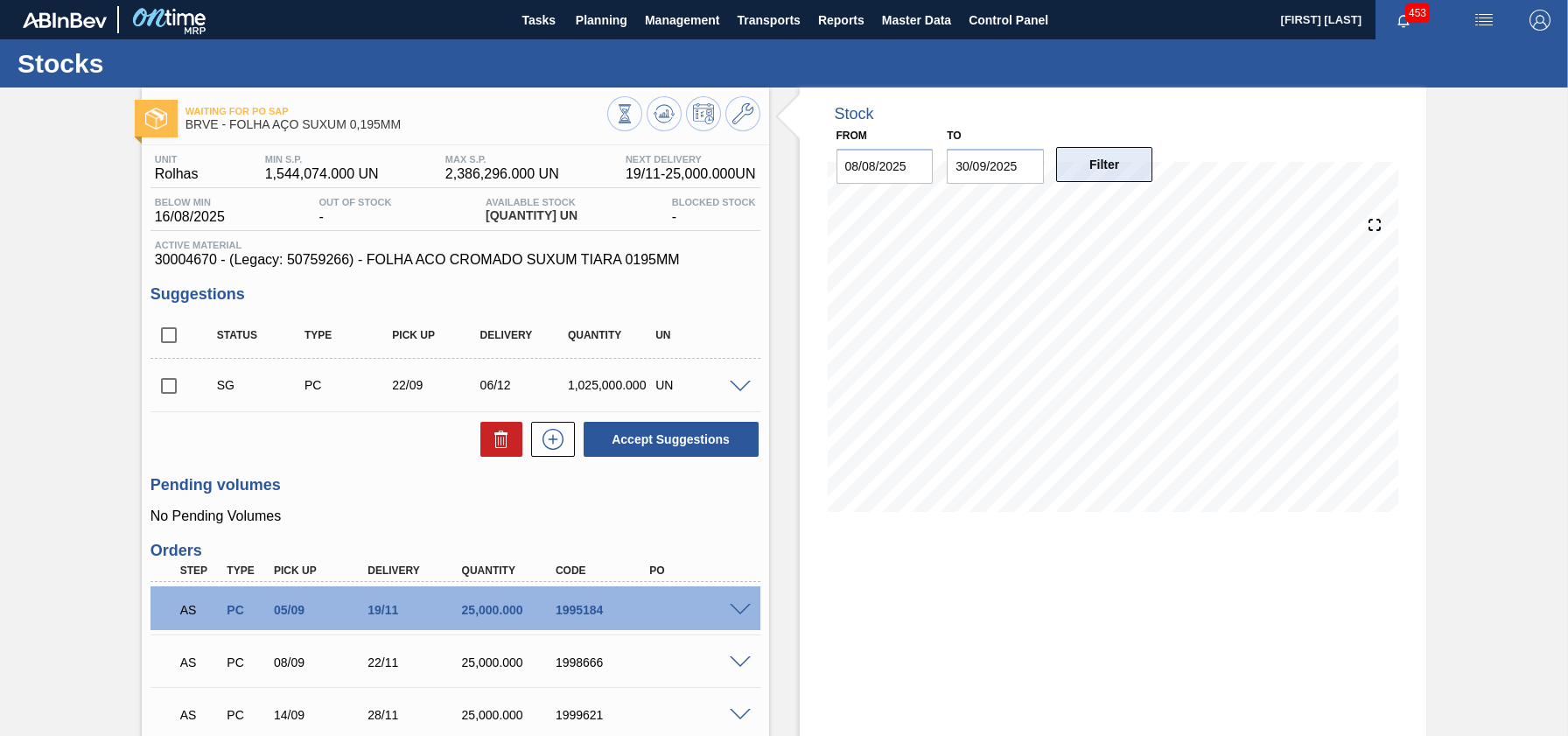 click on "Filter" at bounding box center [1104, 165] 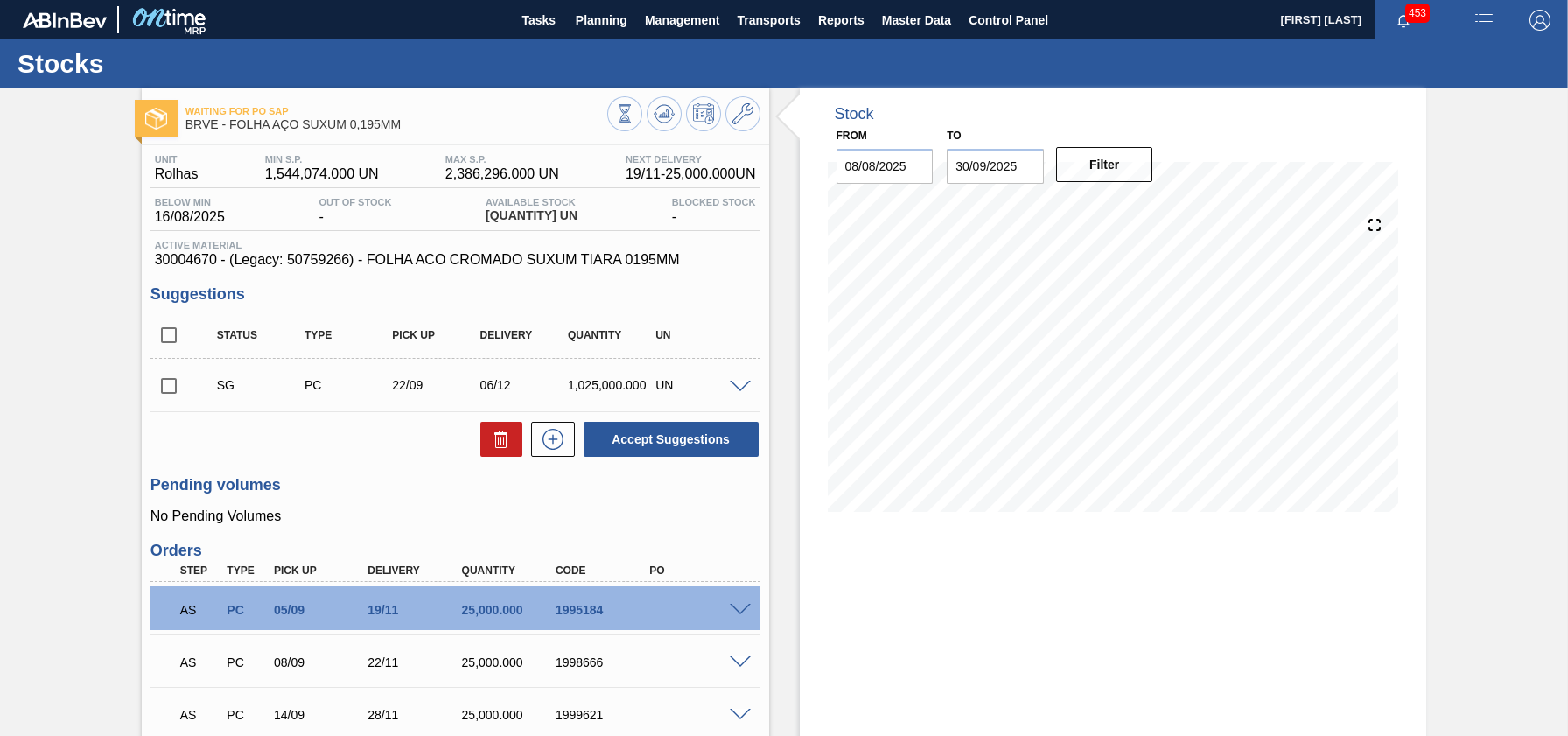 click on "30/09/2025" at bounding box center (995, 166) 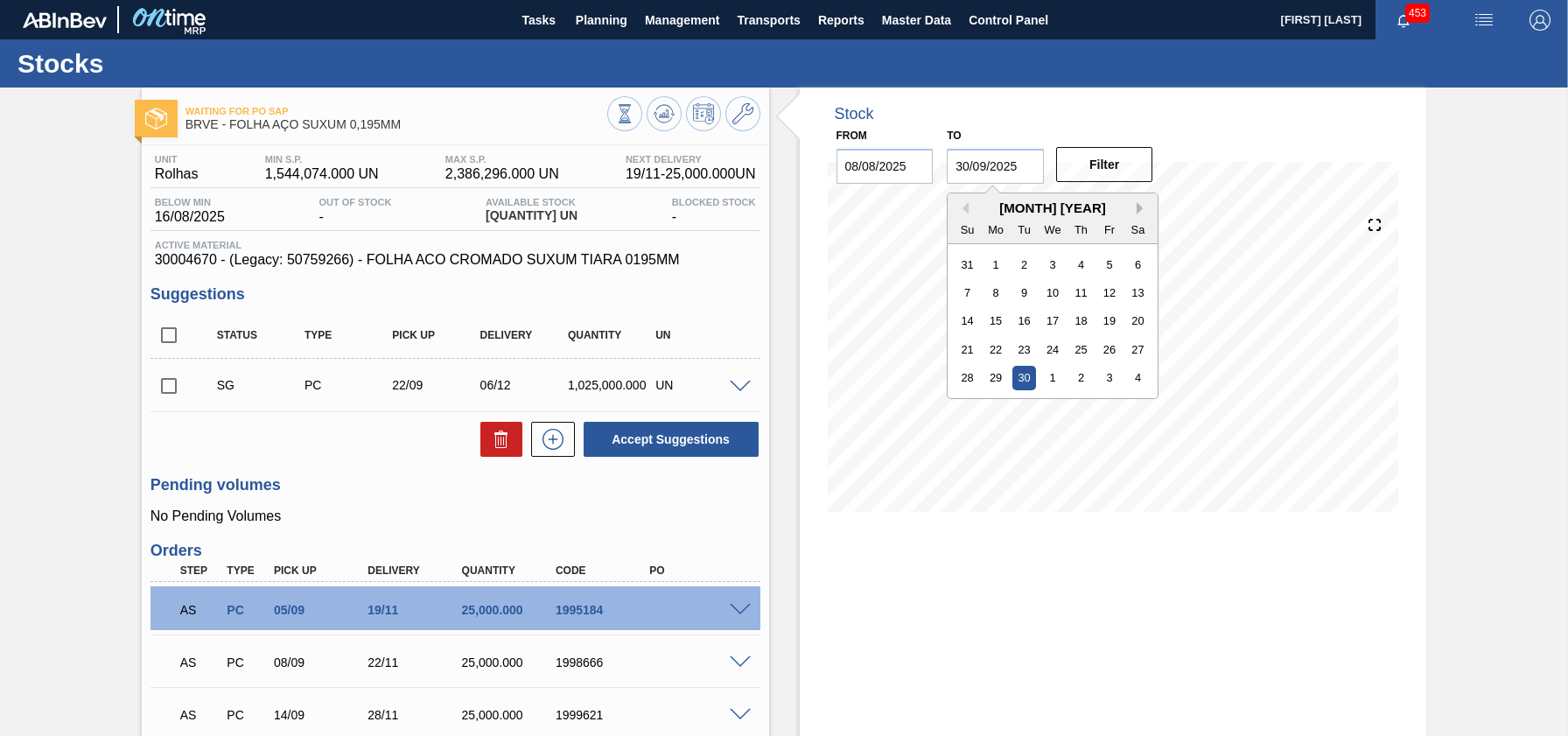 click on "Next Month" at bounding box center (1143, 208) 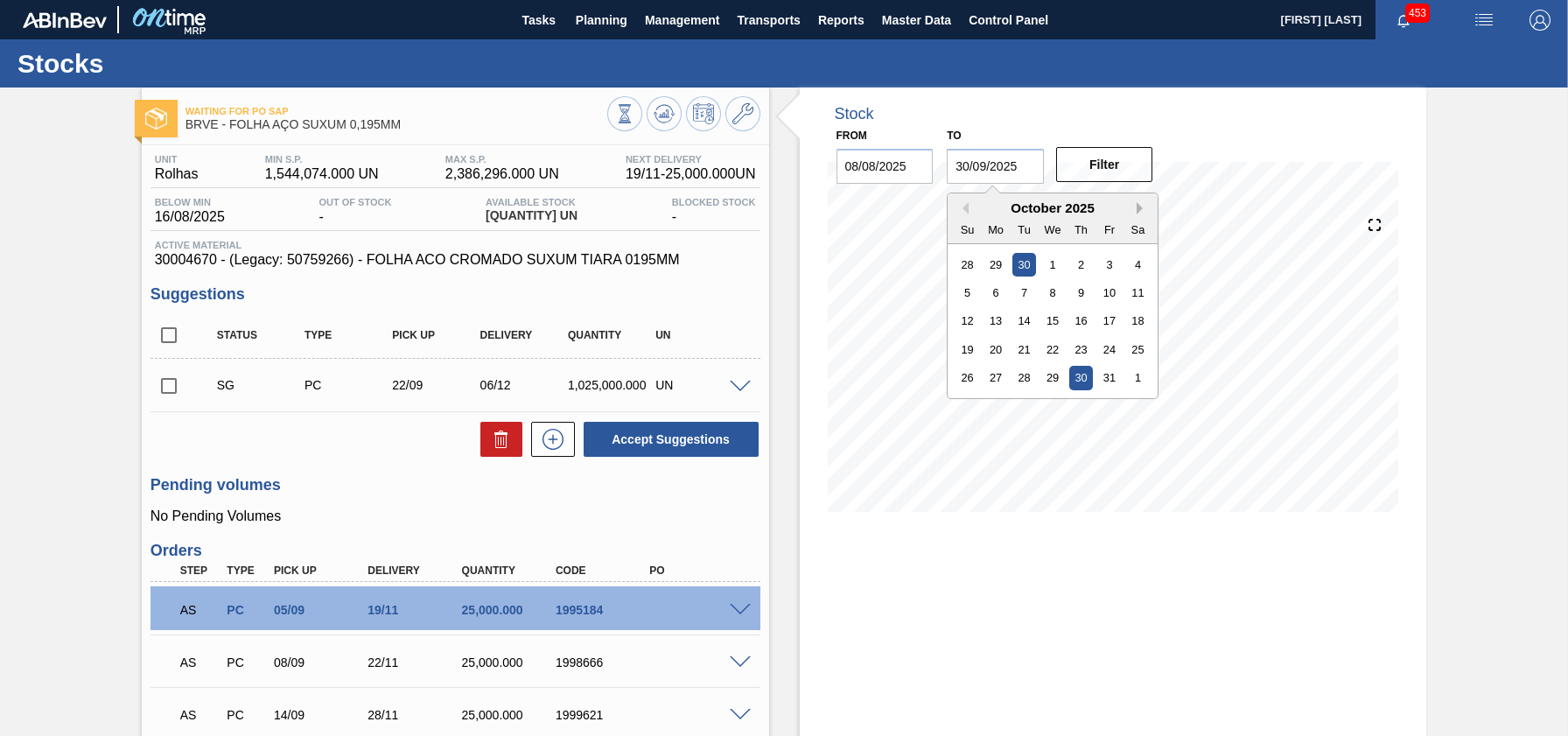 click on "Next Month" at bounding box center [1143, 208] 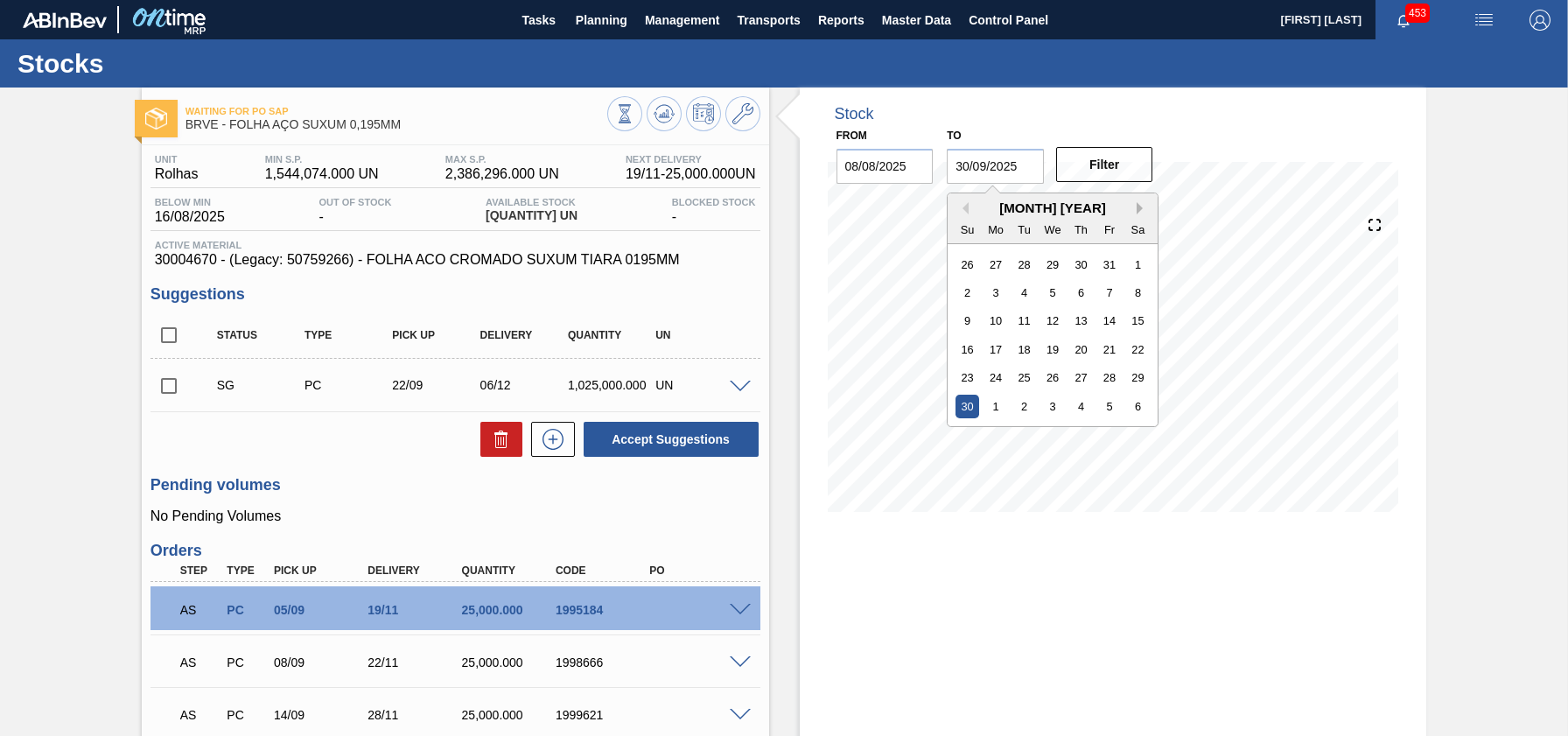 click on "Next Month" at bounding box center (1143, 208) 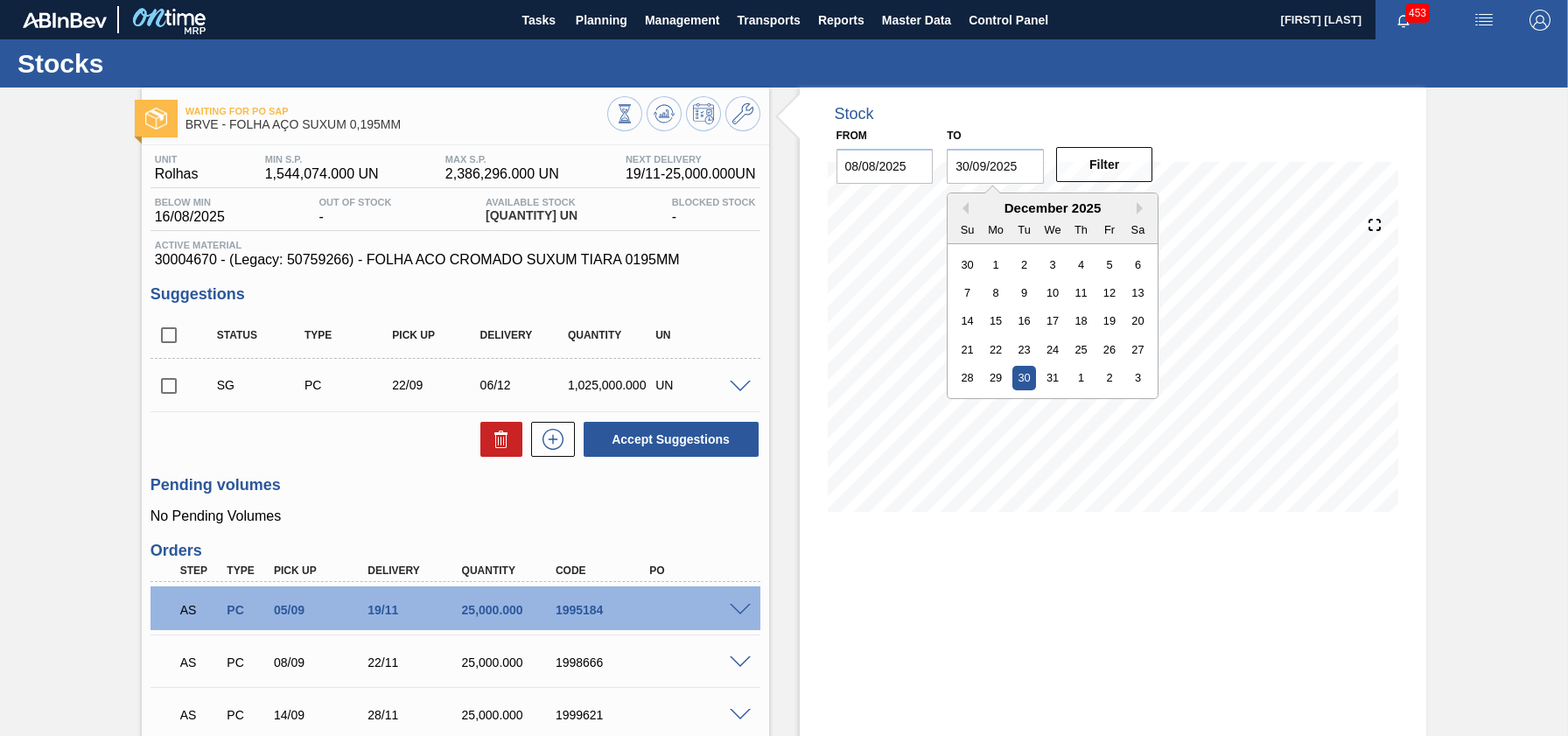 click on "30" at bounding box center (1024, 377) 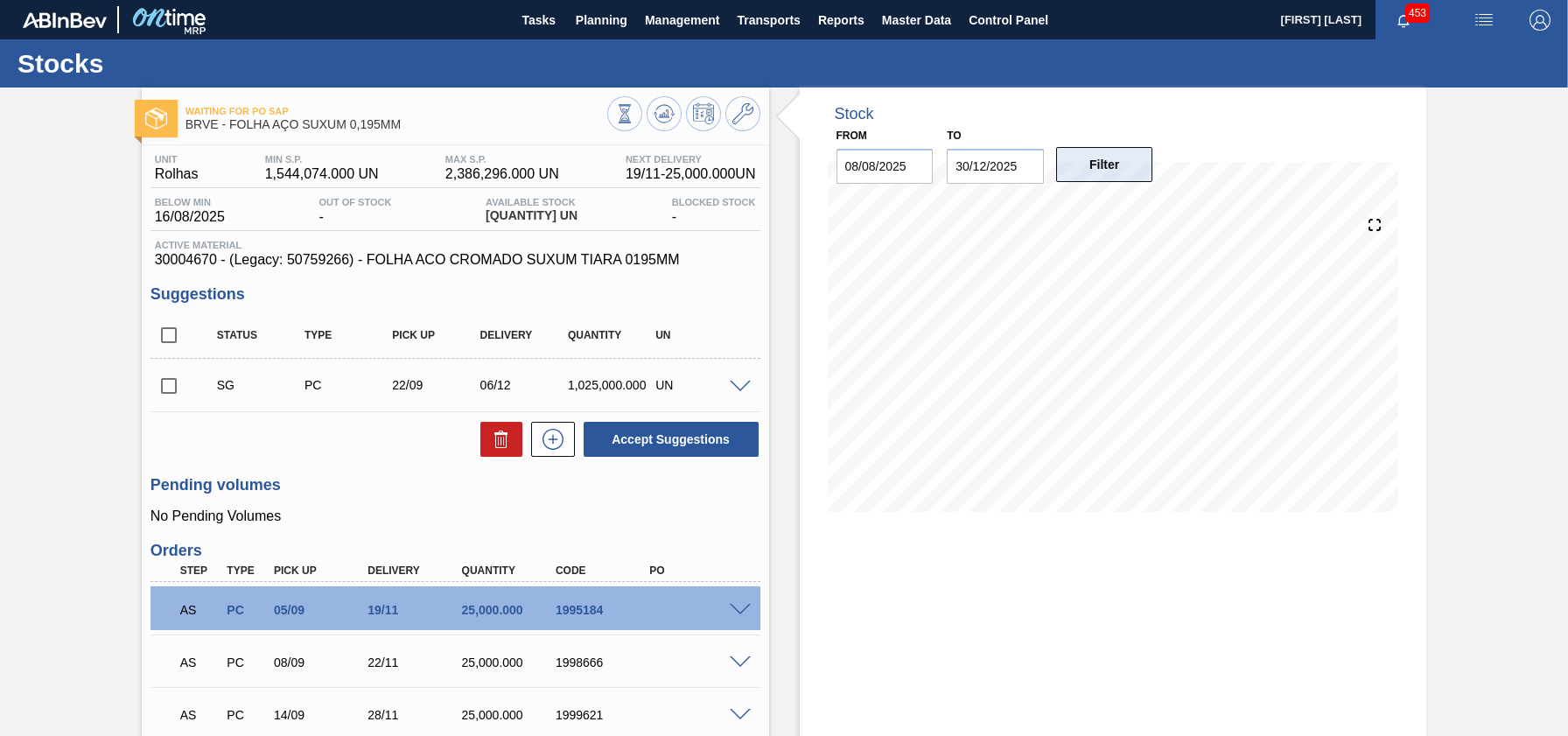 click on "Filter" at bounding box center [1104, 165] 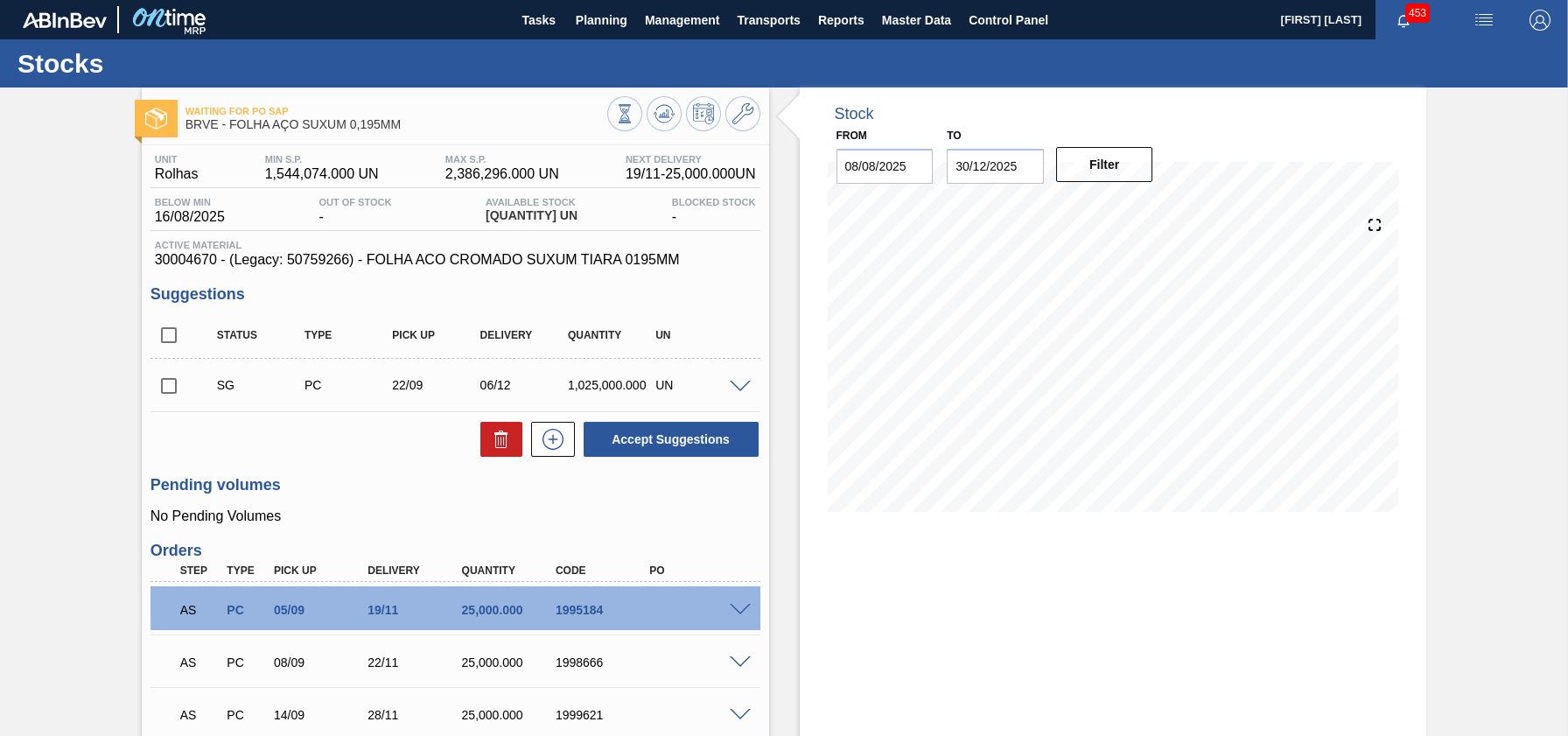 click at bounding box center (740, 387) 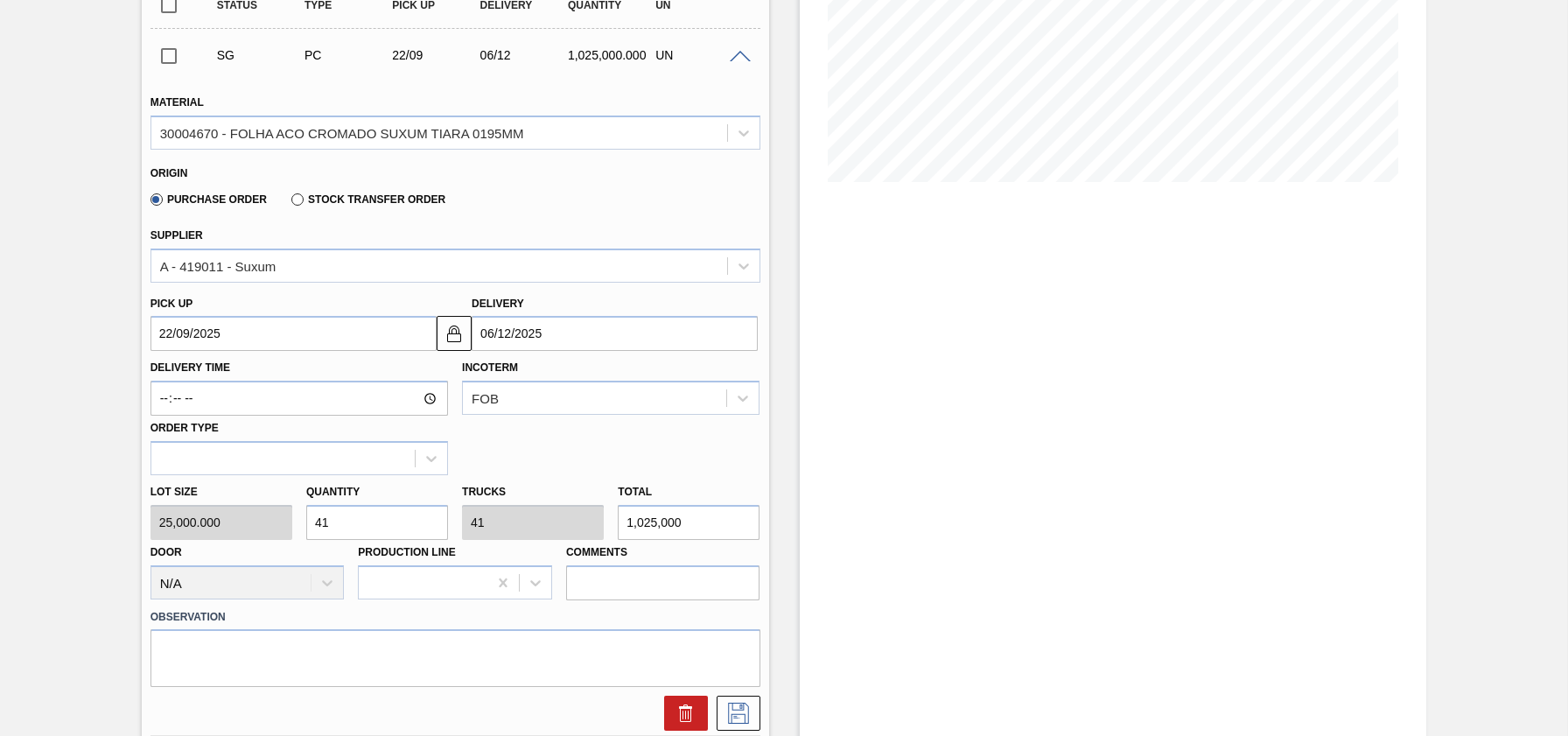 scroll, scrollTop: 333, scrollLeft: 0, axis: vertical 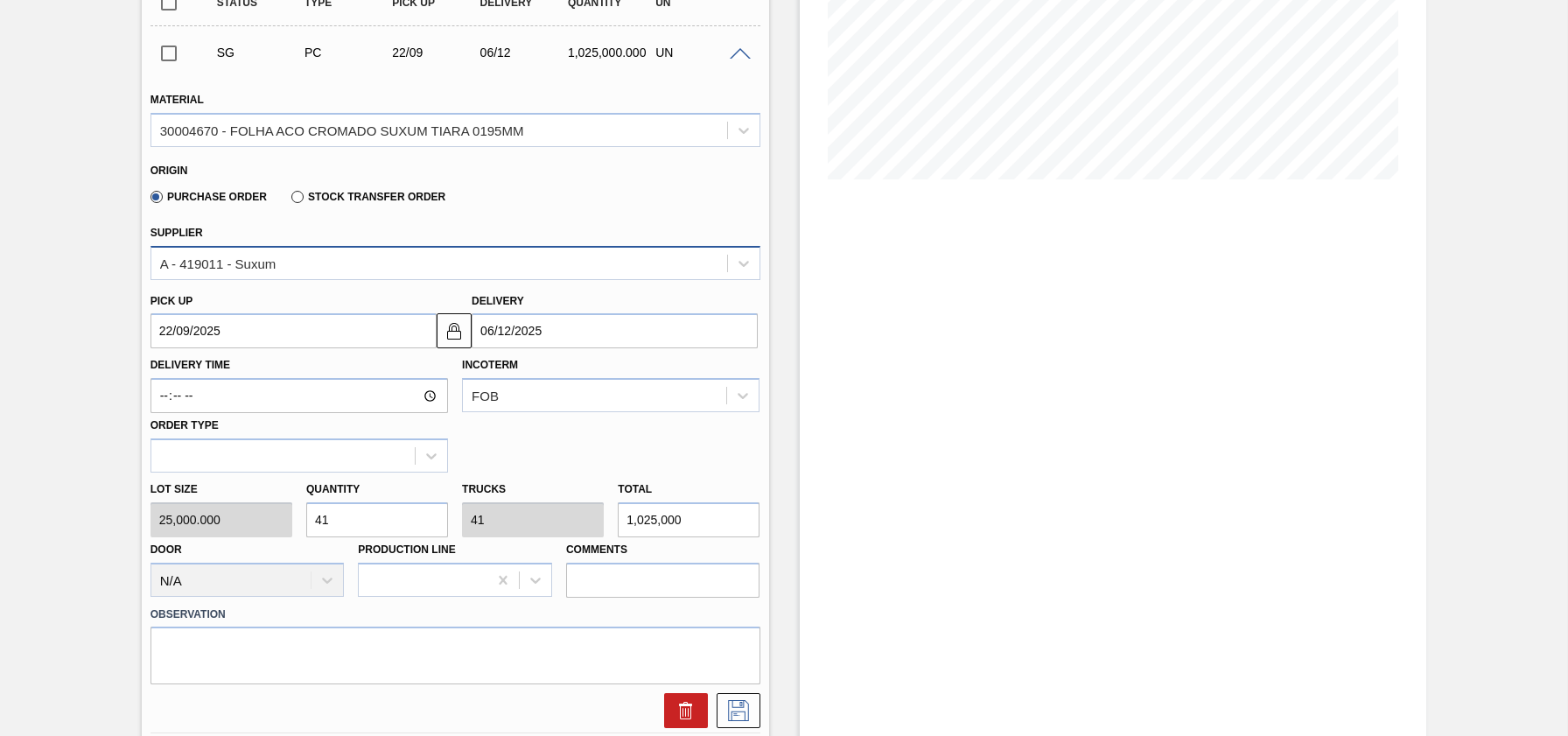 click on "A - 419011 - Suxum" at bounding box center [439, 263] 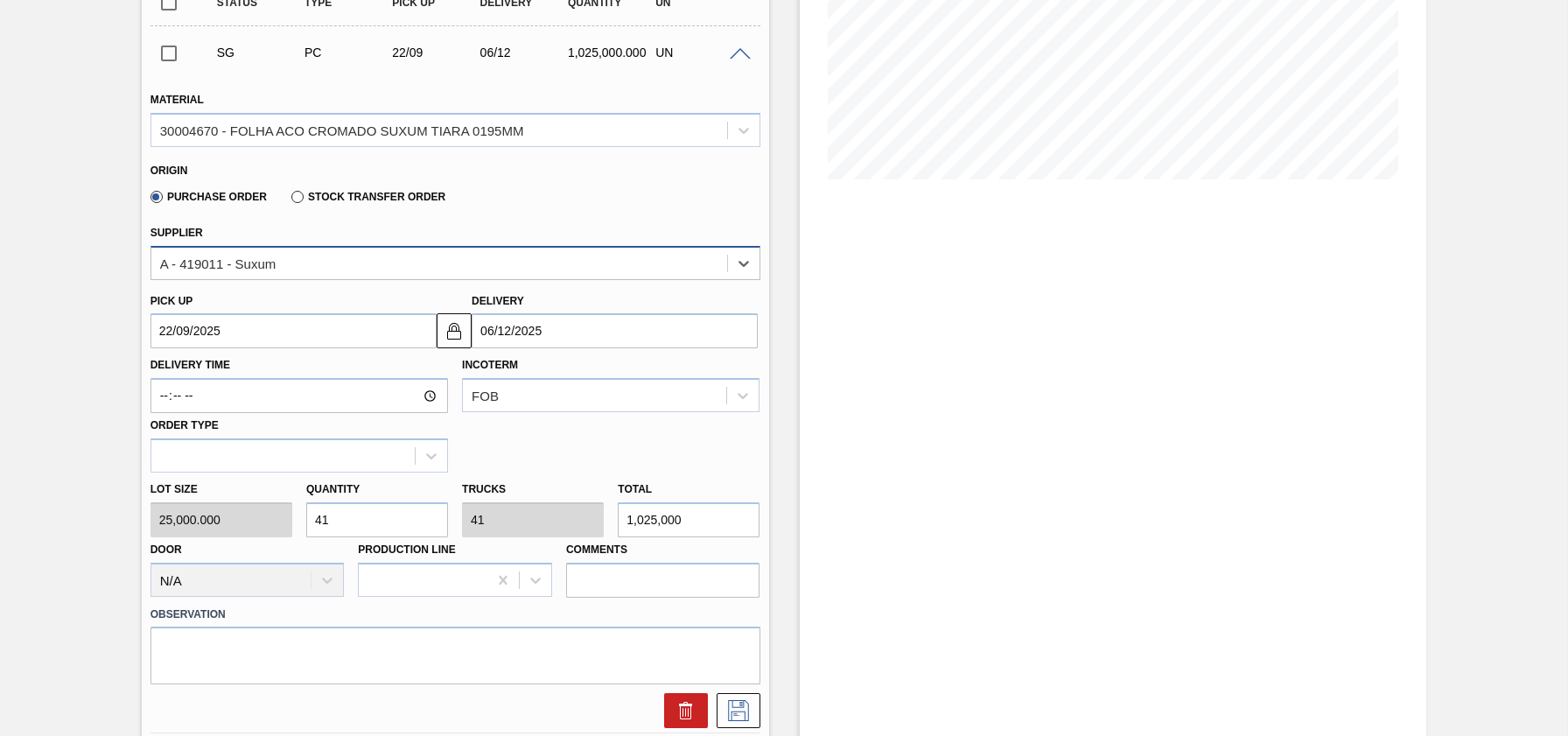 click on "A - 419011 - Suxum" at bounding box center [439, 263] 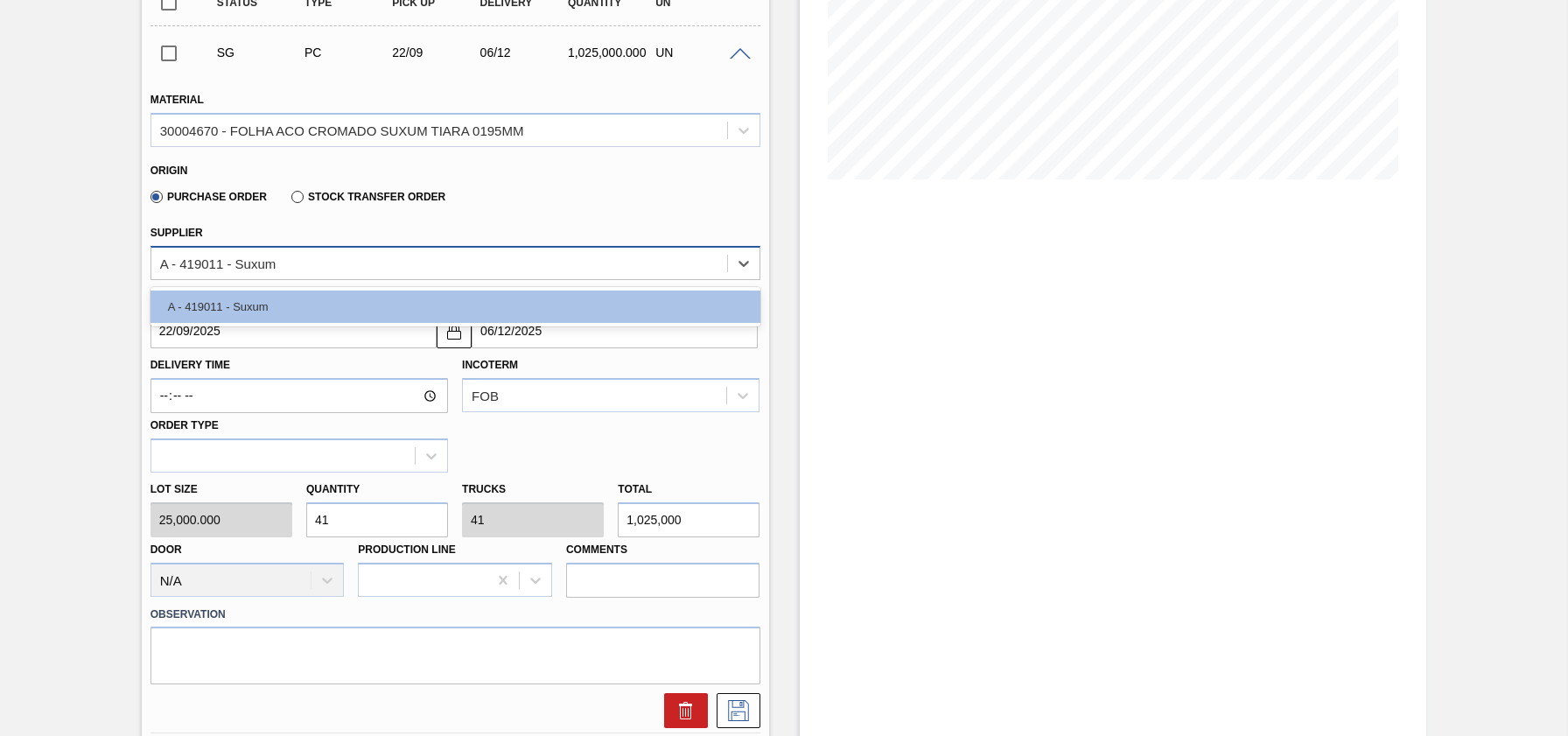 click on "A - 419011 - Suxum" at bounding box center (439, 263) 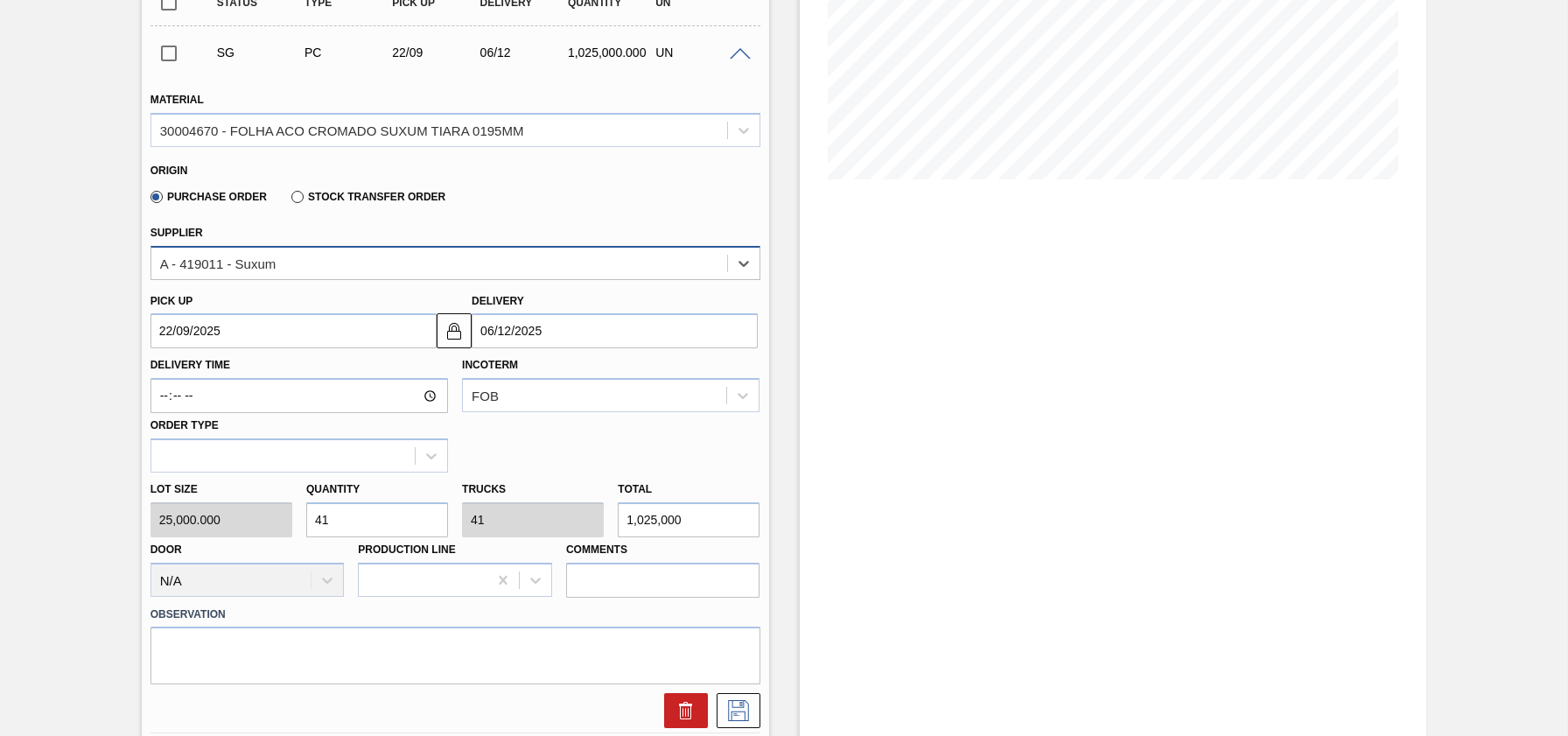click on "A - 419011 - Suxum" at bounding box center [439, 263] 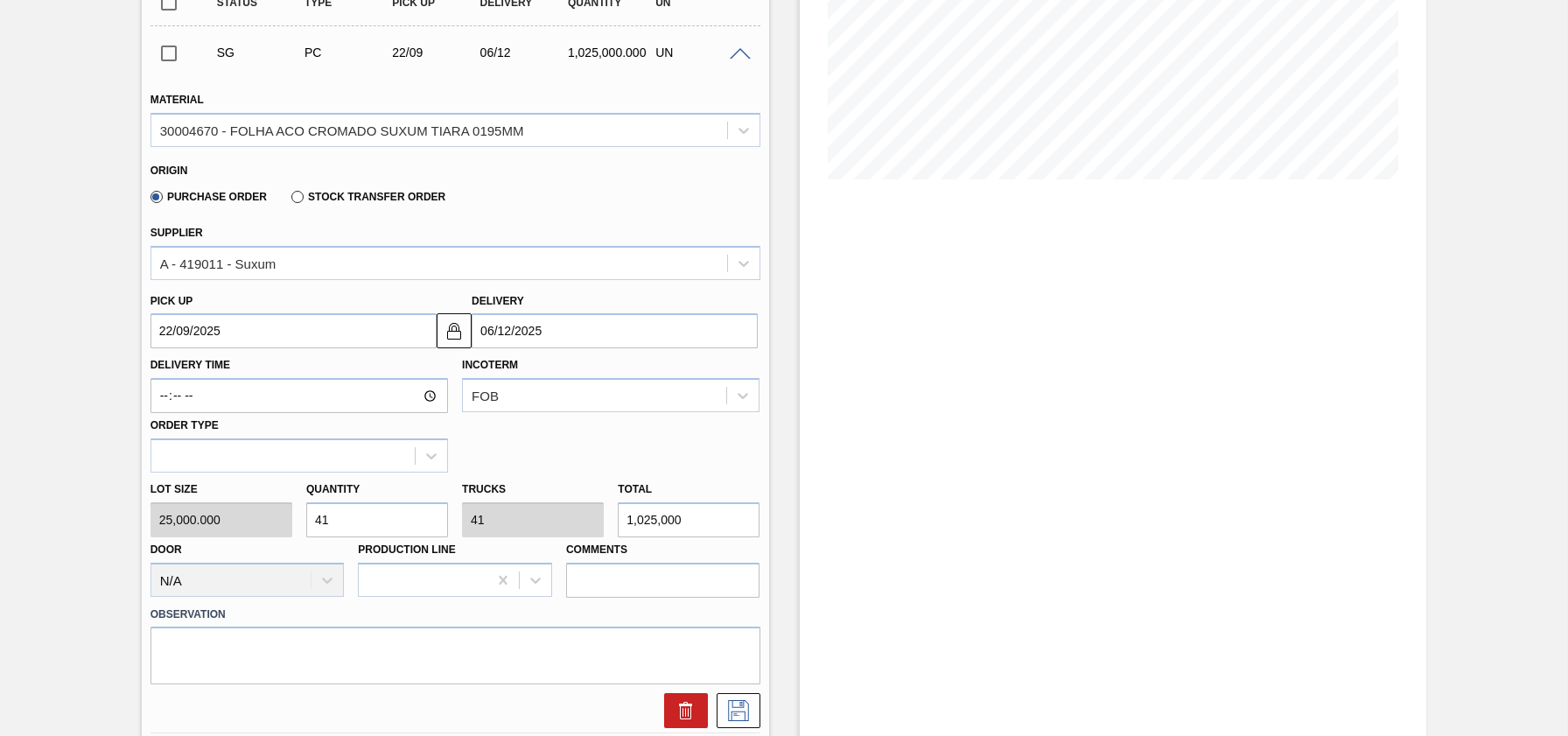 click on "Supplier A - 419011 - Suxum" at bounding box center (455, 250) 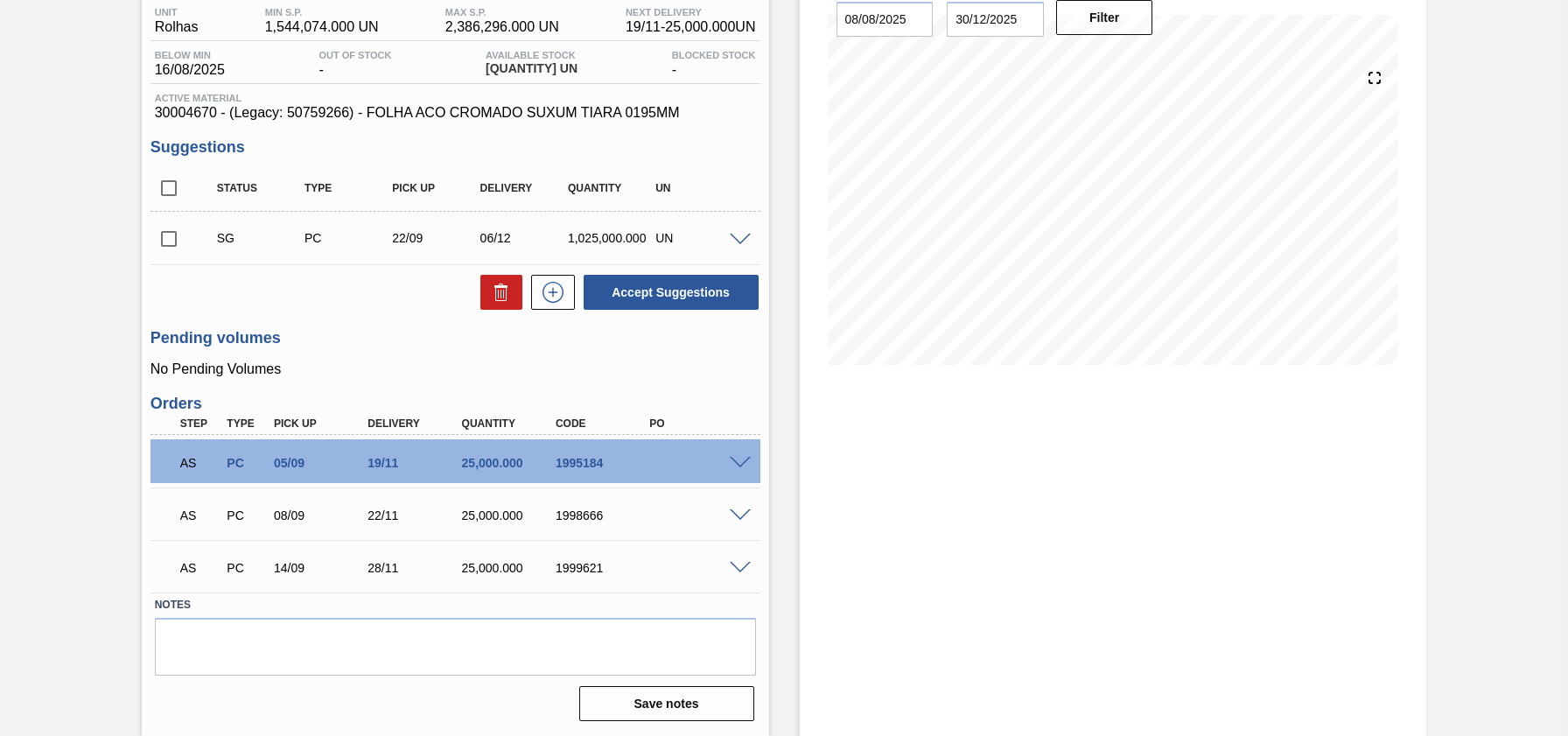 click at bounding box center (740, 463) 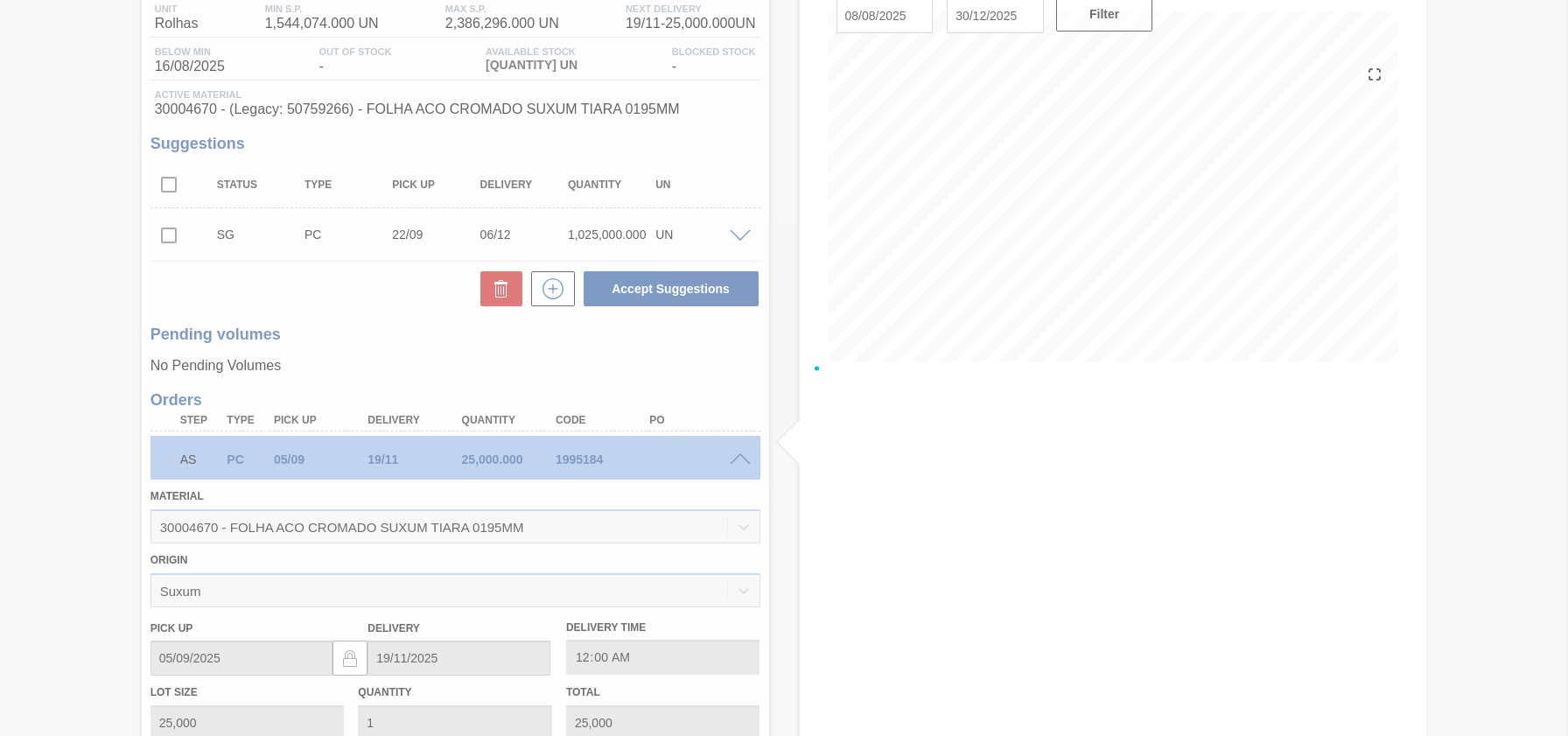 scroll, scrollTop: 333, scrollLeft: 0, axis: vertical 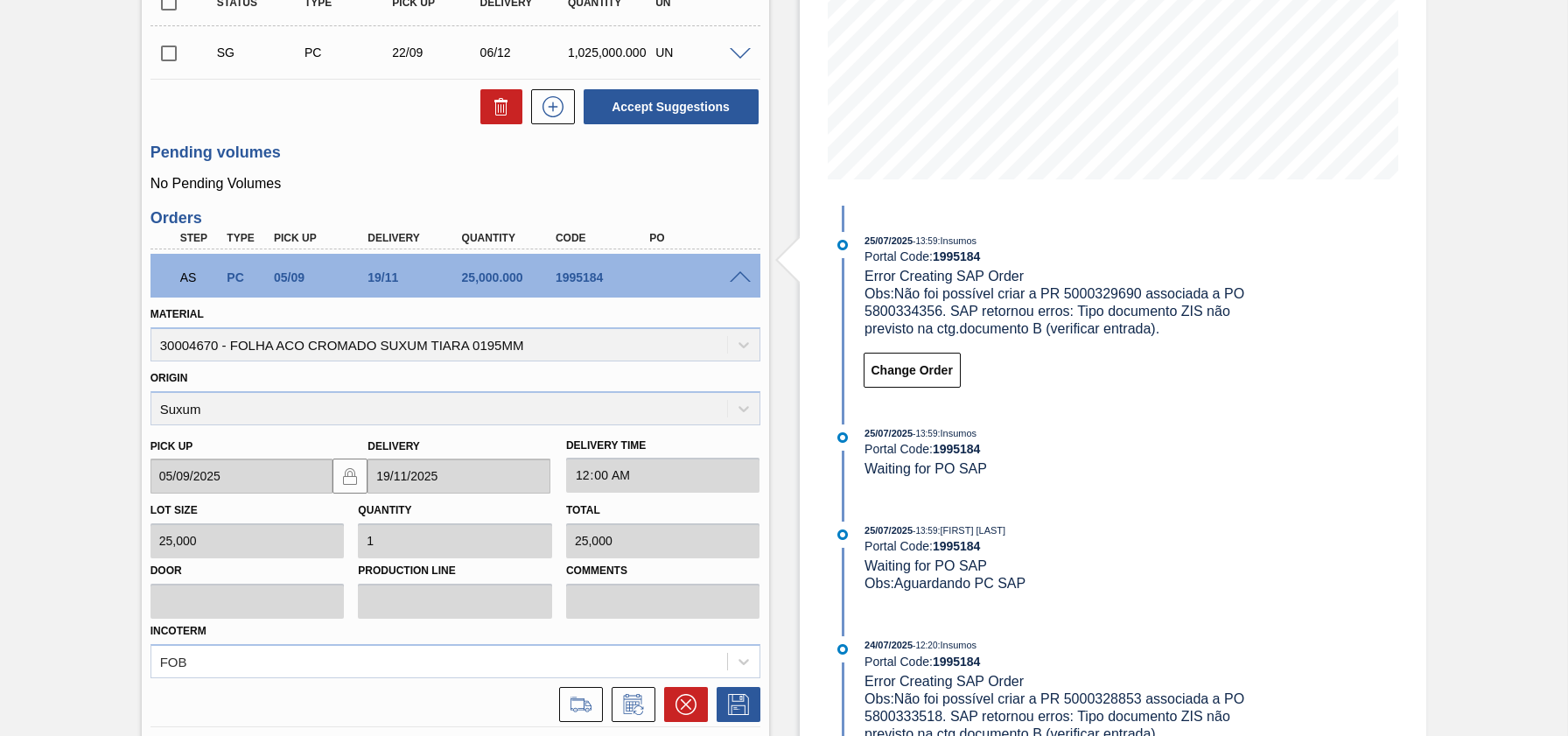 click at bounding box center (740, 277) 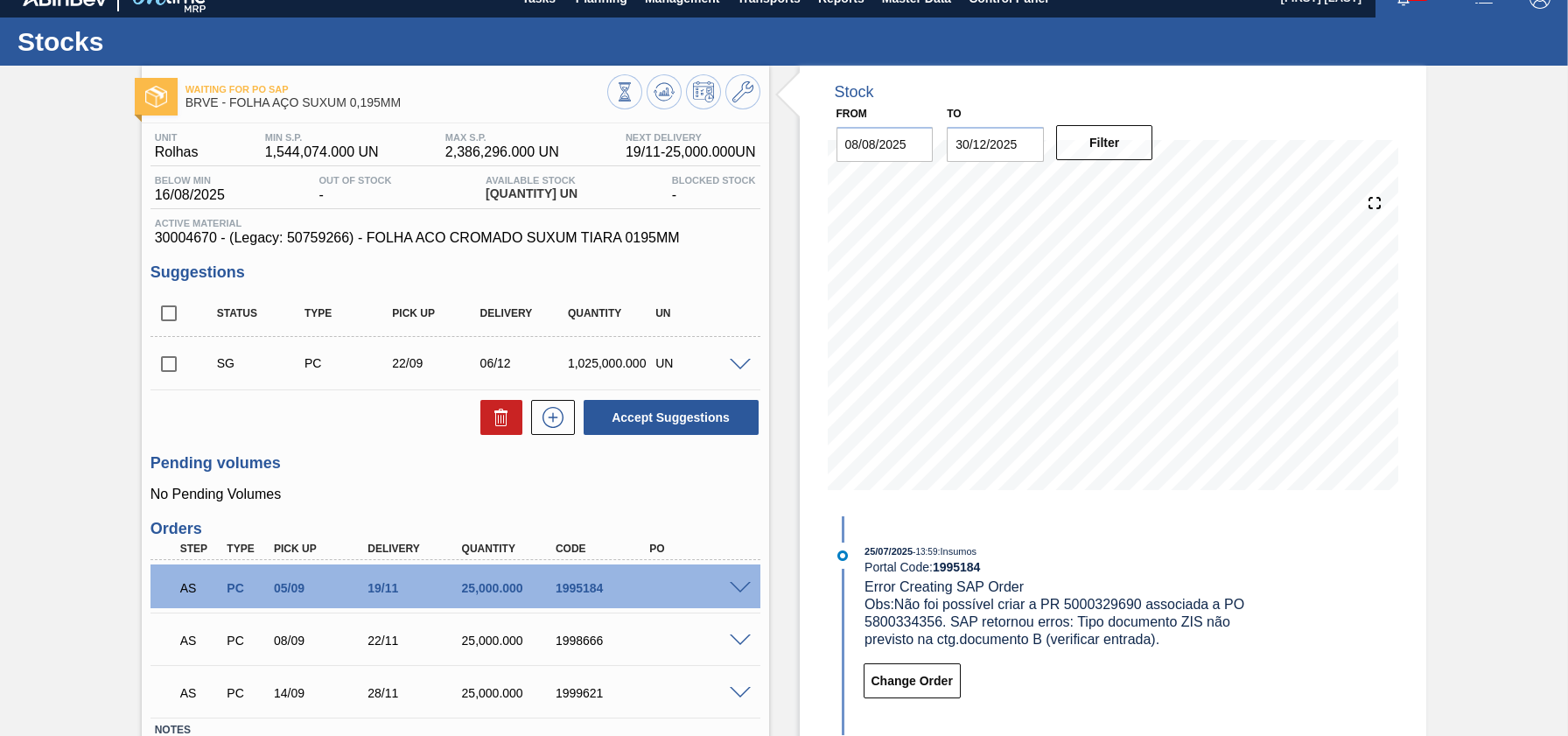 scroll, scrollTop: 0, scrollLeft: 0, axis: both 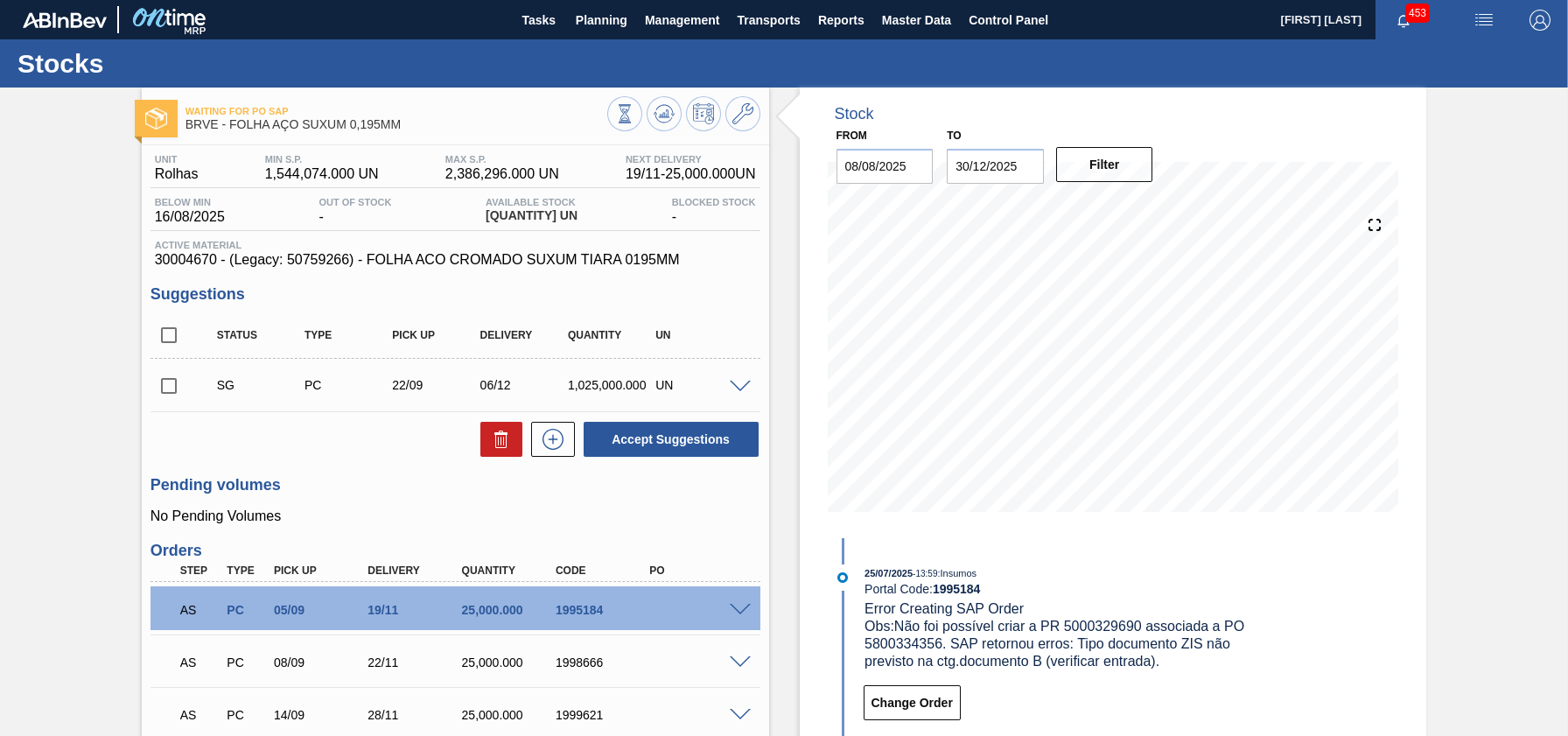 click on "Obs: Não foi possível criar a PR 5000329690 associada a PO 5800334356. SAP retornou erros: Tipo documento ZIS não previsto na ctg.documento B (verificar entrada)." at bounding box center [1056, 643] 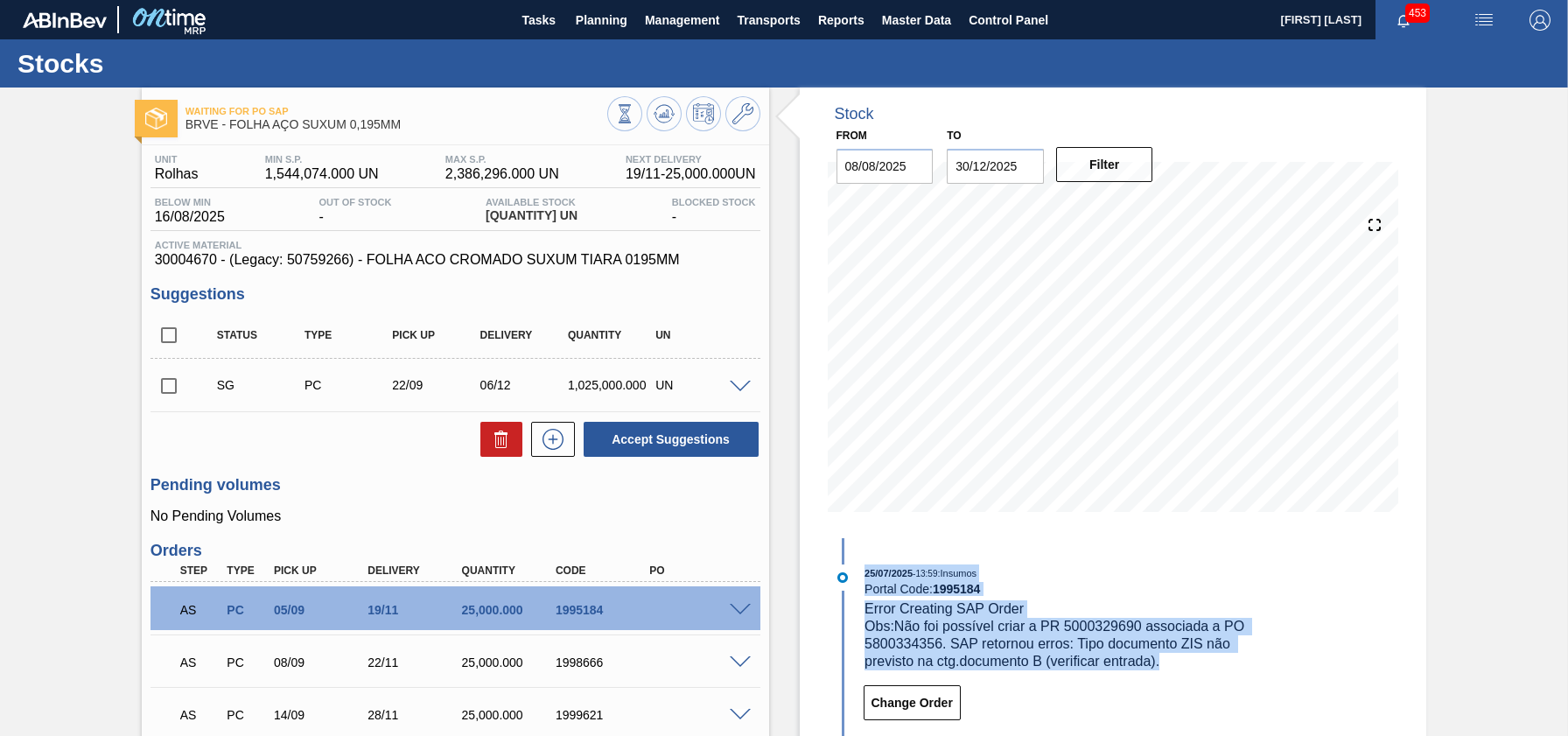 drag, startPoint x: 1180, startPoint y: 669, endPoint x: 864, endPoint y: 579, distance: 328.56658 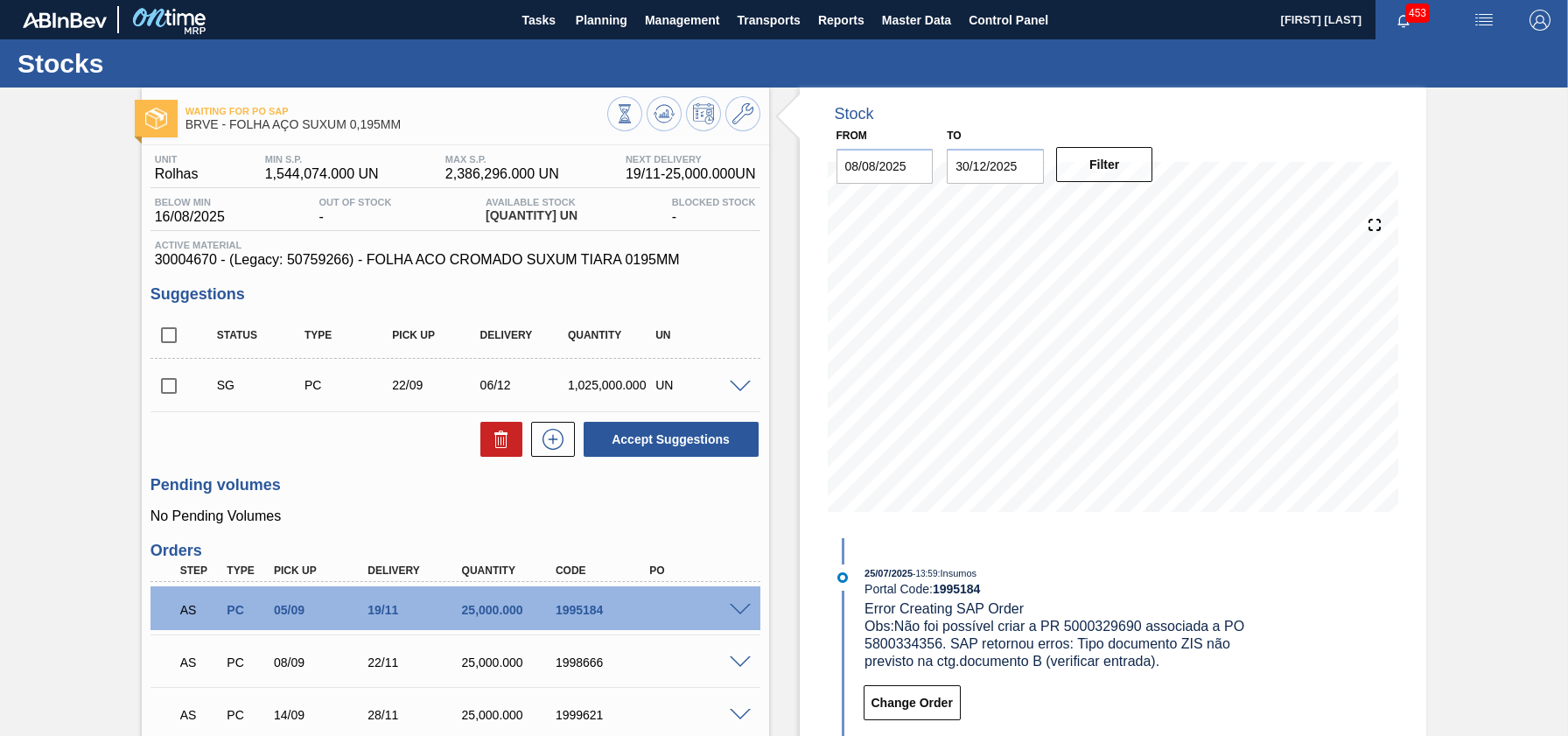 click on "Waiting for PO SAP BRVE - FOLHA AÇO SUXUM 0,195MM Unit Rolhas MIN S.P. [QUANTITY] UN MAX S.P. [QUANTITY] UN Next Delivery [DATE] - [QUANTITY] UN Below Min [DATE] Out Of Stock - Available Stock [QUANTITY] UN Blocked Stock - Active Material [NUMBER] - (Legacy: [NUMBER]) - FOLHA ACO CROMADO SUXUM TIARA 0195MM Suggestions Status Type Pick up Delivery Quantity UN SG PC [DATE] [DATE] [QUANTITY] UN Material [NUMBER] - FOLHA ACO CROMADO SUXUM TIARA 0195MM Origin Purchase Order Stock Transfer Order Supplier A - [NUMBER] - Suxum Pick up [DATE] Delivery [DATE] Delivery Time Incoterm FOB Order type Lot size [QUANTITY] Quantity [NUMBER] Trucks [NUMBER] Total [QUANTITY] Door N/A Production Line Comments Observation Accept Suggestions Pending volumes No Pending Volumes Orders Step Type Pick up Delivery Quantity Code PO AS PC [DATE] [DATE] [QUANTITY] [NUMBER] Material [NUMBER] - FOLHA ACO CROMADO SUXUM TIARA 0195MM Origin Suxum Pick up [DATE] Delivery [DATE] Delivery Time 00:00:00 Lot size [QUANTITY]" at bounding box center [784, 487] 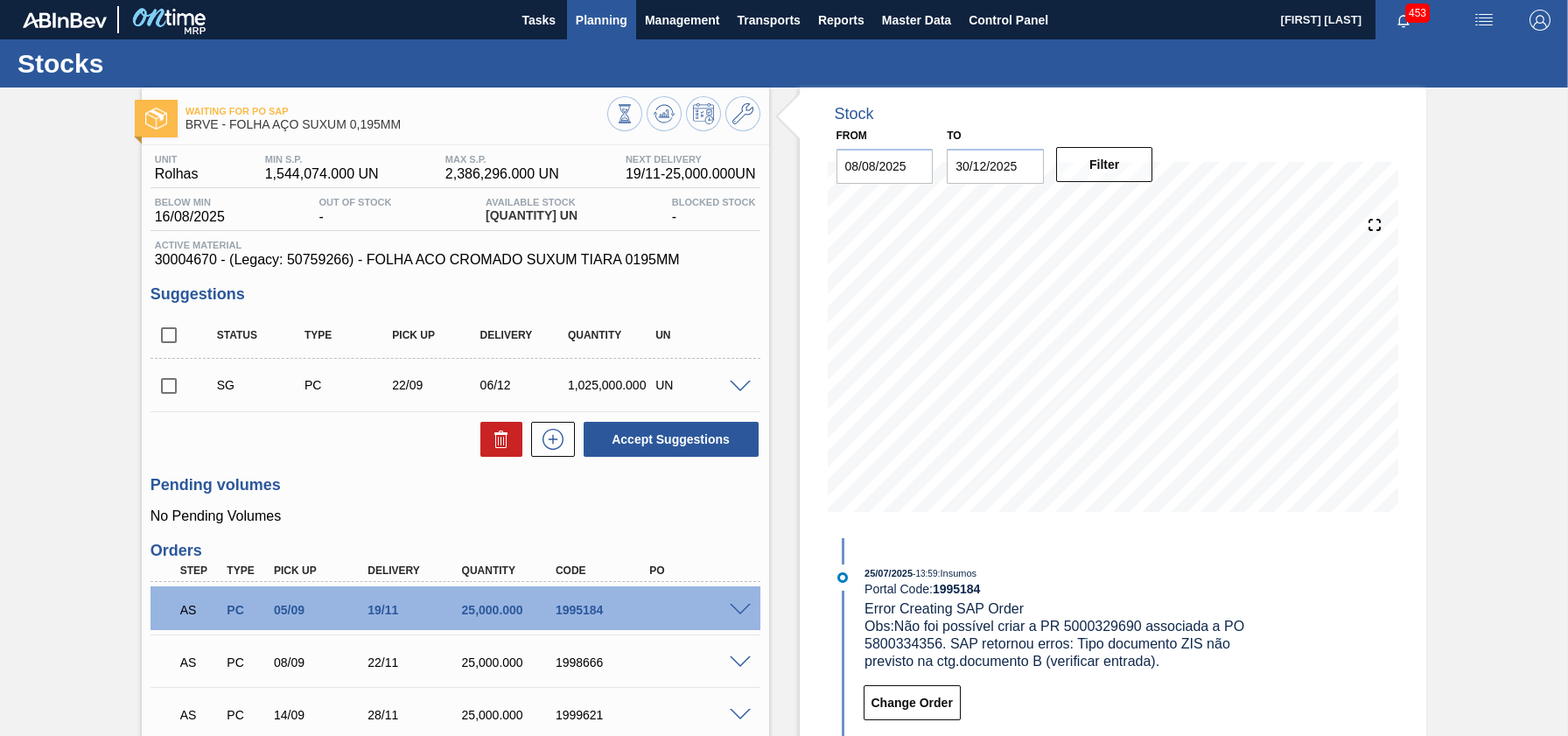 click on "Planning" at bounding box center [601, 20] 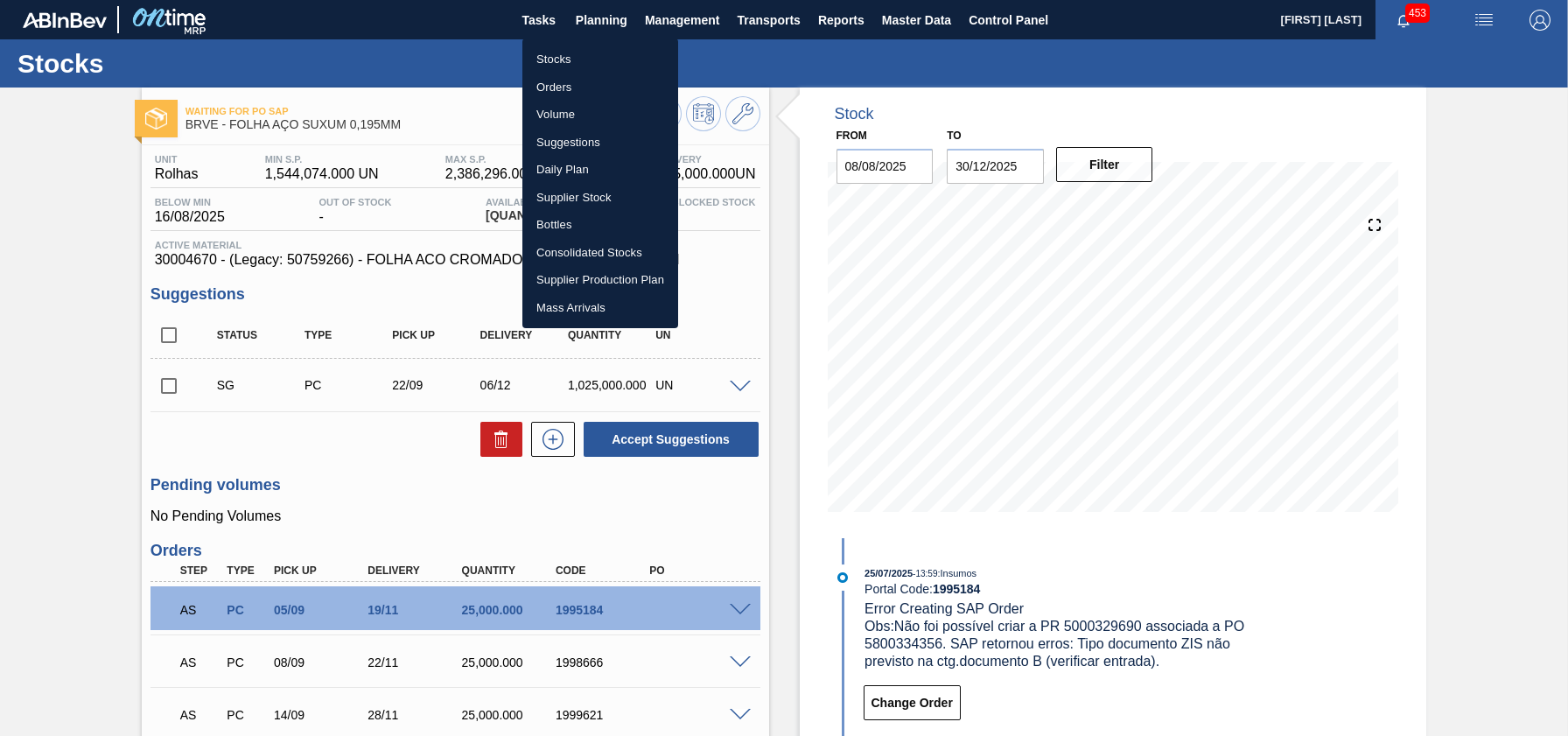 click on "Stocks" at bounding box center (600, 60) 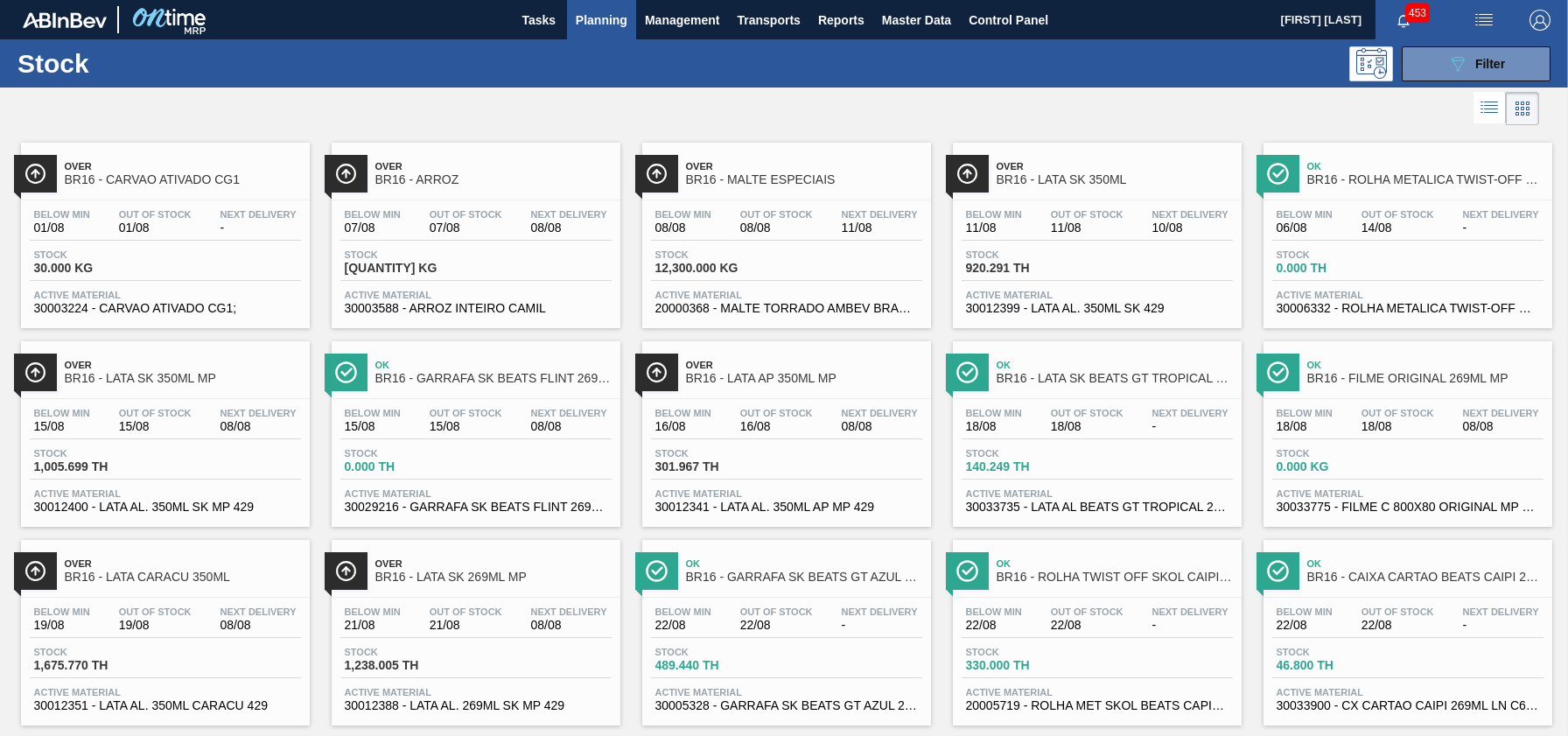 click 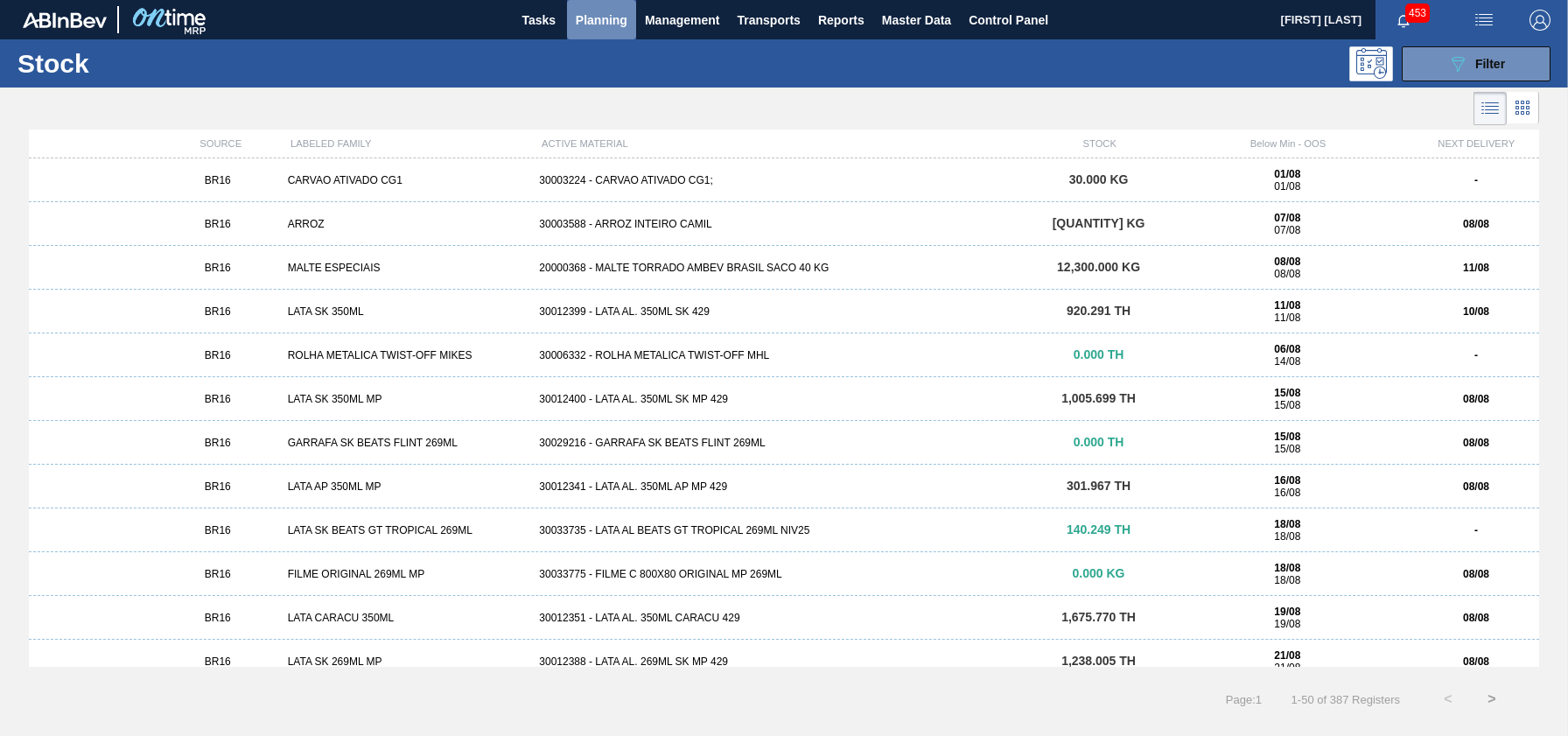 click on "Planning" at bounding box center [601, 20] 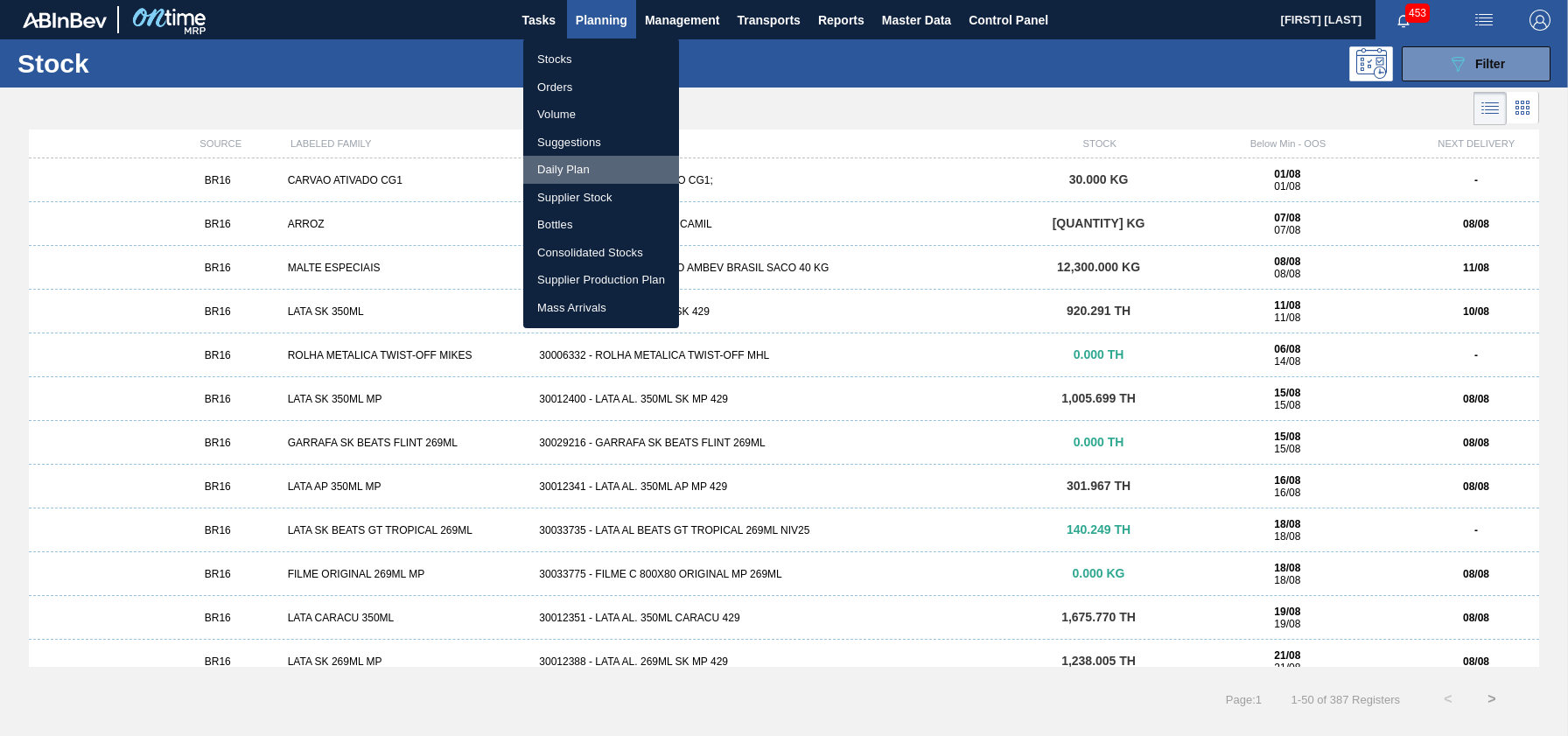 click on "Daily Plan" at bounding box center [601, 170] 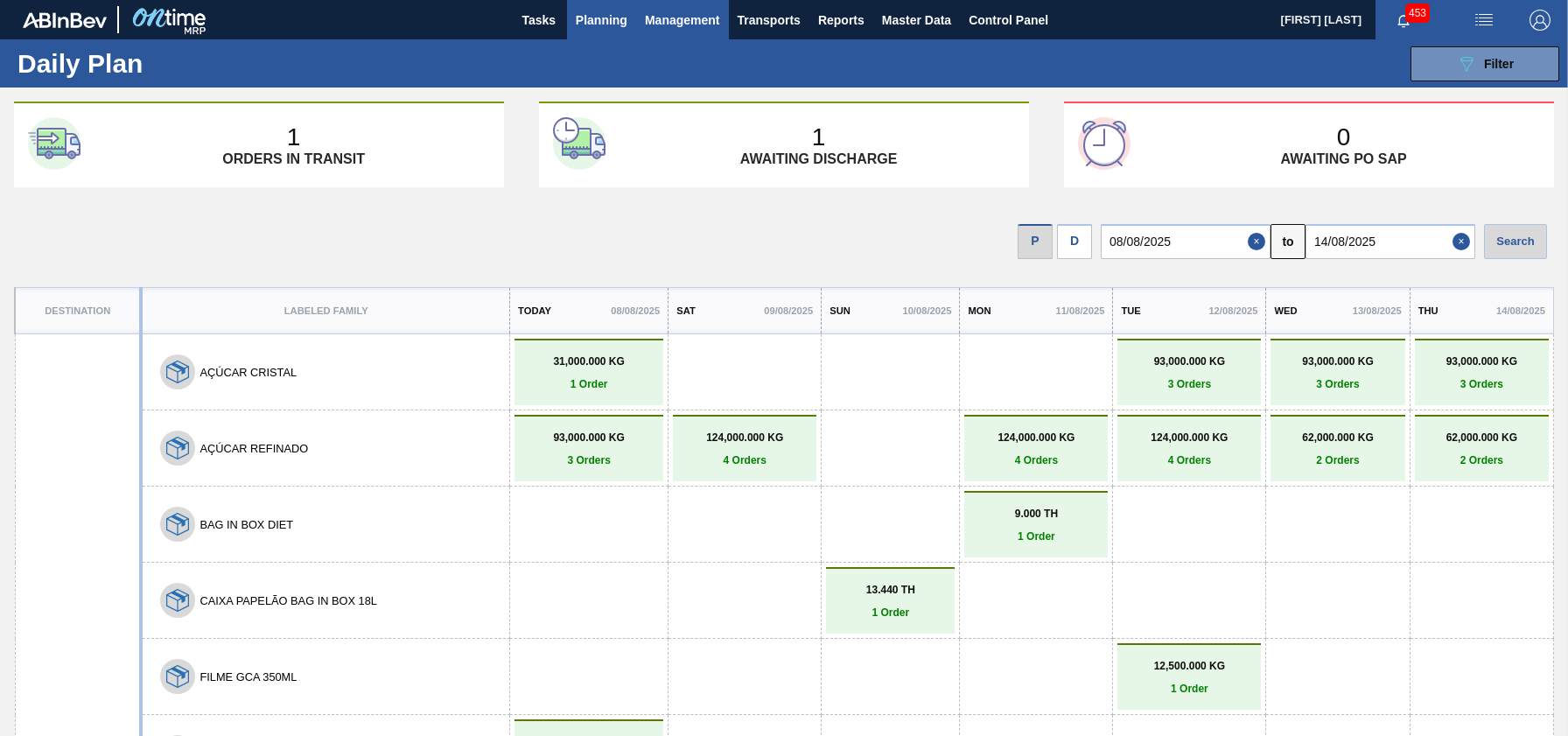 click on "Management" at bounding box center (682, 20) 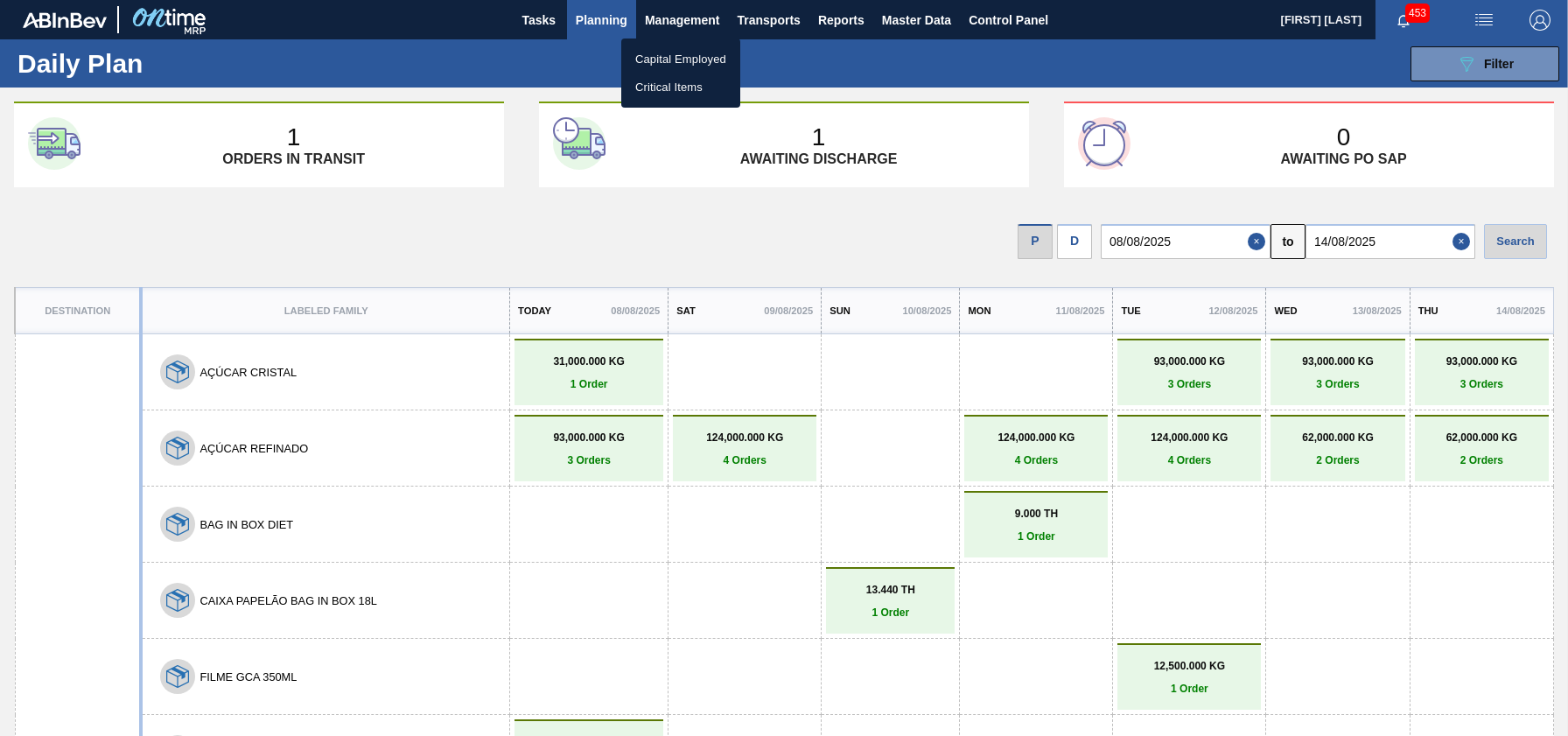 click at bounding box center [784, 368] 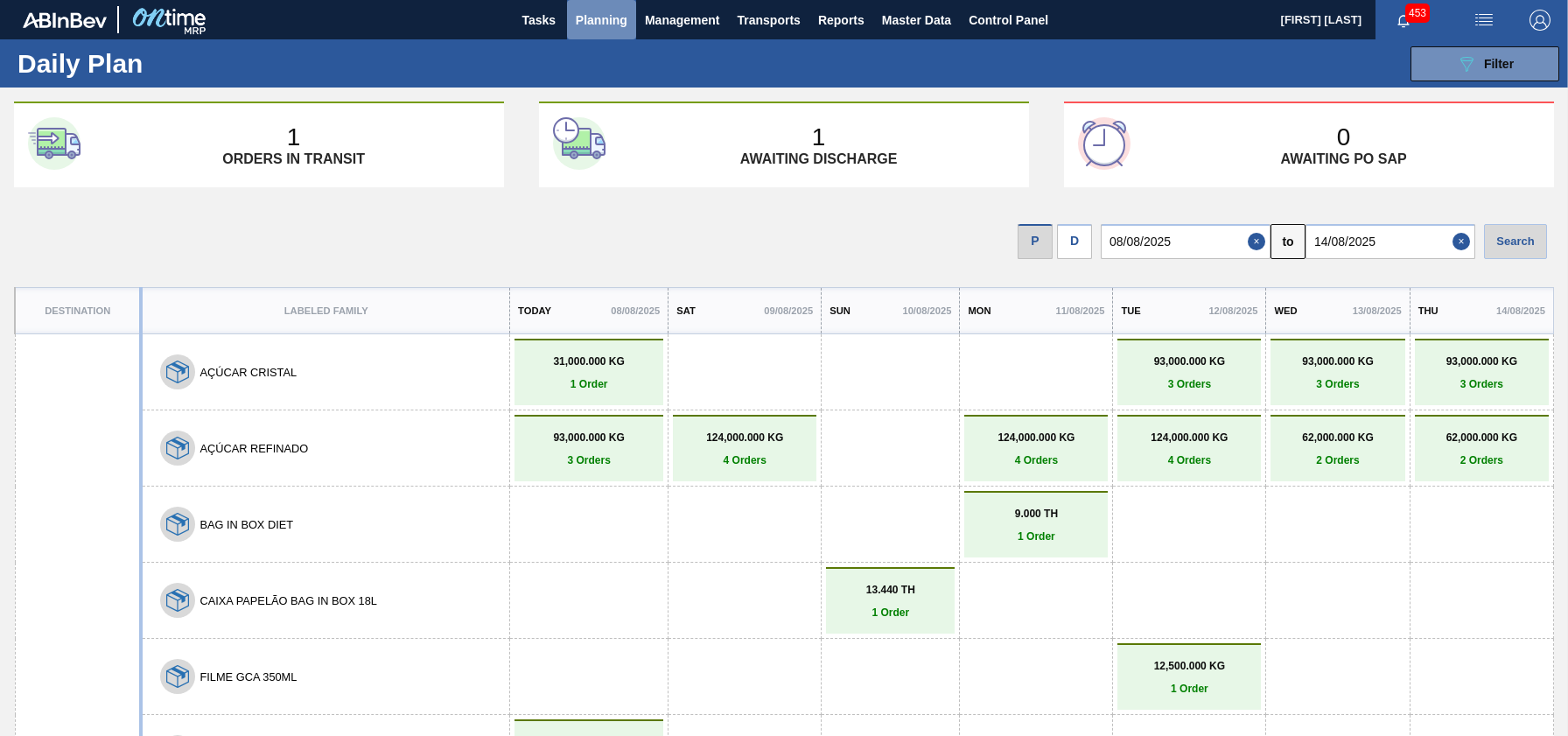 click on "Planning" at bounding box center [601, 20] 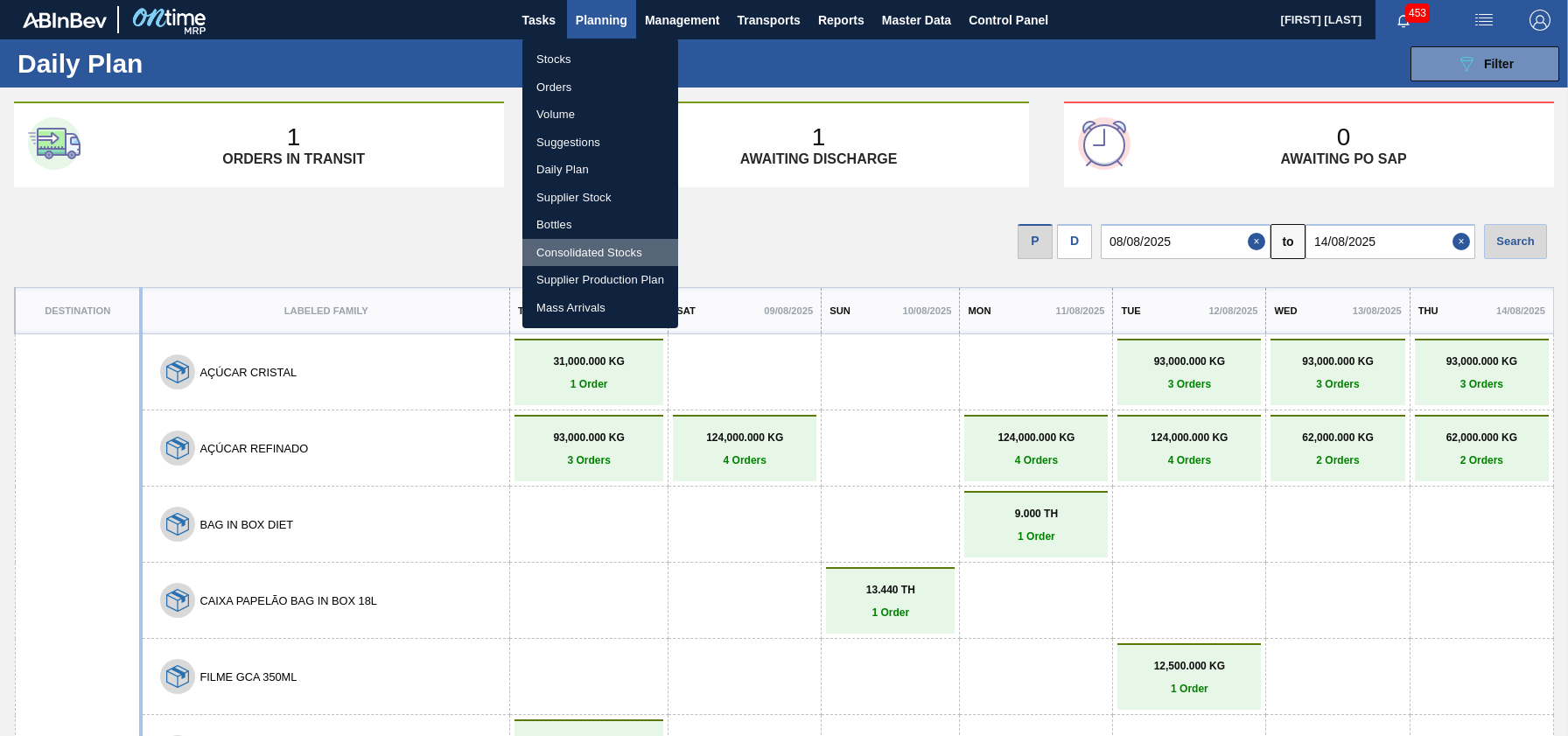 click on "Consolidated Stocks" at bounding box center (600, 253) 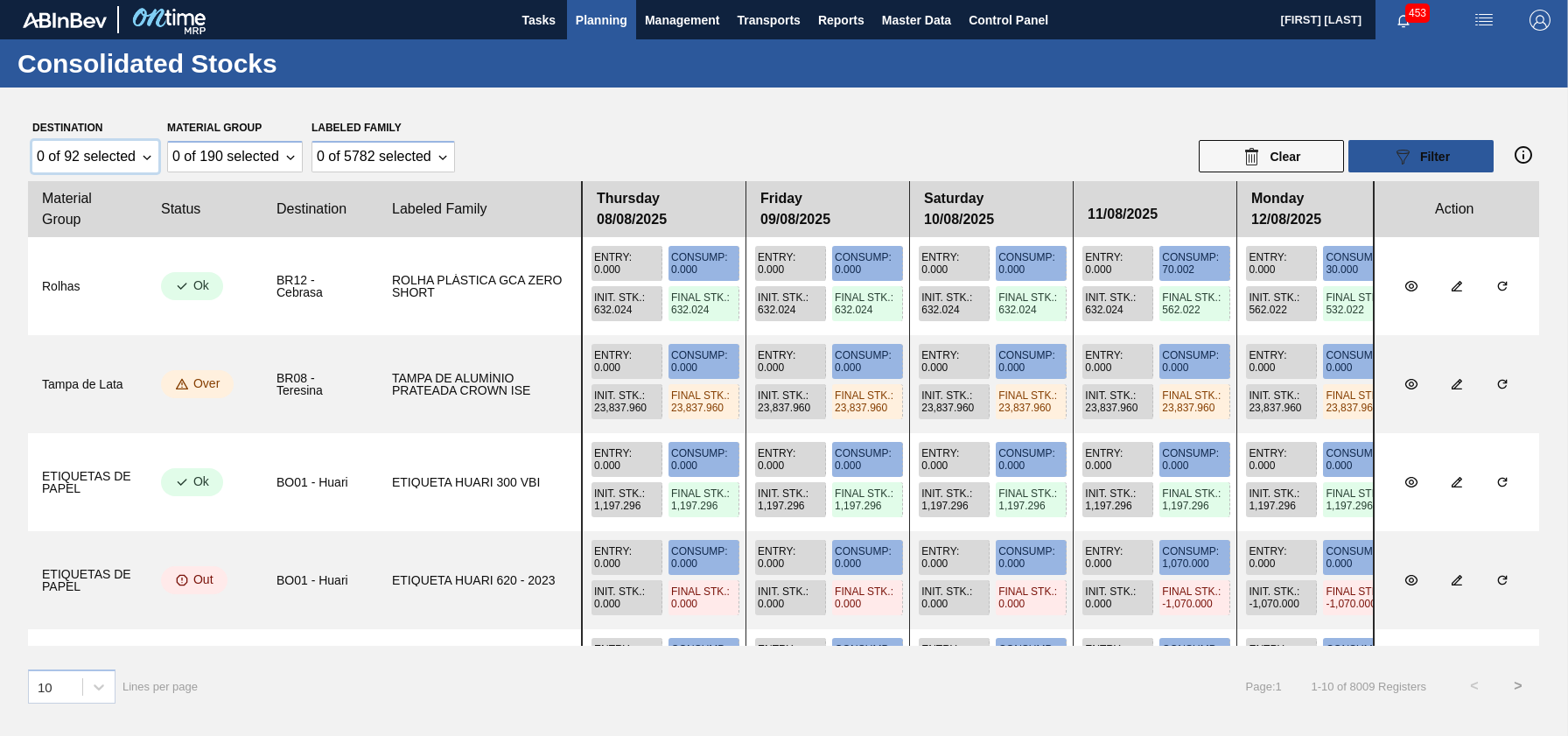 click on "0   of   92   selected" at bounding box center [86, 157] 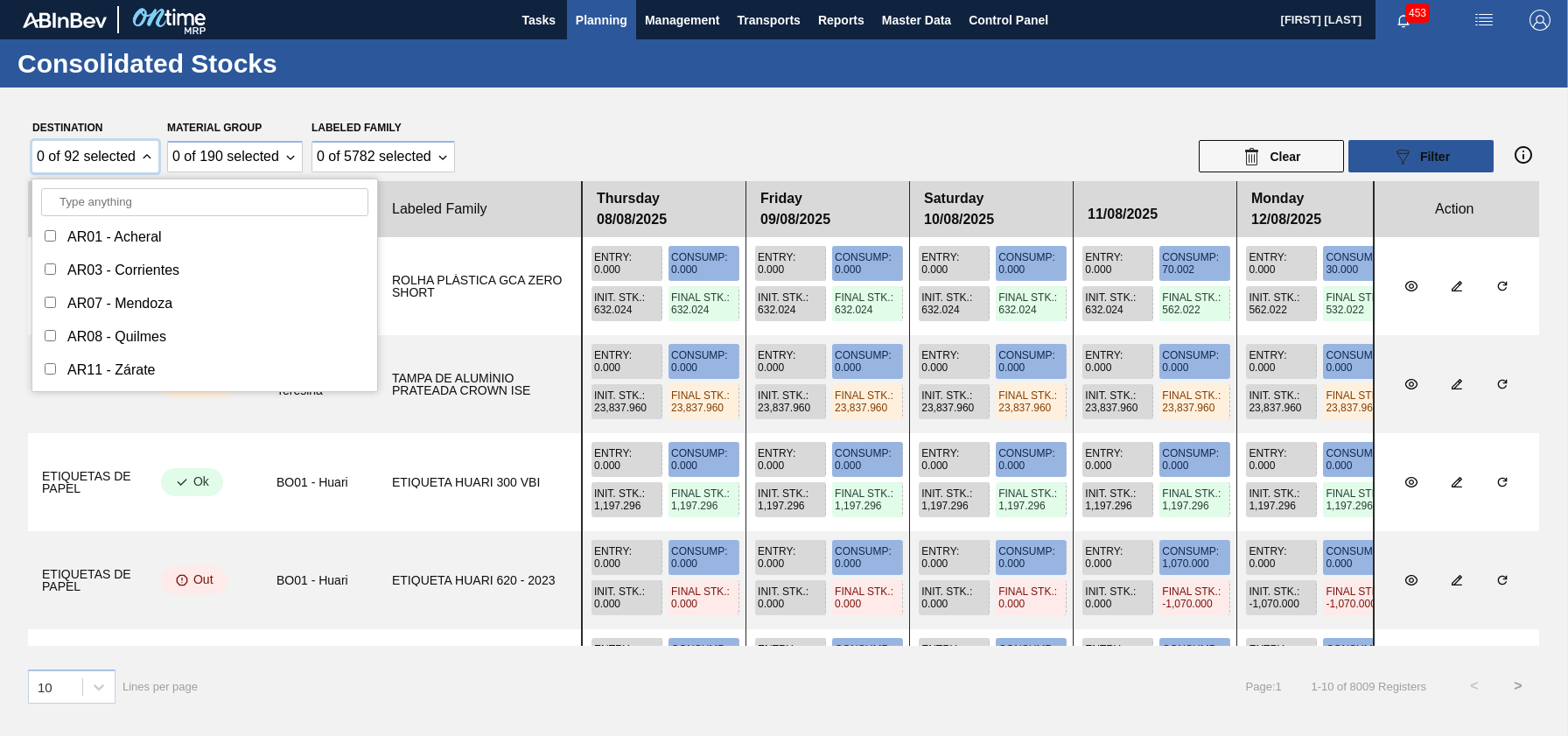 click on "0   of   92   selected" at bounding box center (86, 157) 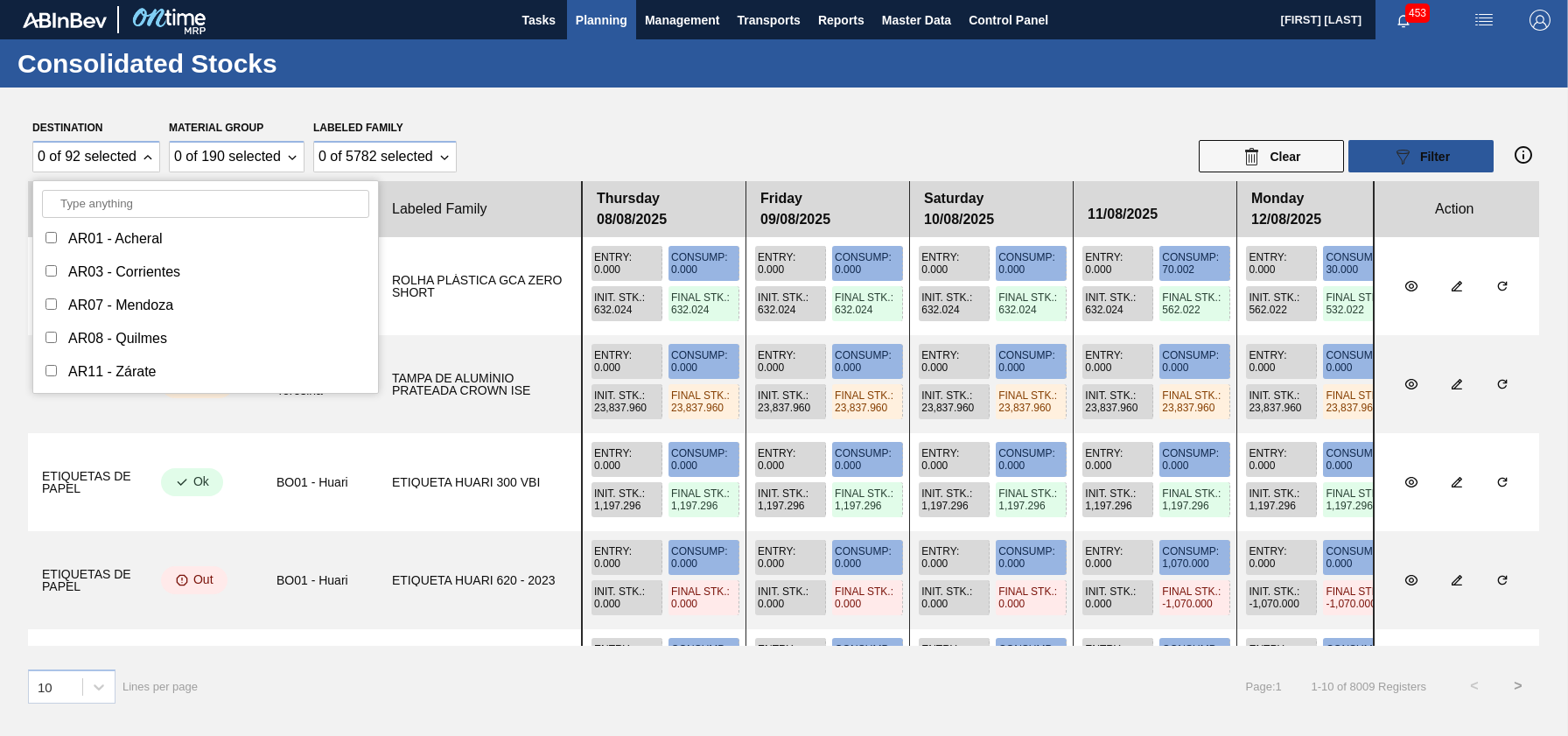 click on "AR01 - Acheral AR03 - Corrientes AR07 - Mendoza AR08 - Quilmes AR11 - Zárate AR14 - CASA AR1P - Acópios Externos MTA AR1Q - Acópios Externos Pampa AR1R - Puertos Pampa AR1U - Puertos MTA ARV2 - Cerveceria y malteria quilmes saica y g ARV4 - Maltaria Pampa SA ARV5 - Planta de Semilla MTA ARV6 - Planta de Semilla MTA2 ARV7 - Llavajol ARV8 - Unidade Semilla Pampa ARV9 - Pellegrini (baja) ARX1 - Fact. Remota - TRUCK BO01 - Huari BO02 - La Paz BO03 - Santa Cruz BO04 - Taquiña BO05 - El Alto BO07 - Sacaba BO08 - Tarija BO09 - Acopio Capsa BOV1 - ENALBO BR02 - Sergipe BR03 - Aquiraz BR04 - Camaçari BR05 - Cuiabá BR06 - João Pessoa BR07 - Macacu BR08 - Teresina BR09 - Agudos BR10 - Guarulhos BR11 - São Luís BR12 - Cebrasa BR13 - Piraí BR14 - Curitibana BR15 - Jundiaí BR16 - Jacareí BR17 - Juatuba BR18 - Pernambuco BR18 - NORMAL - Pernambuco - Porto S4 BR19 - Nova Rio BR19I - Nova Rio BR20 - Sapucaia BR21 - Lages BR22 - Viamão BR23 - Jaguariúna BR24 - Ponta Grossa" at bounding box center (784, 144) 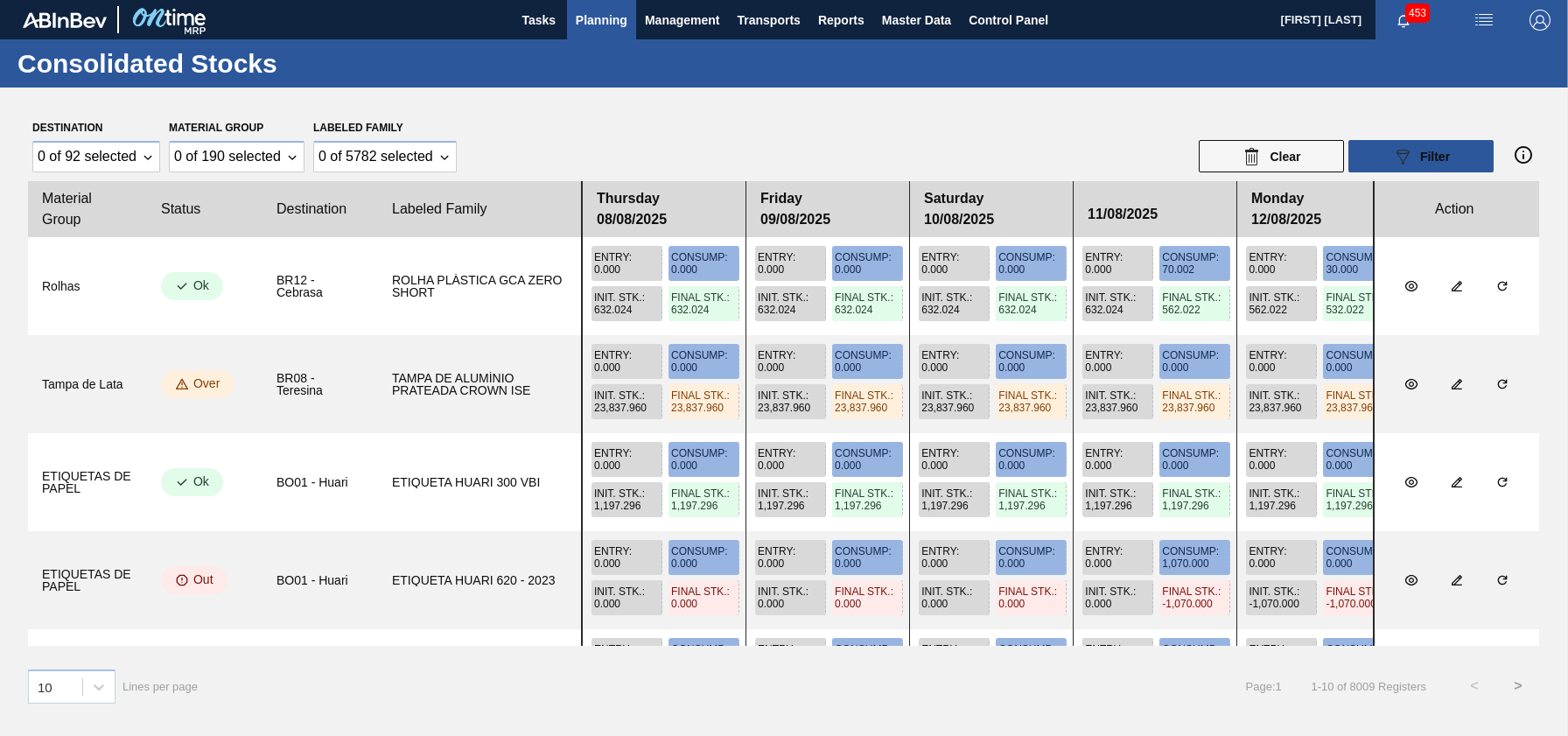 click on "Destination 0   of   92   selected Material Group 0   of   190   selected Labeled Family 0   of   5782   selected Clear 089F7B8B-B2A5-4AFE-B5C0-19BA573D28AC Filter" at bounding box center [784, 144] 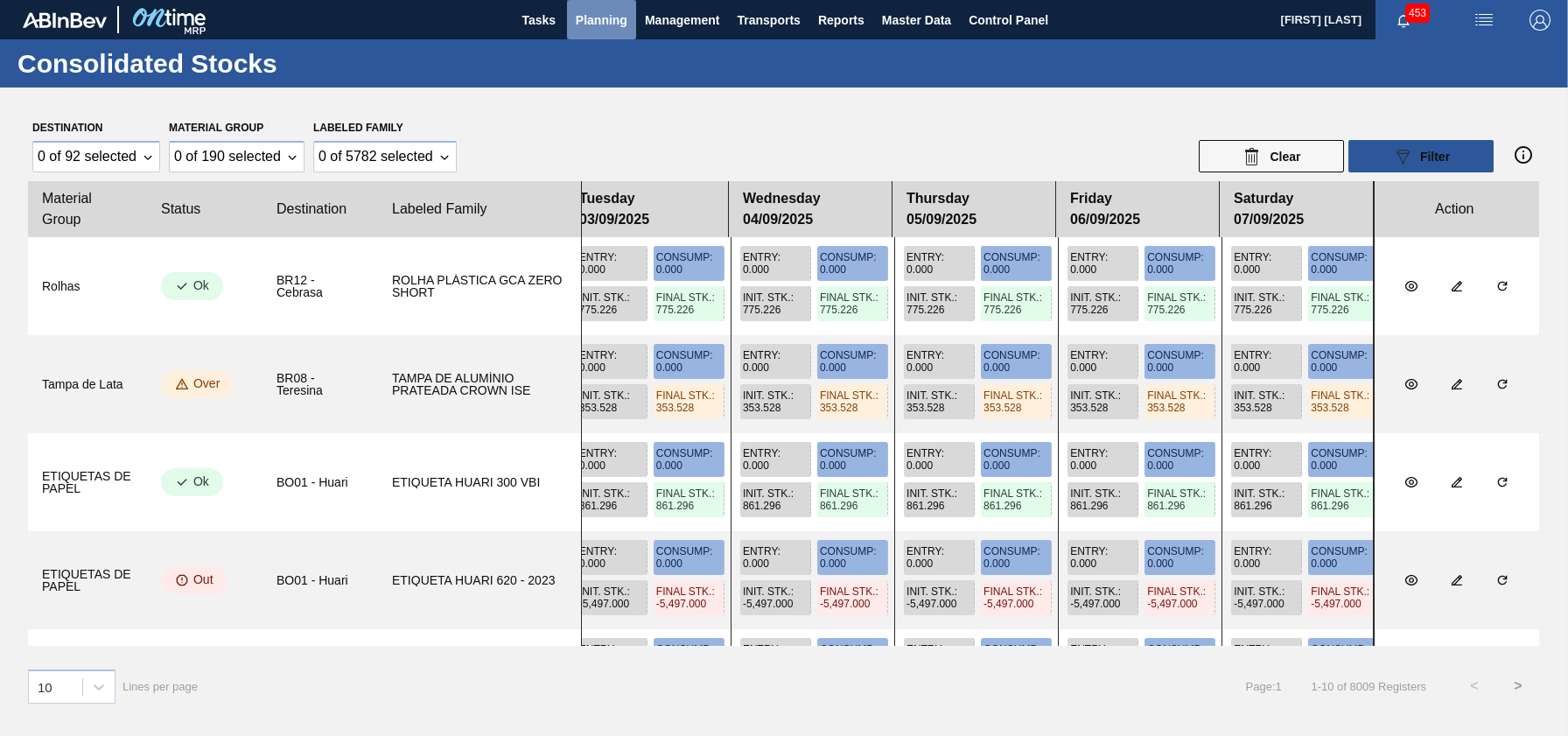 click on "Planning" at bounding box center [601, 19] 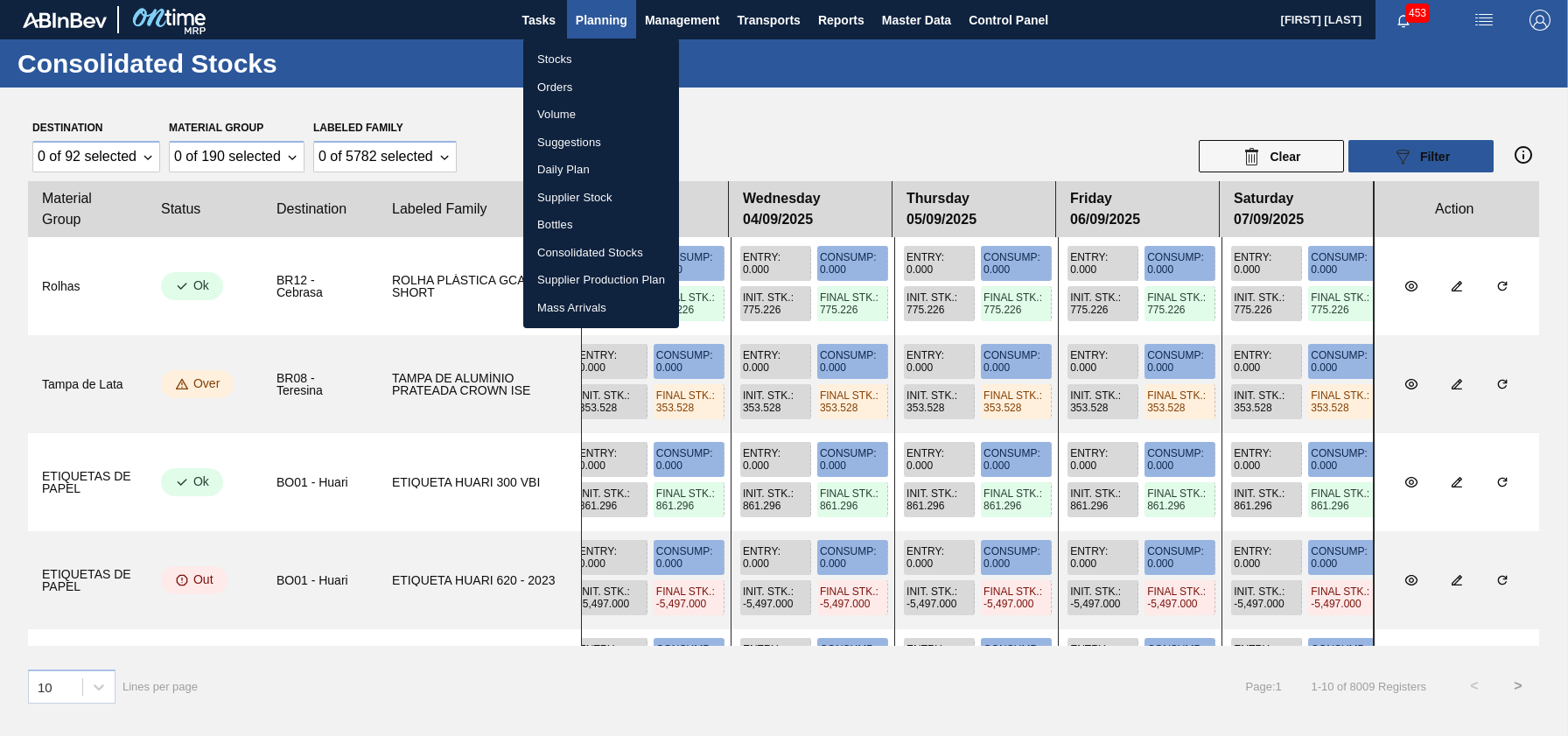 click on "Supplier Production Plan" at bounding box center [601, 280] 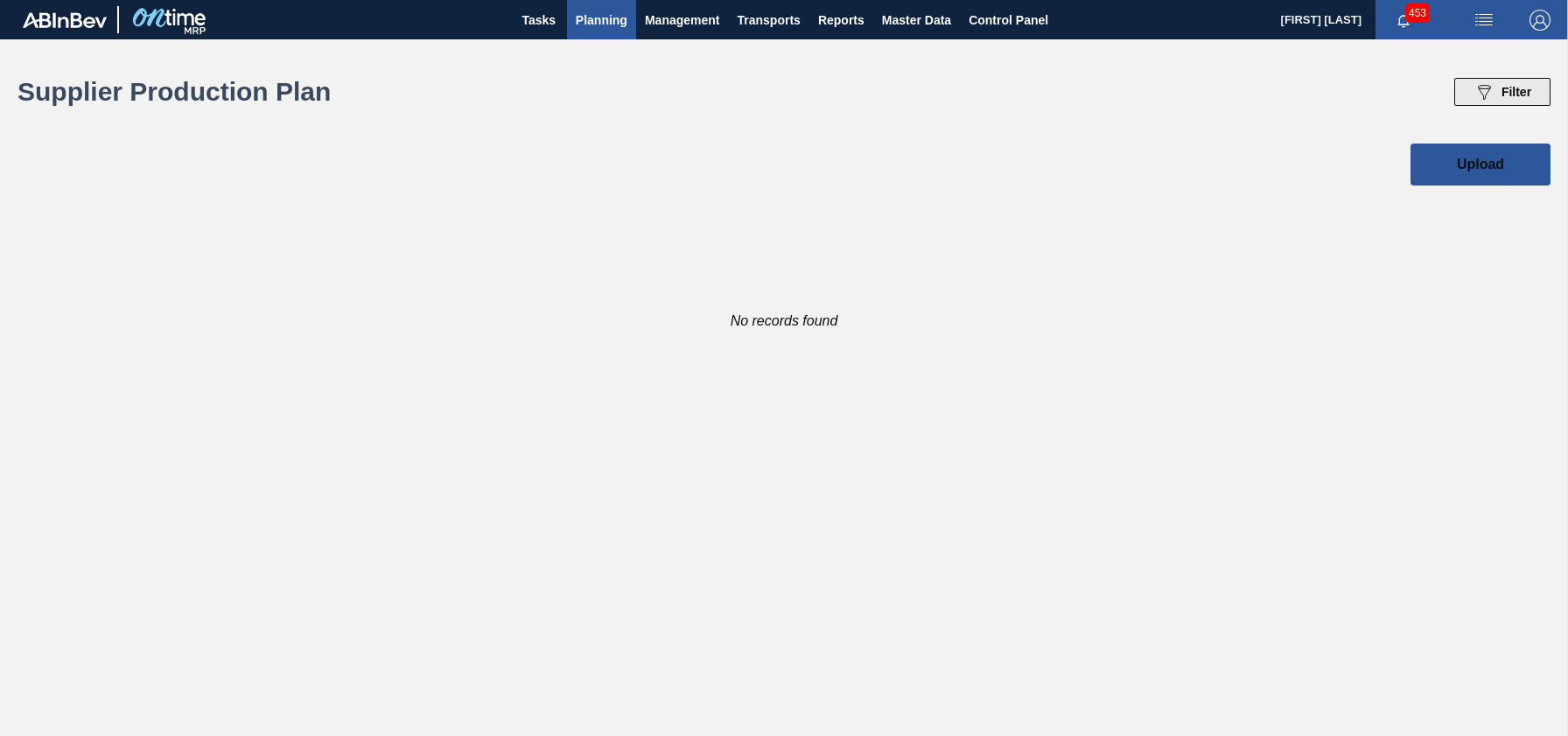 click on "Filter" at bounding box center (1516, 92) 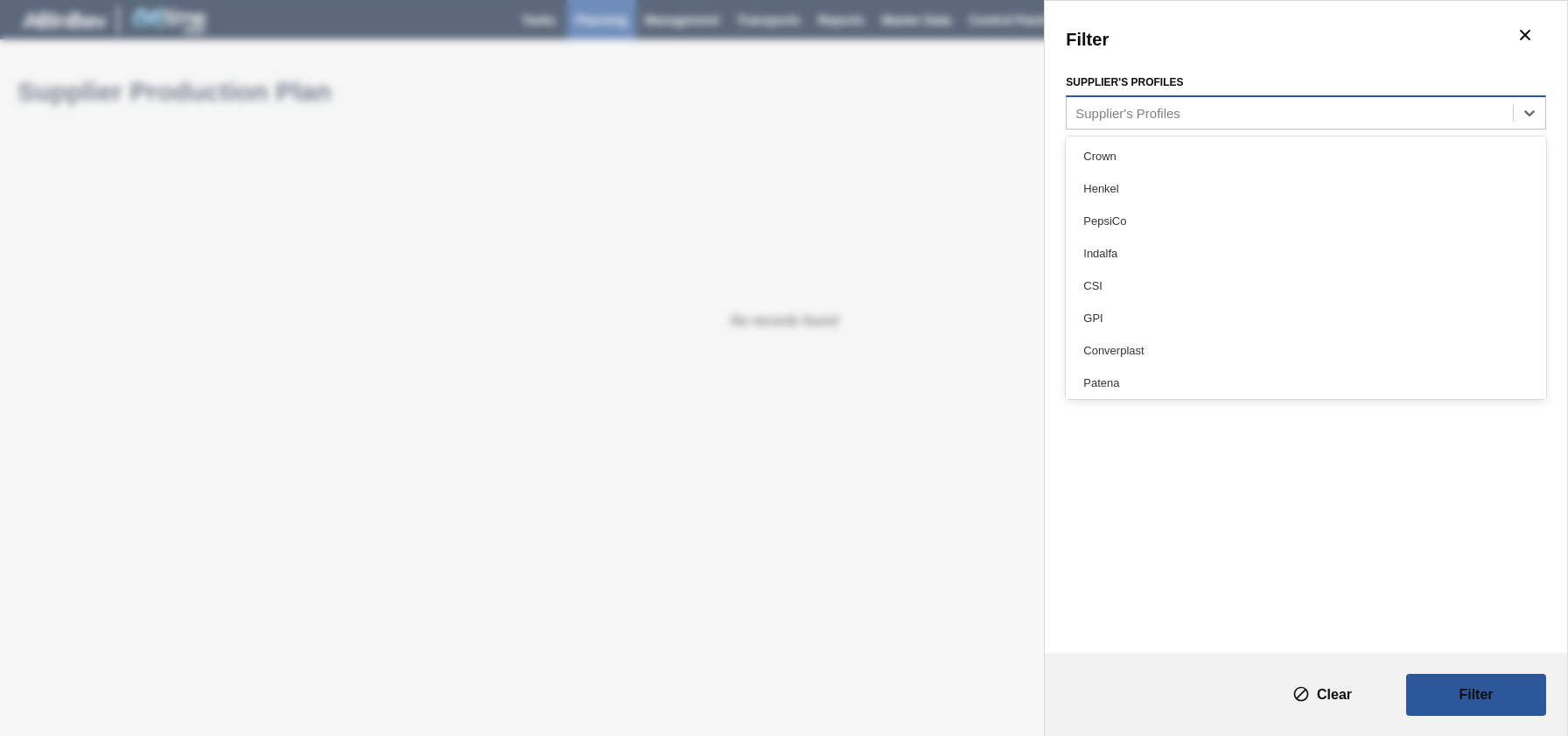 click on "Supplier's Profiles" at bounding box center [1128, 112] 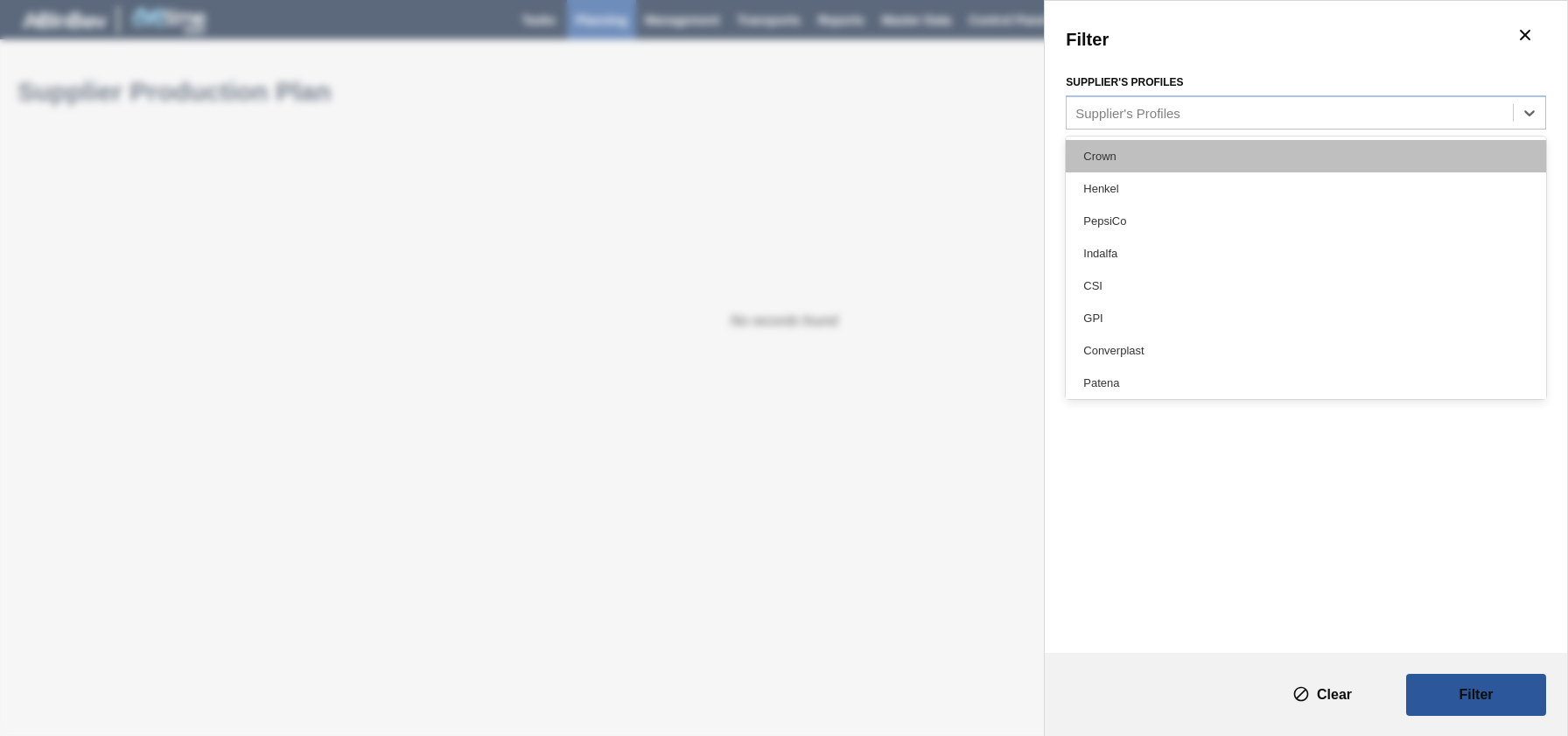 click on "Crown" at bounding box center [1306, 156] 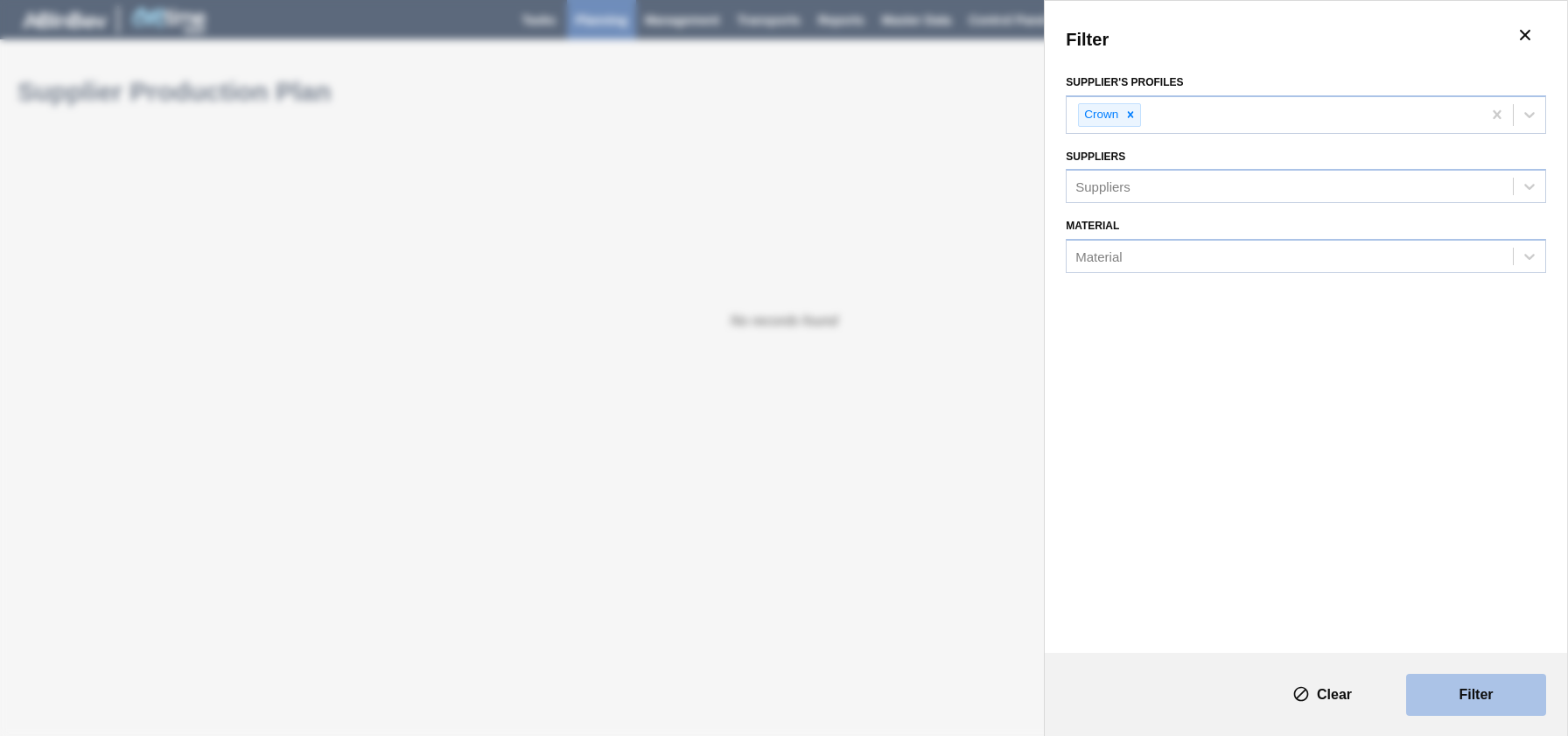 click on "Filter" at bounding box center [0, 0] 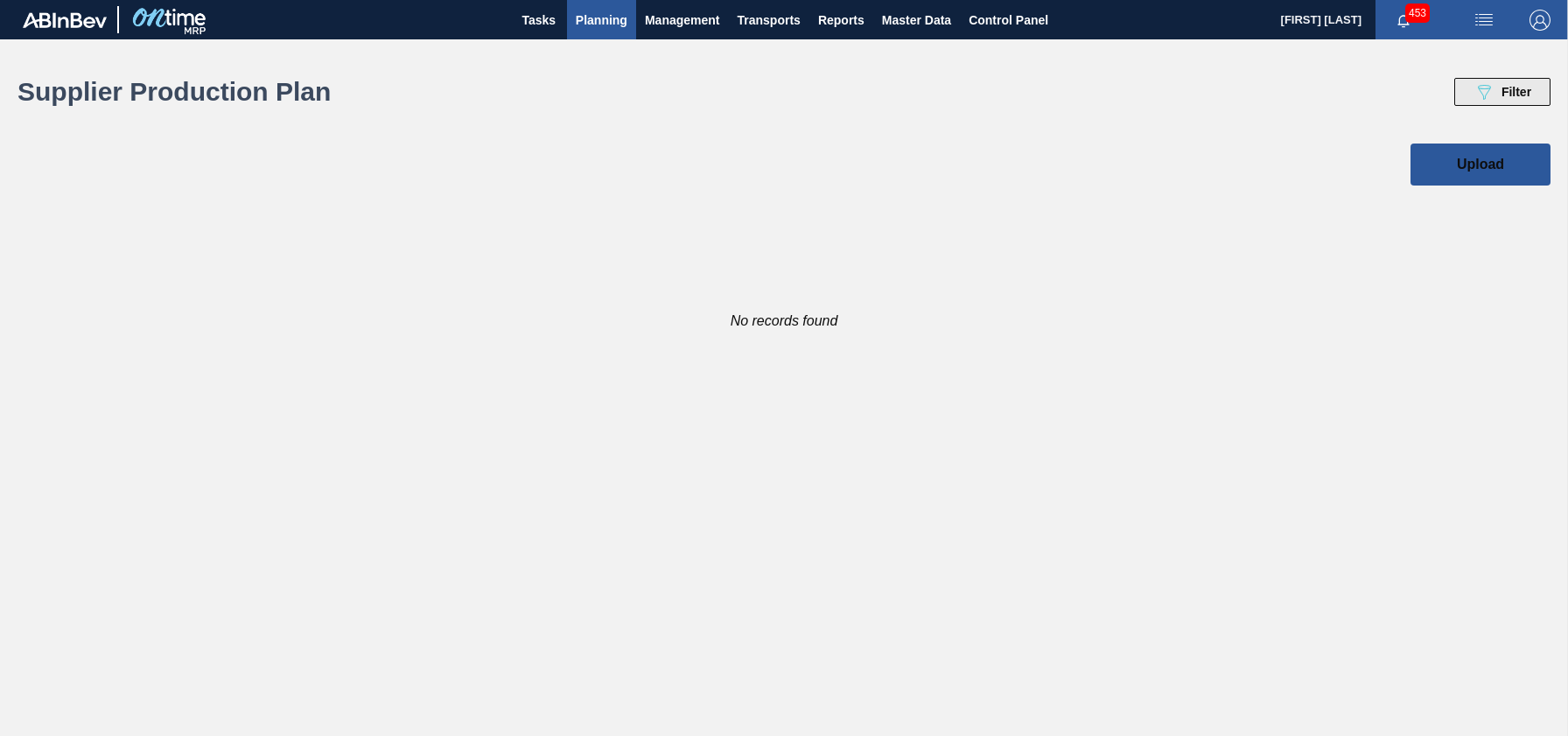 click on "Filter" at bounding box center [1516, 92] 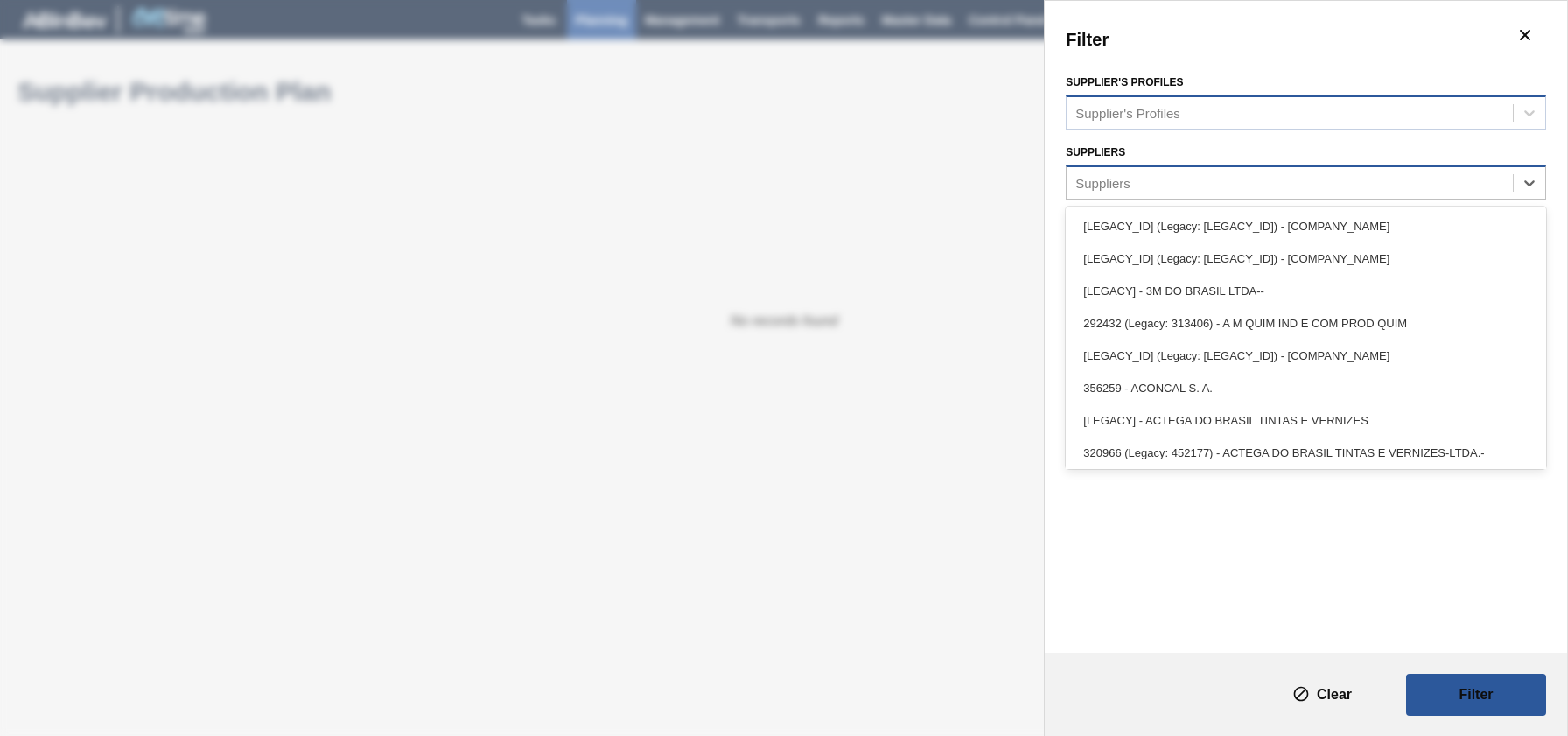 click on "Suppliers" at bounding box center [1290, 182] 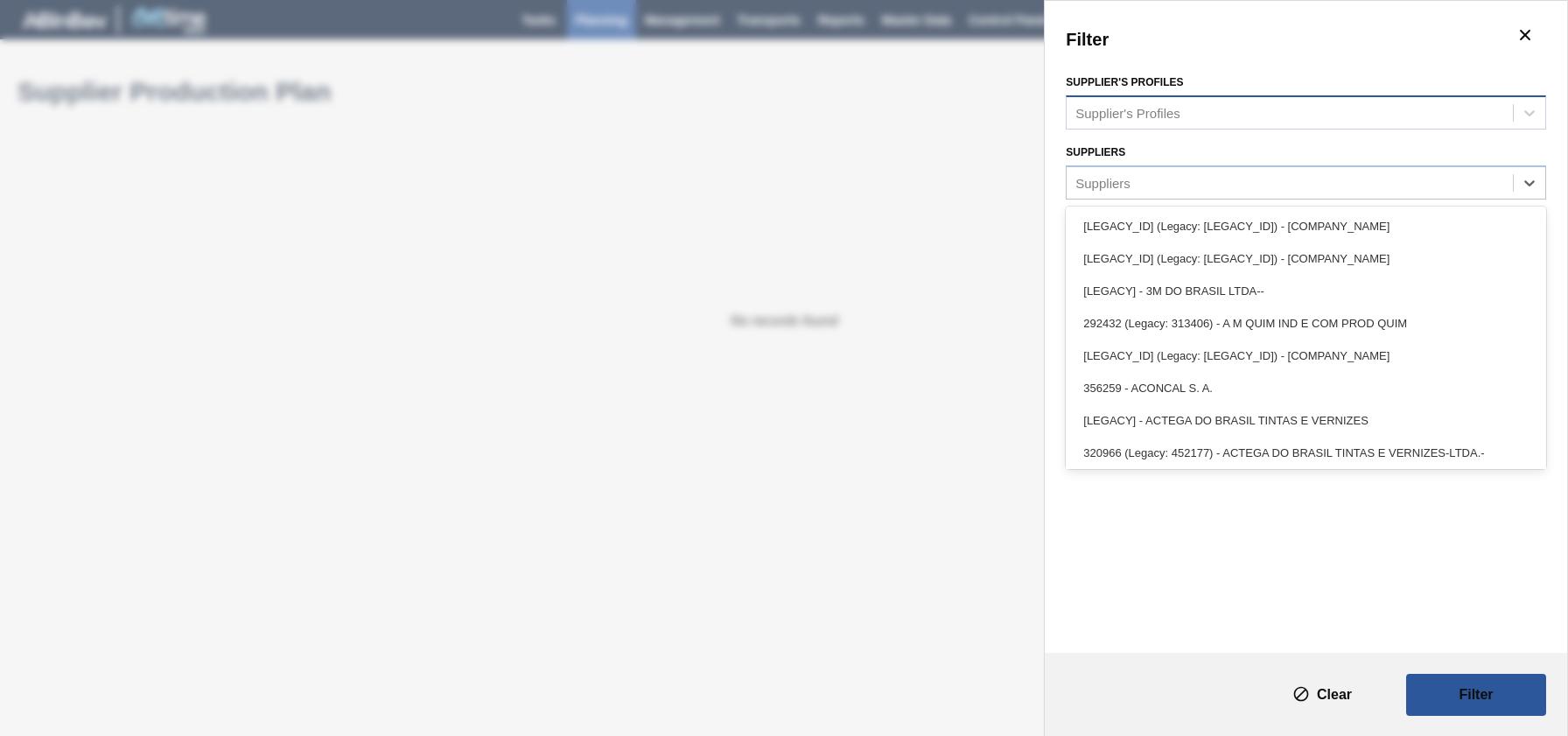 click on "Supplier's Profiles Supplier's Profiles" at bounding box center (1306, 100) 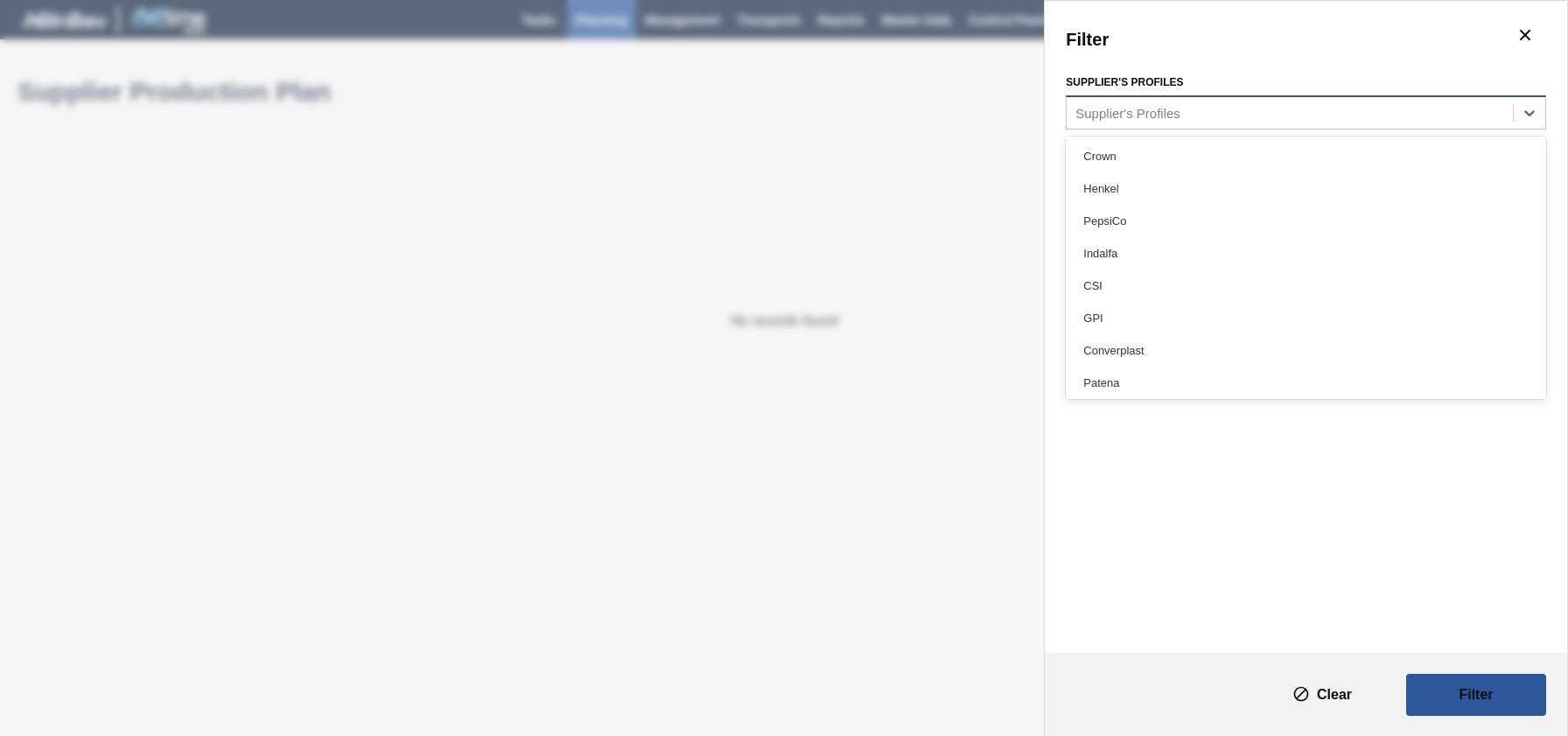 click on "Supplier's Profiles" at bounding box center [1290, 112] 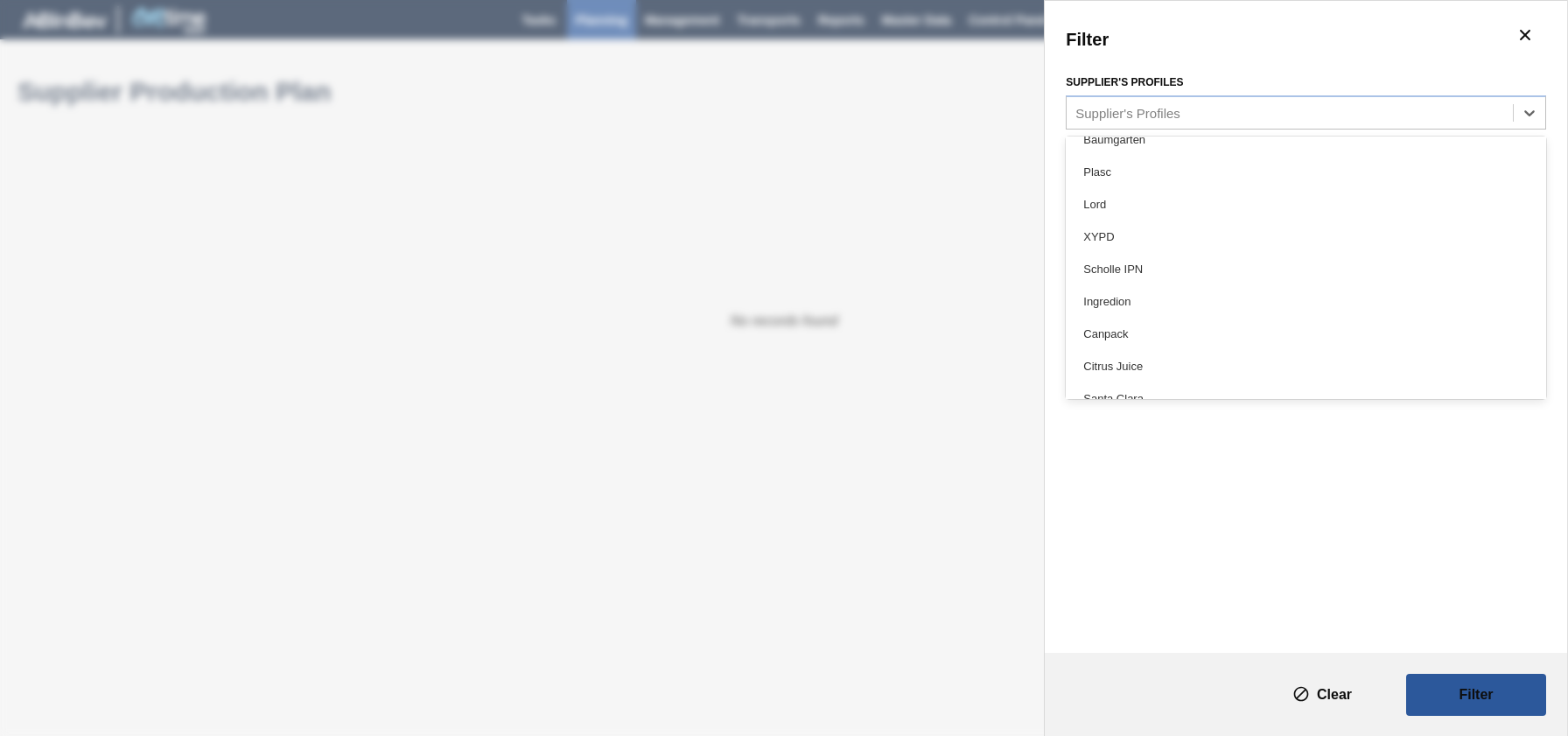 scroll, scrollTop: 652, scrollLeft: 0, axis: vertical 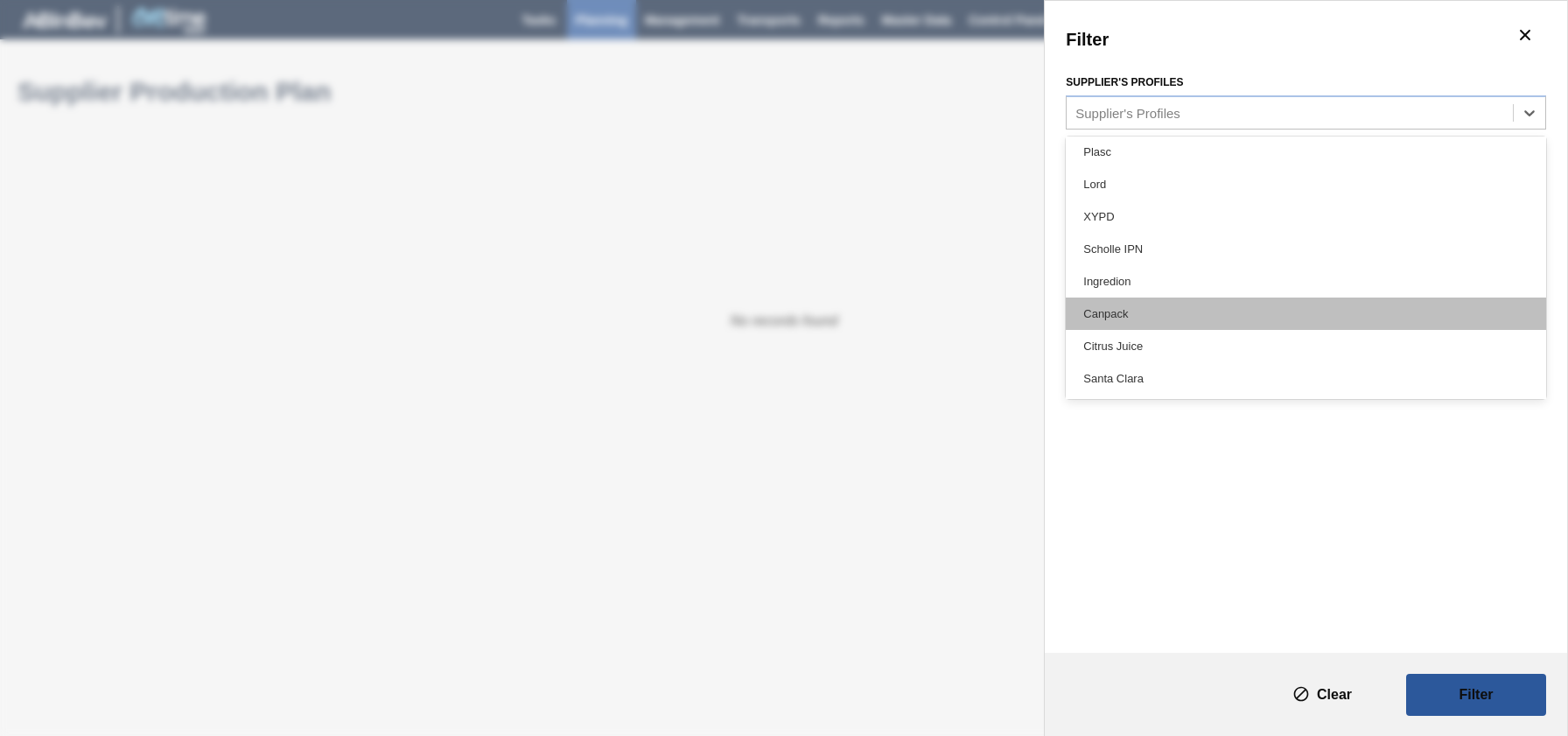 click on "Canpack" at bounding box center (1306, 313) 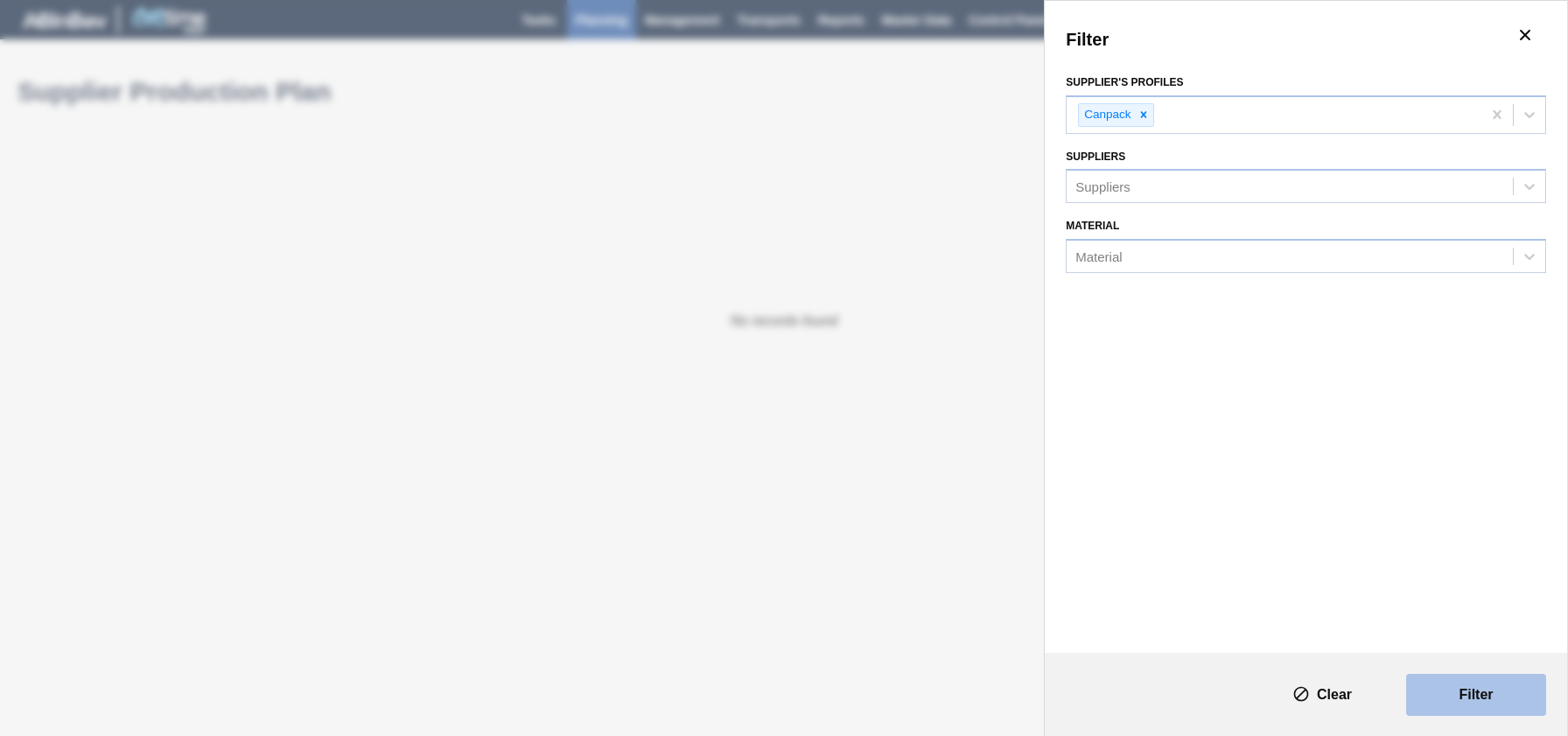 click on "Filter" at bounding box center [1476, 695] 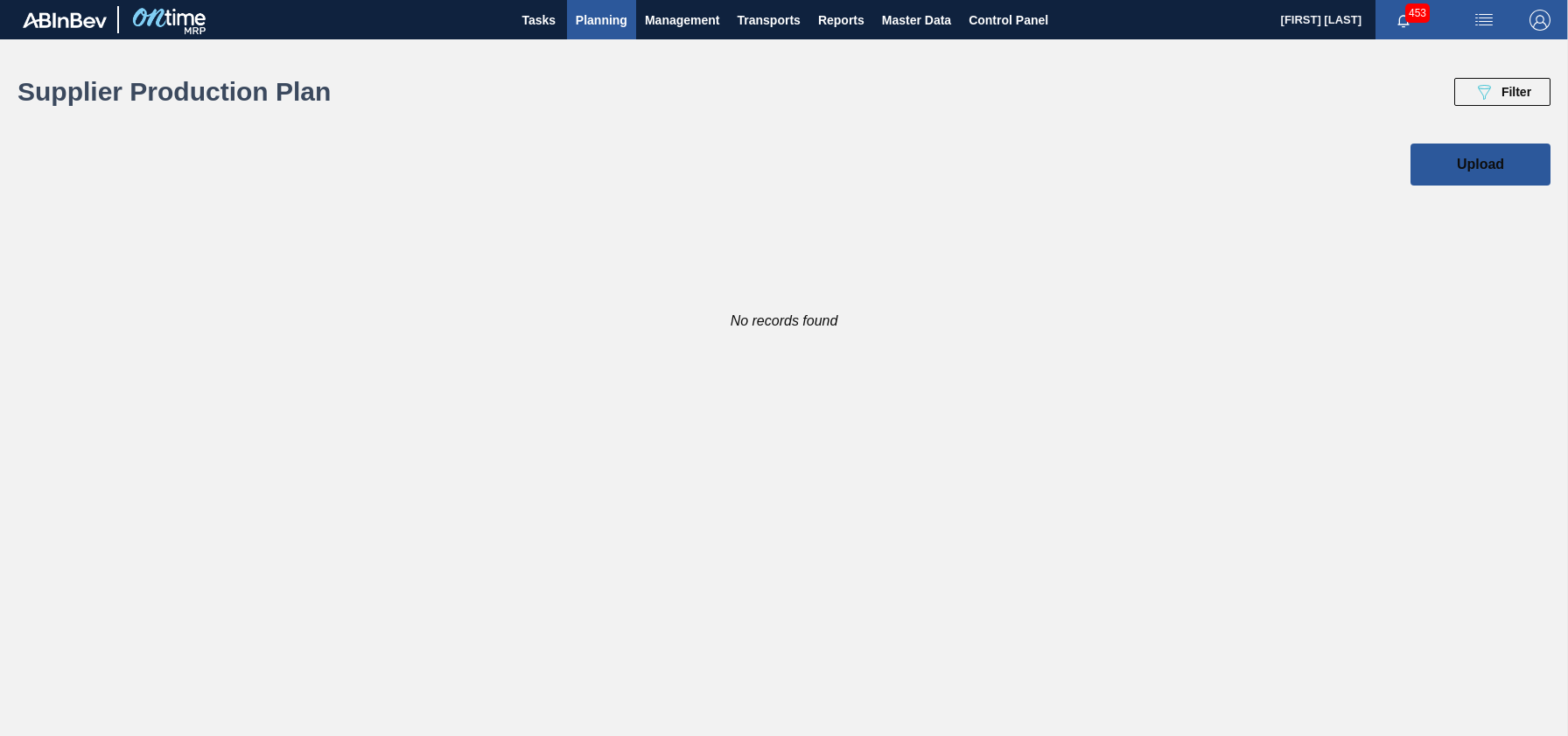 click on "Tasks Planning Management Transports Reports Master Data Control Panel [PERSON] 453 Mark all as read Supplier Production Plan 089F7B8B-B2A5-4AFE-B5C0-19BA573D28AC Filter Supplier's Profiles Canpack Suppliers Suppliers Material Material Upload No records found" at bounding box center (784, 368) 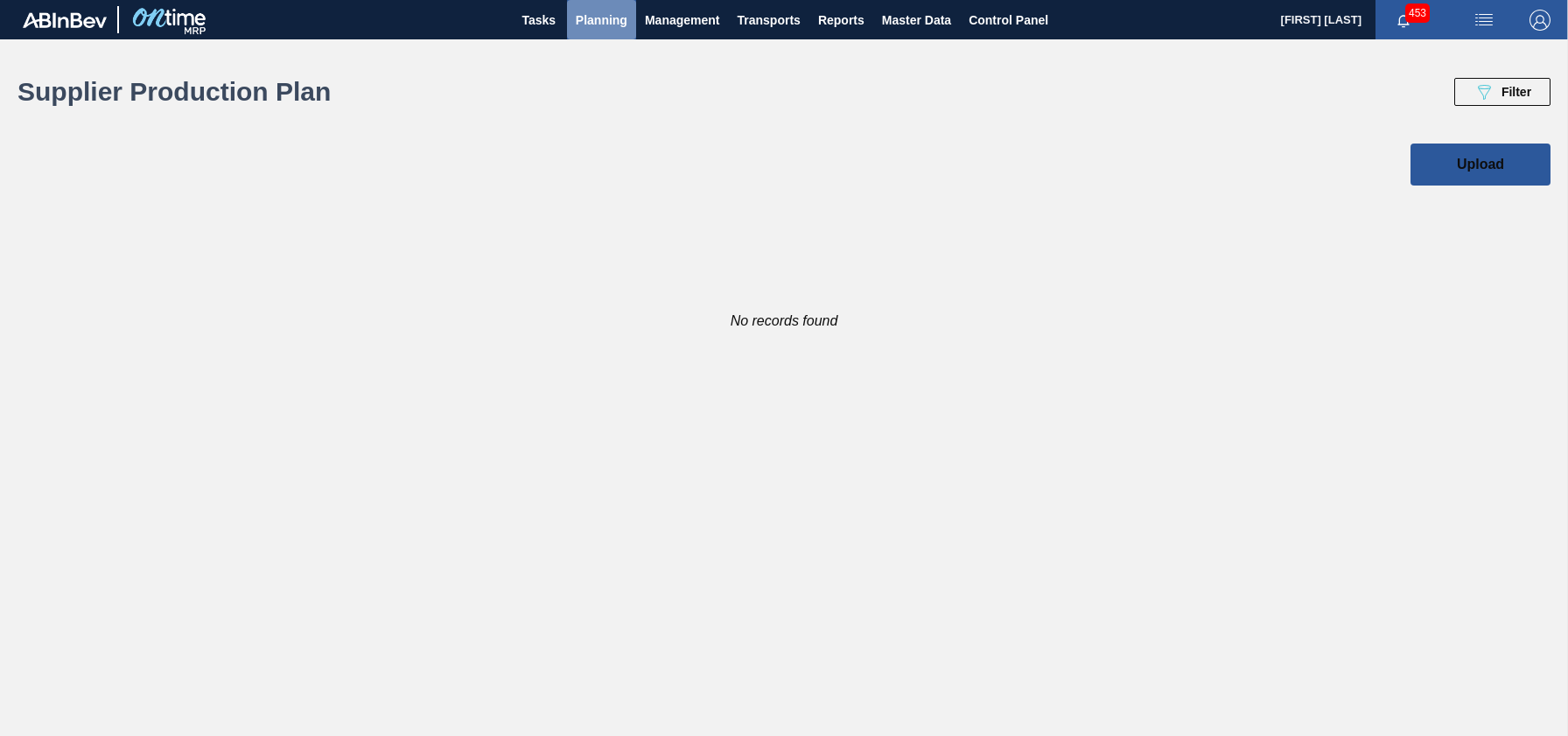 click on "Planning" at bounding box center [601, 20] 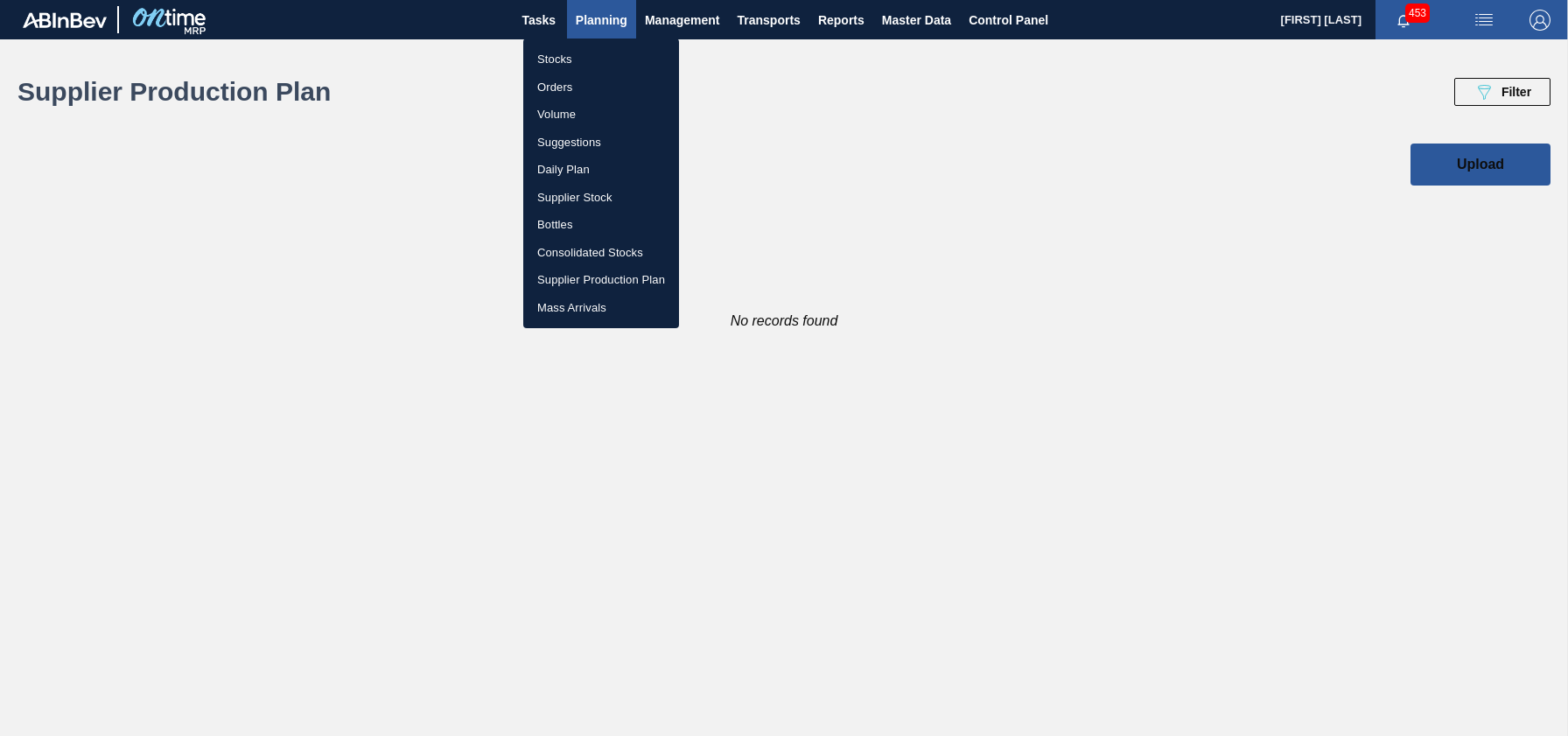 click on "Stocks" at bounding box center [601, 60] 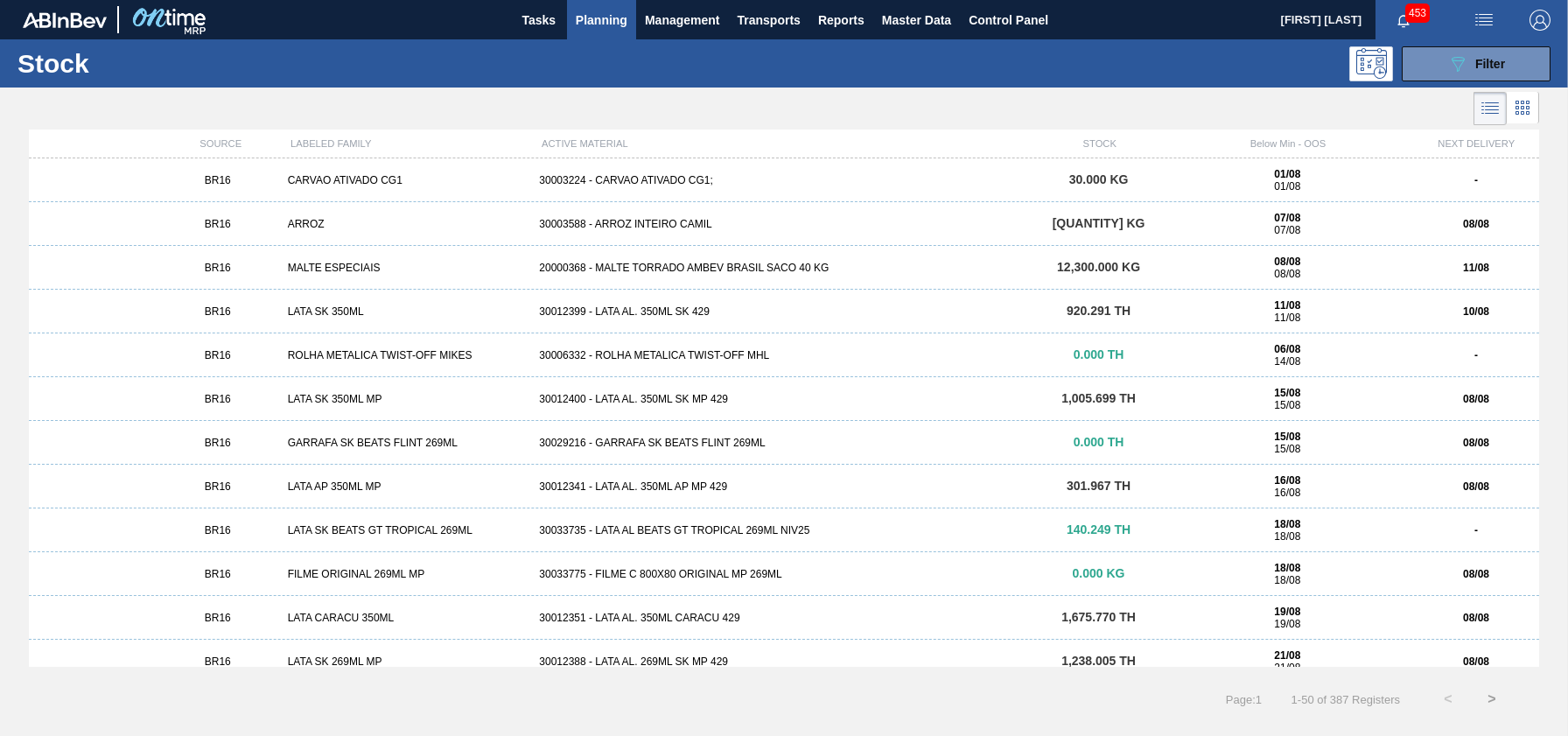 click on "MALTE ESPECIAIS" at bounding box center [407, 268] 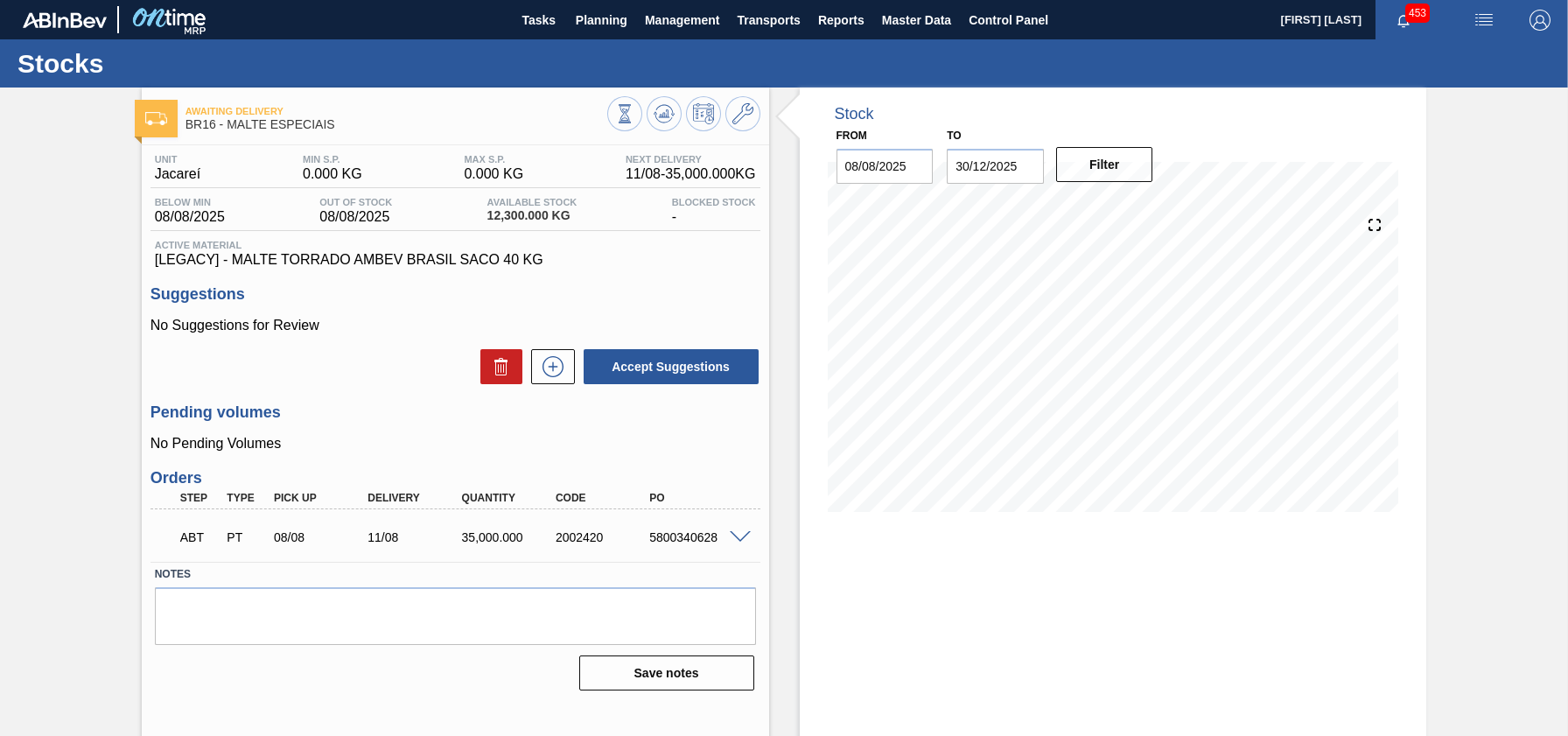 click on "option Lord focused, 22 of 101. 101 results available. Use Up and Down to choose options, press Enter to select the currently focused option, press Escape to exit the menu, press Tab to select the option and exit the menu." at bounding box center (455, 536) 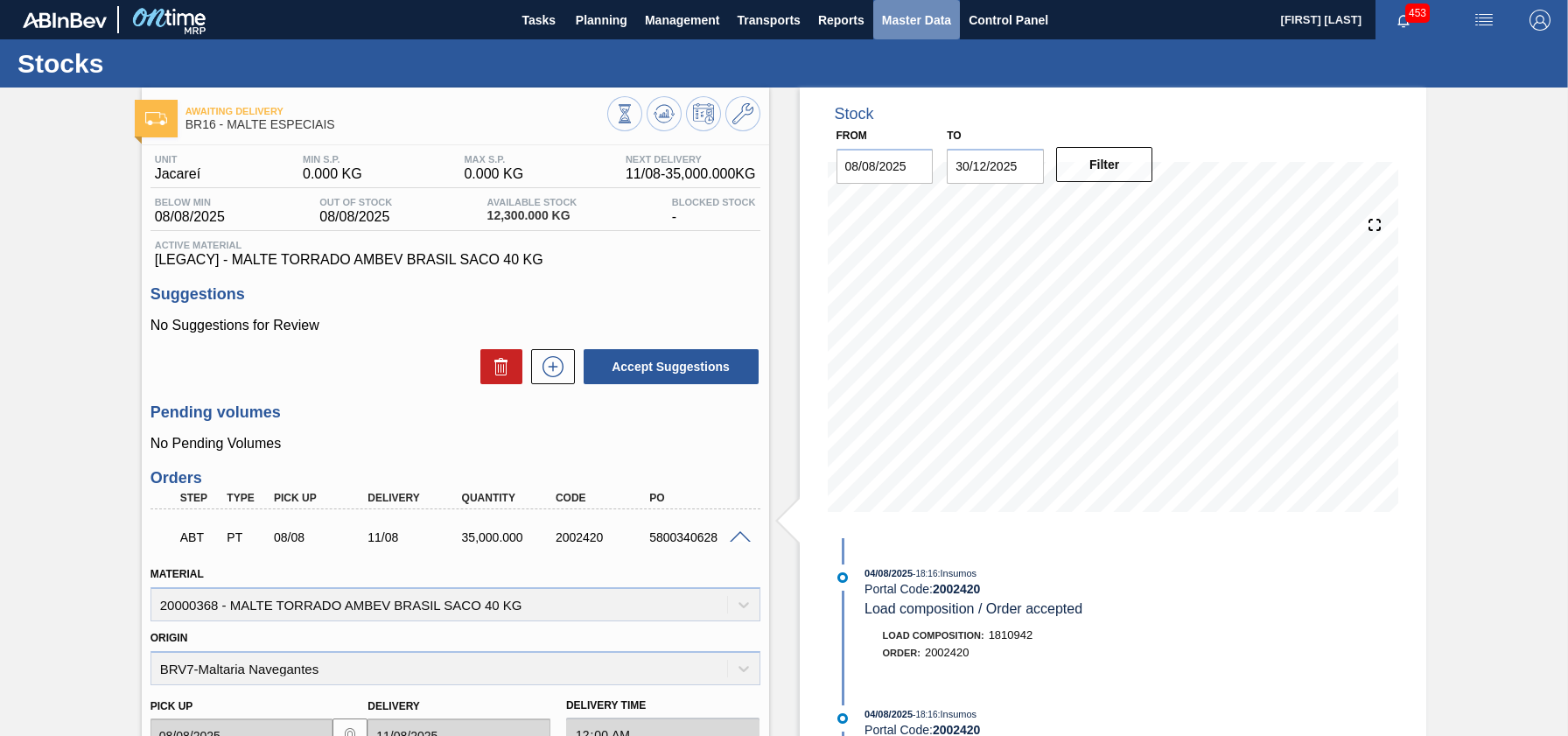 click on "Master Data" at bounding box center (916, 20) 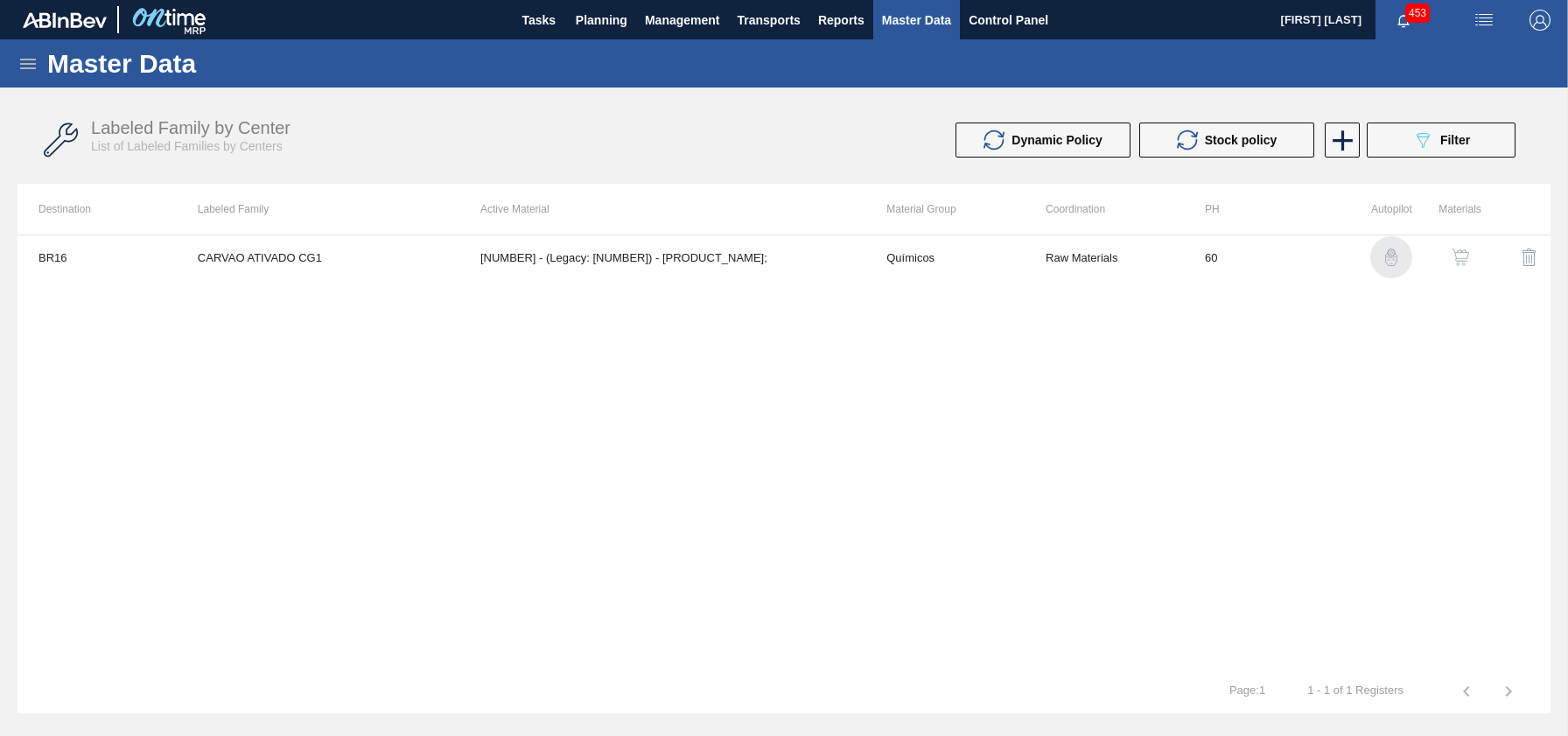 click at bounding box center (1391, 257) 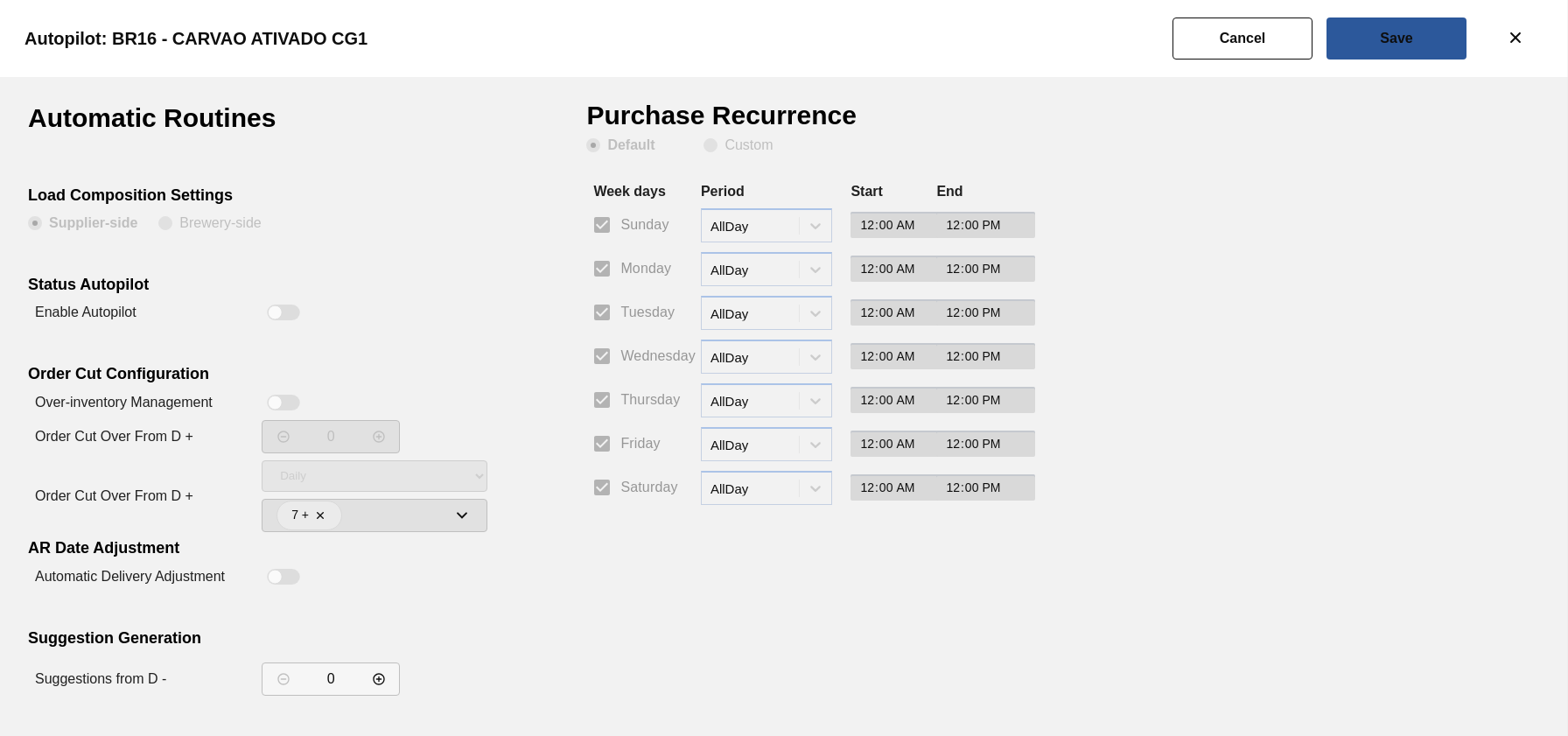 click on "Order Cut Over From D +" at bounding box center [114, 436] 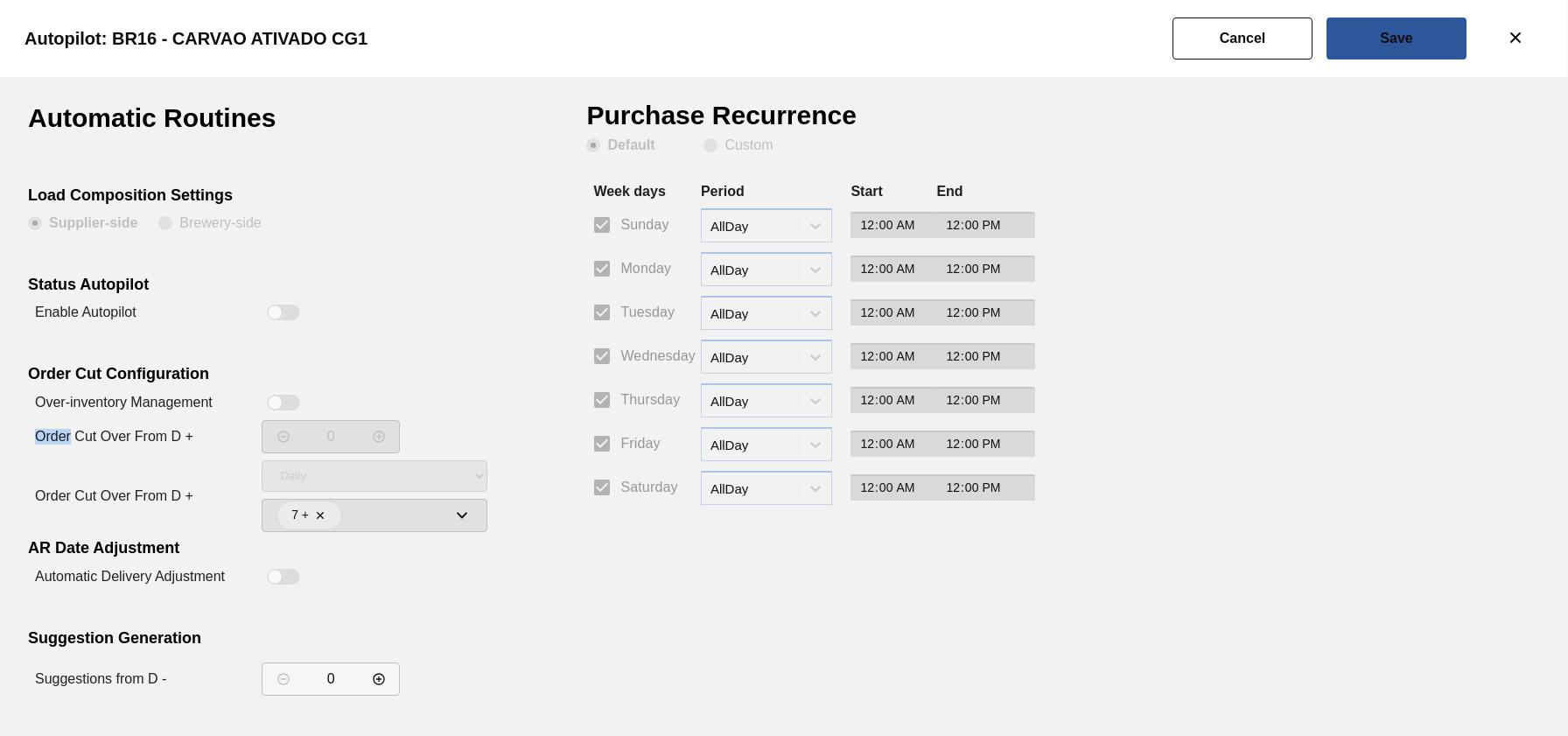 click on "Order Cut Over From D +" at bounding box center [114, 436] 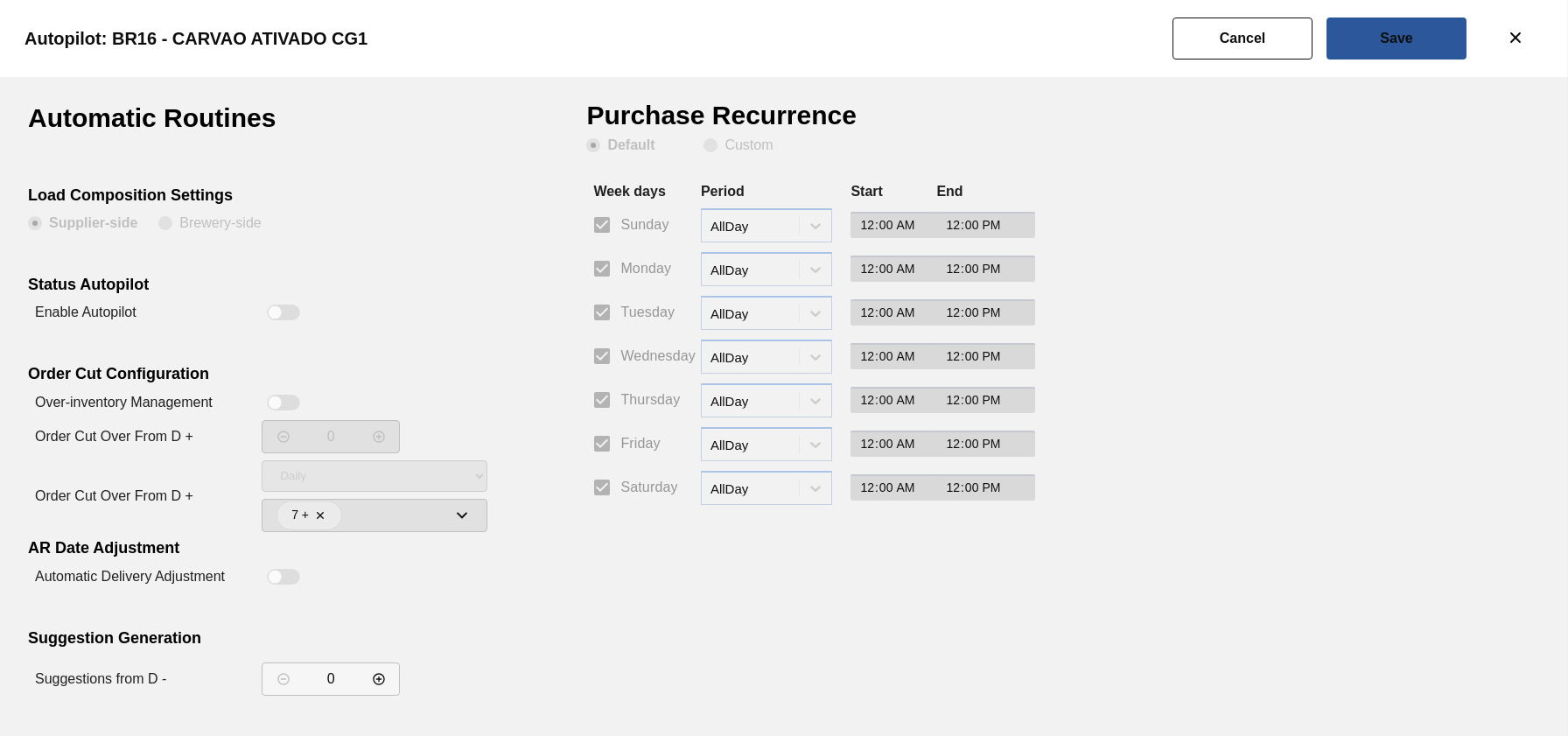 click on "Order Cut Over From D +" at bounding box center [114, 436] 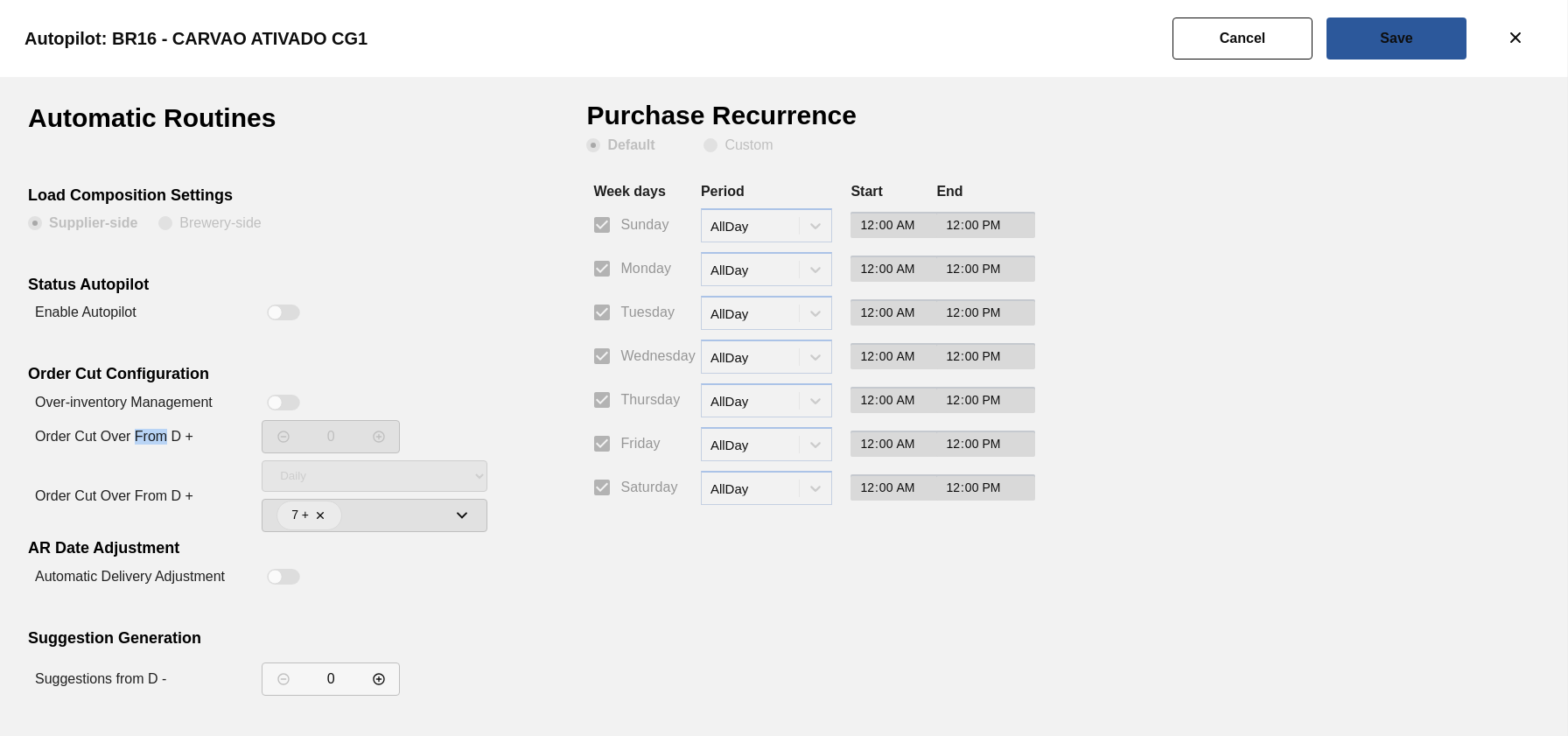 click on "Order Cut Over From D +" at bounding box center (114, 436) 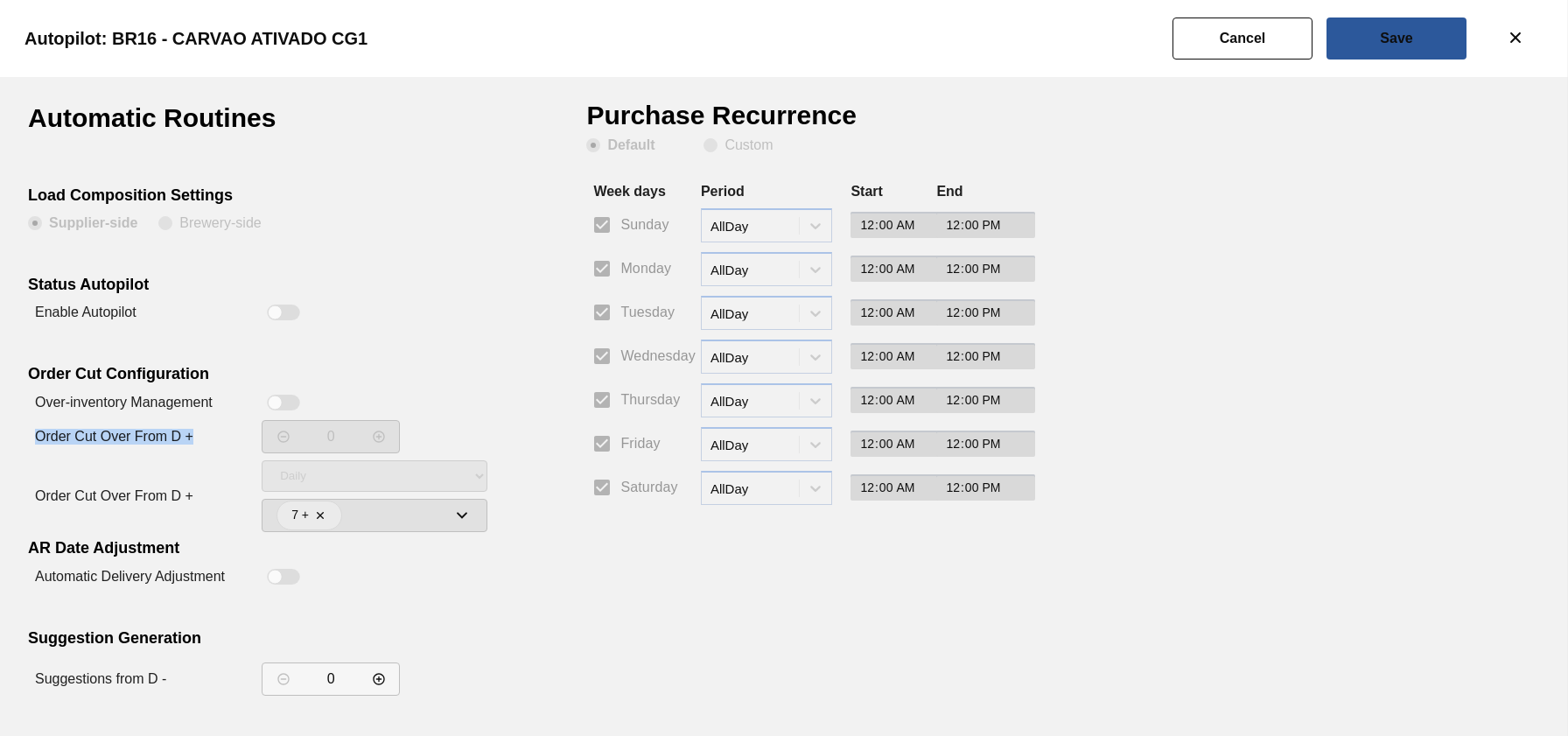 click on "Order Cut Over From D +" at bounding box center (114, 436) 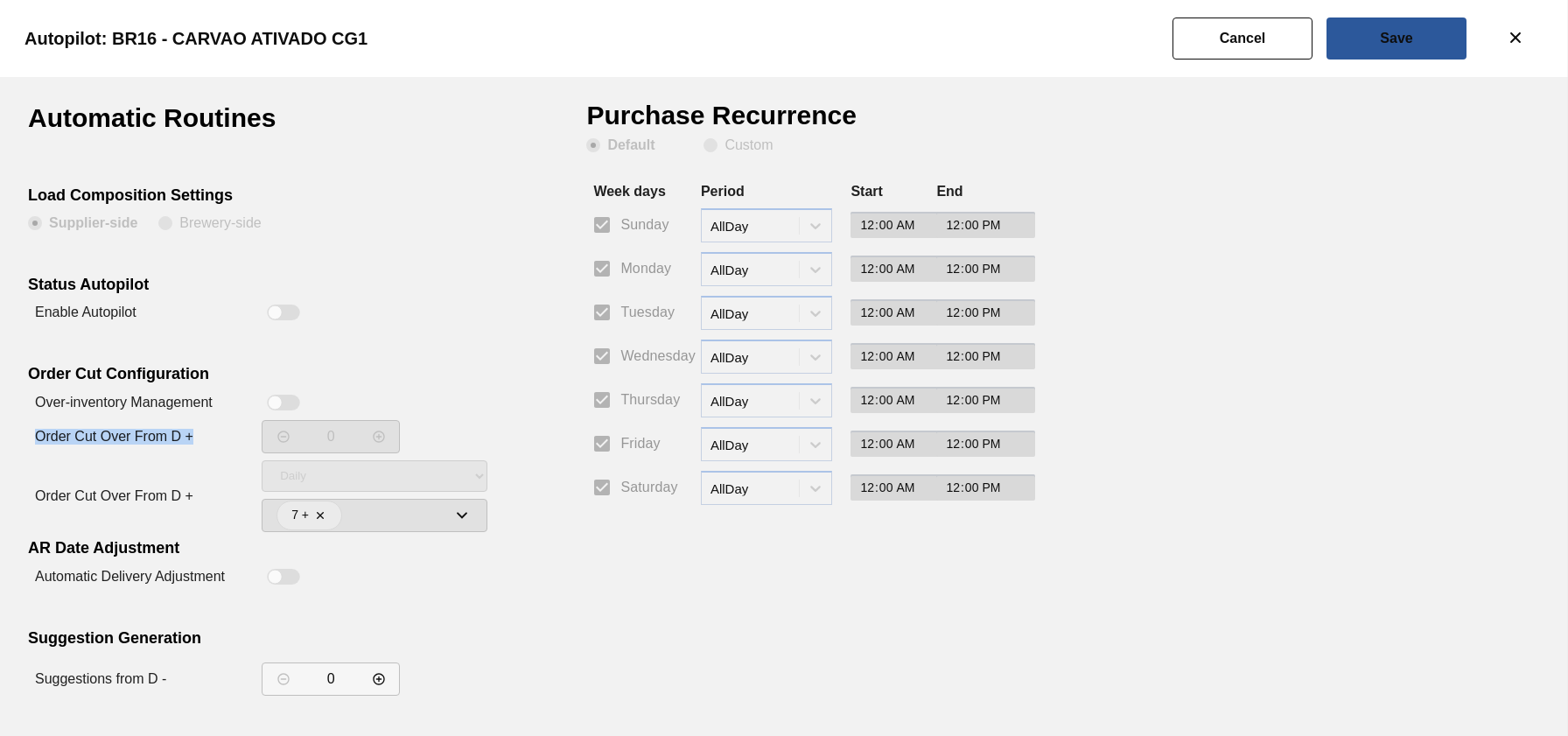 click 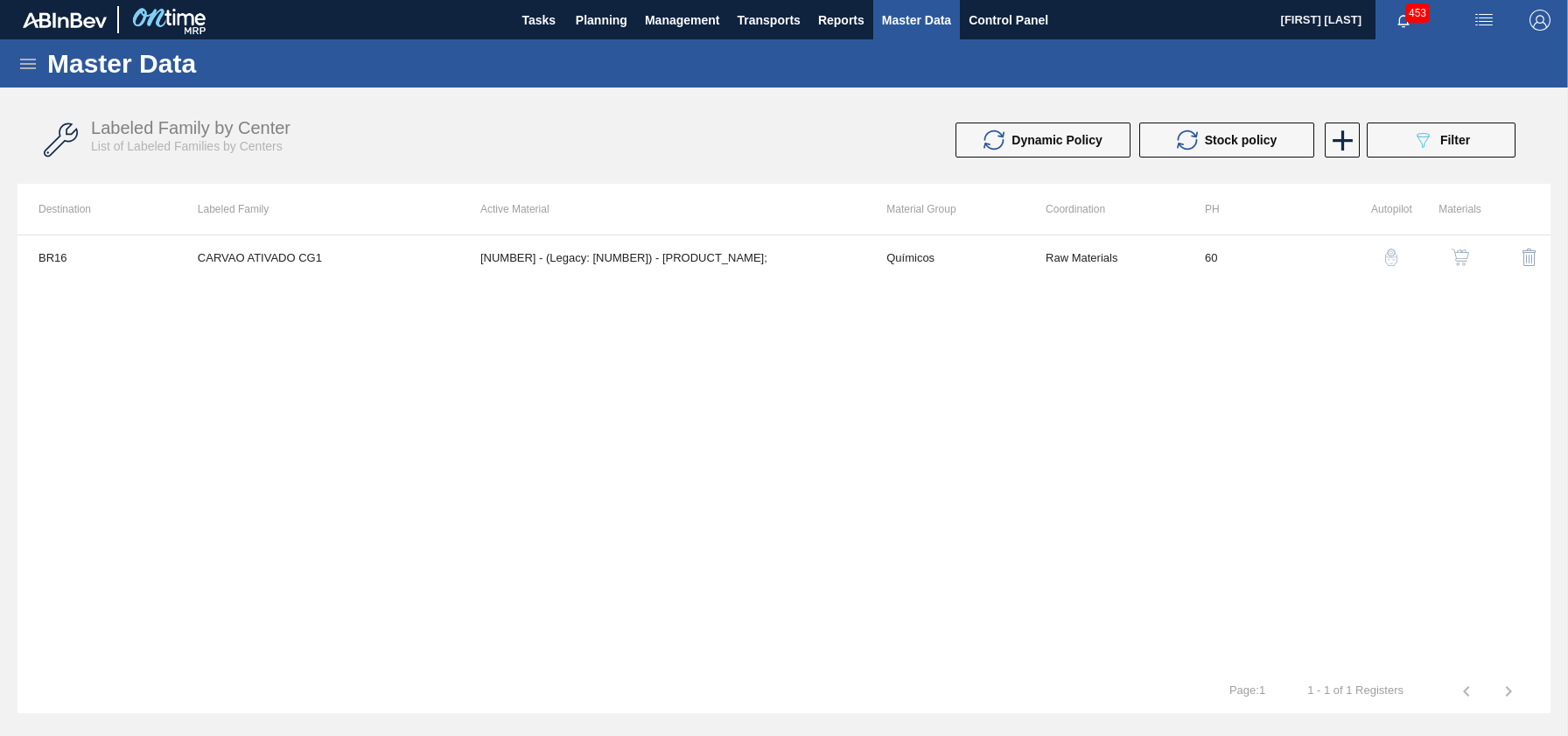 click on "Master Data" at bounding box center [784, 63] 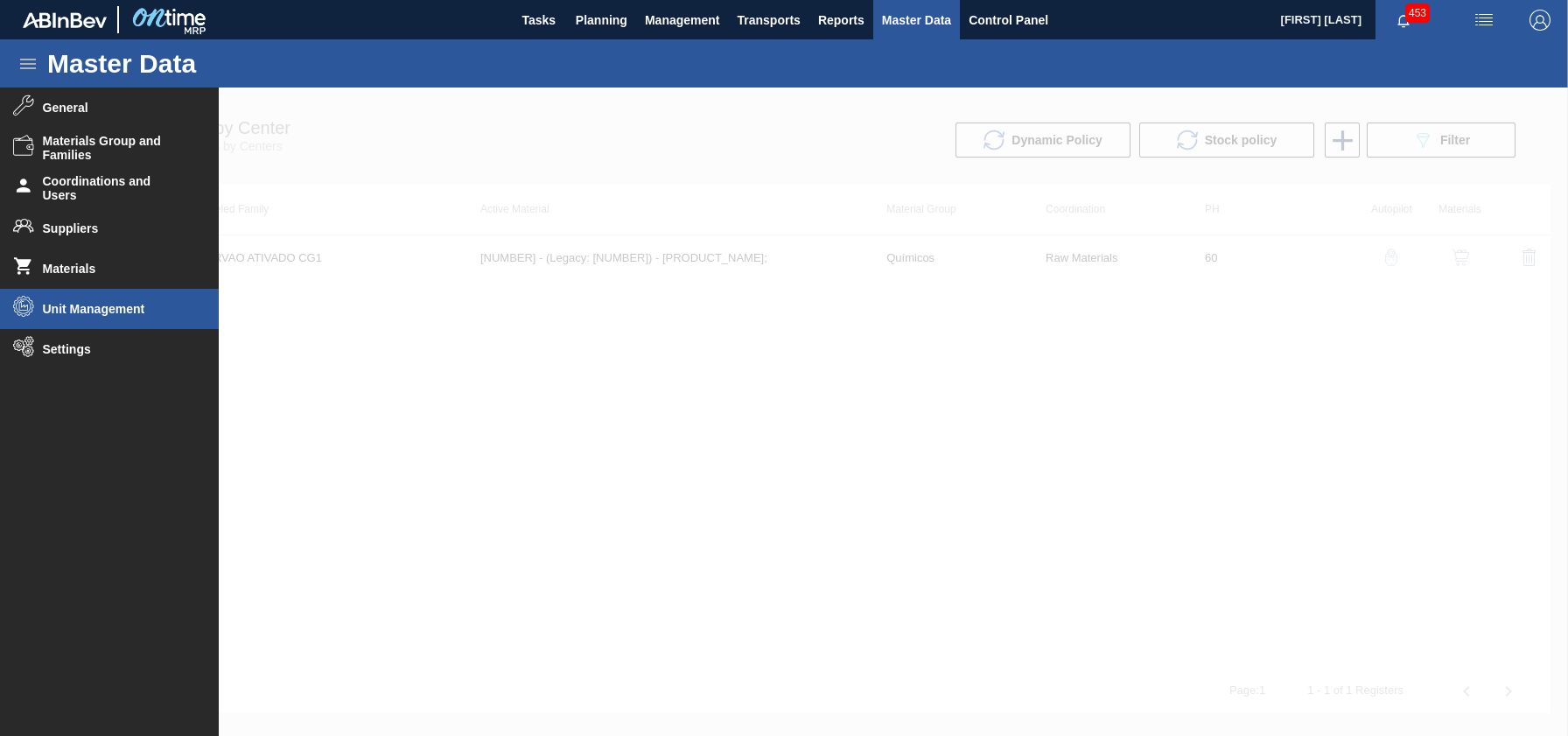 click on "Unit Management" at bounding box center (109, 309) 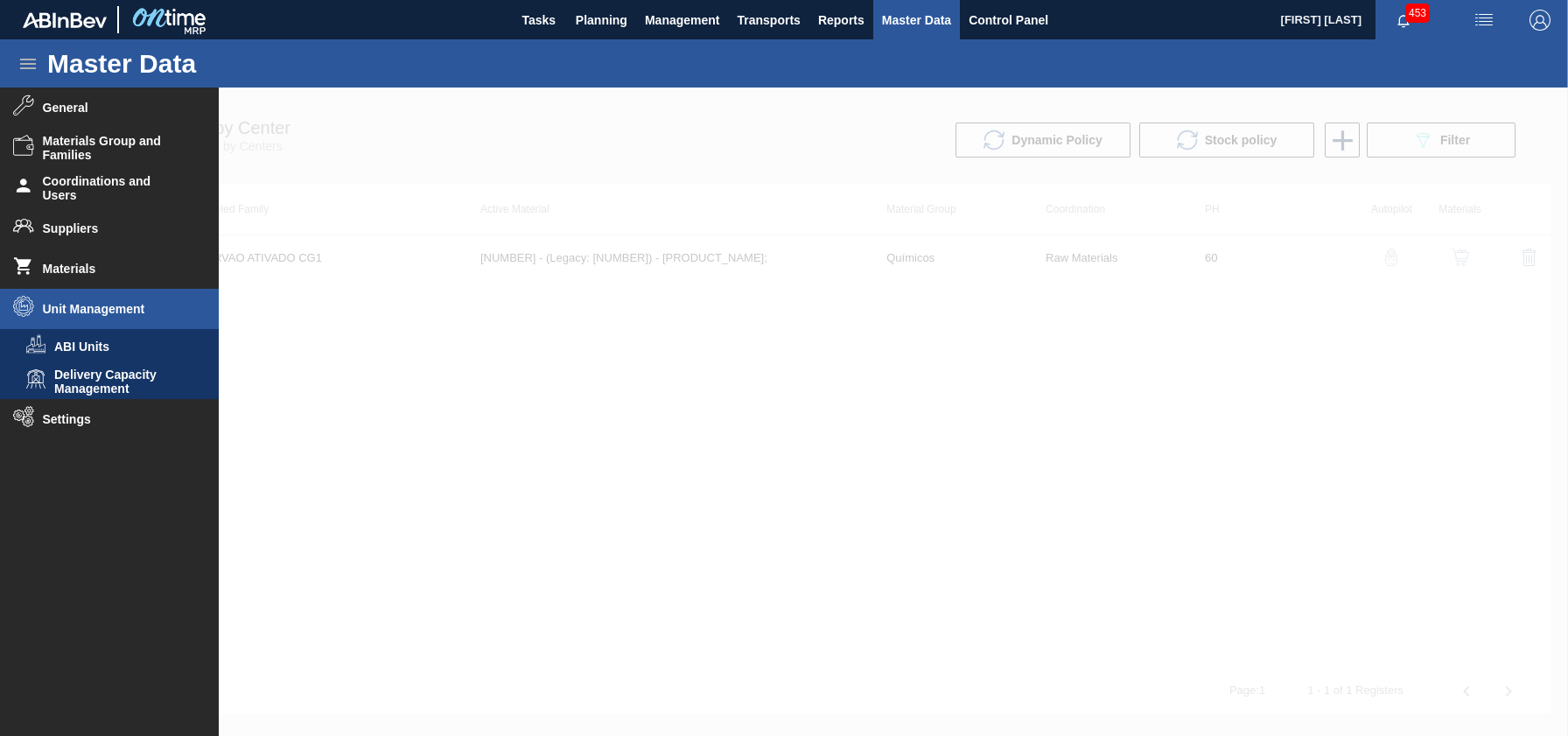 click at bounding box center (784, 411) 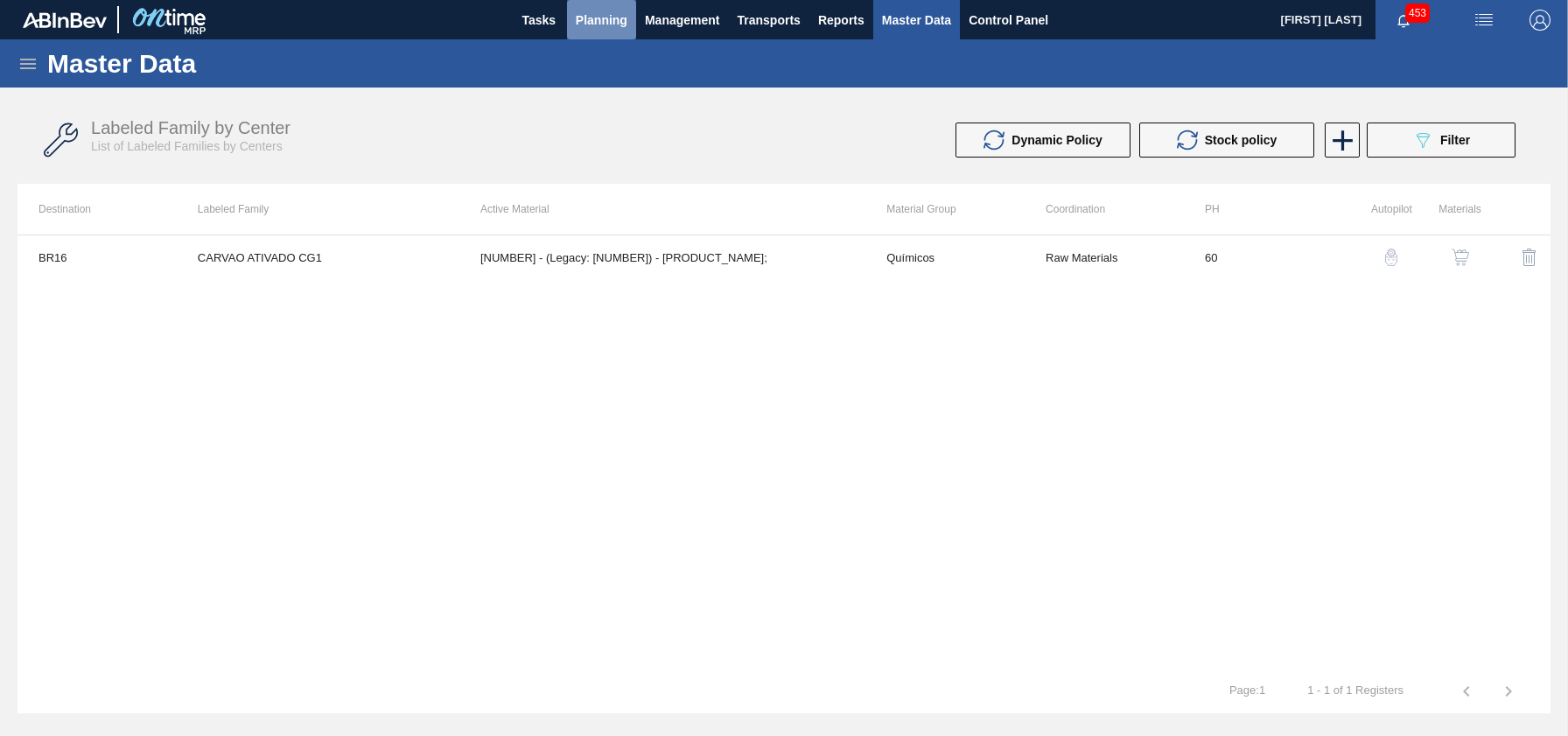 click on "Planning" at bounding box center (601, 20) 